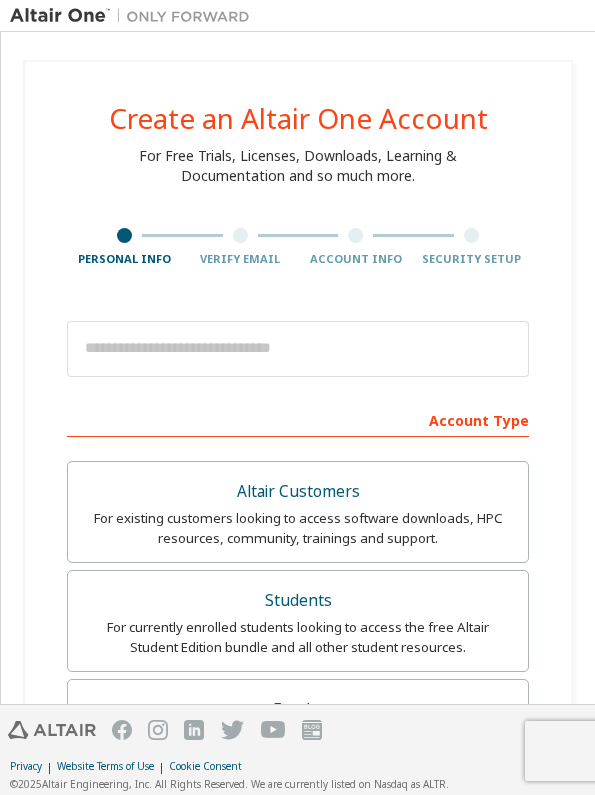 scroll, scrollTop: 0, scrollLeft: 0, axis: both 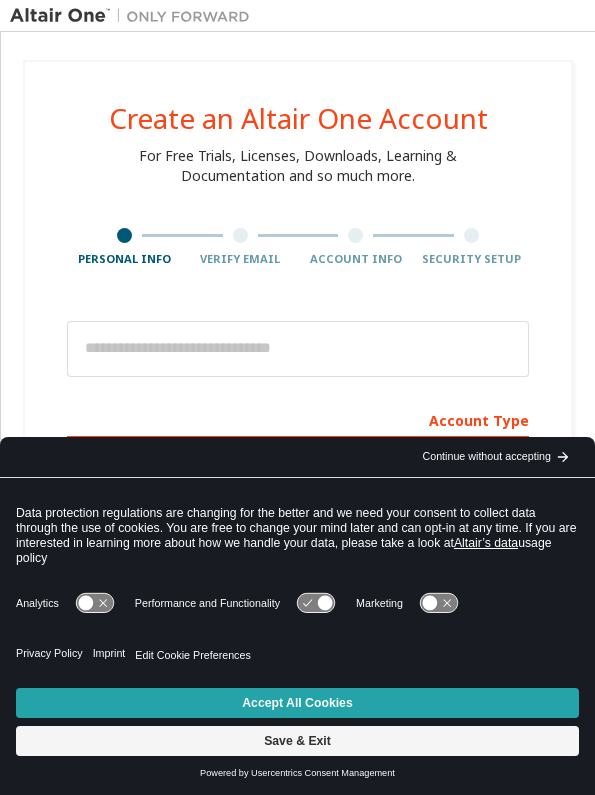 click on "Accept All Cookies" at bounding box center [297, 703] 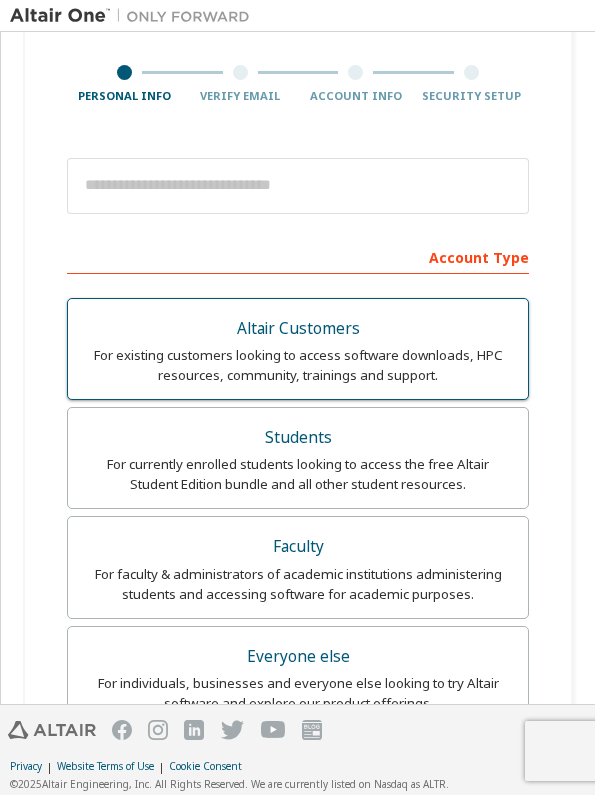 scroll, scrollTop: 162, scrollLeft: 0, axis: vertical 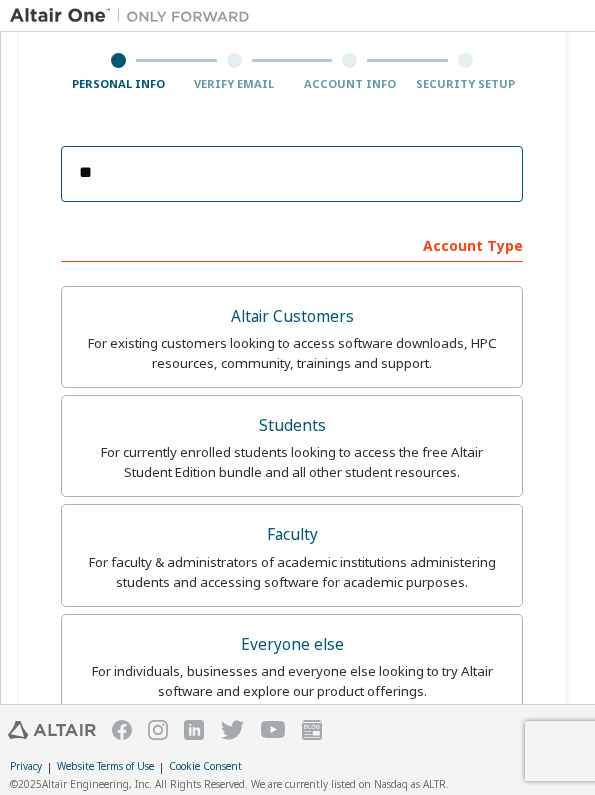 type on "*" 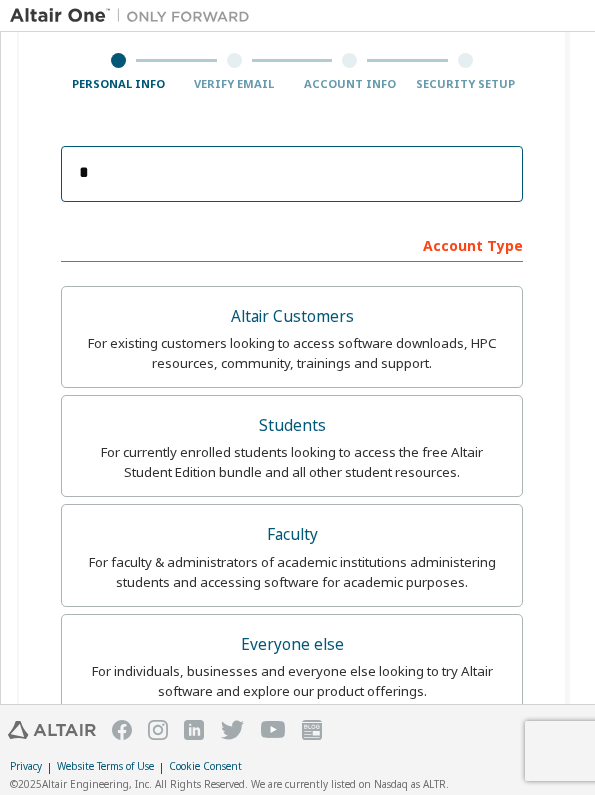 type 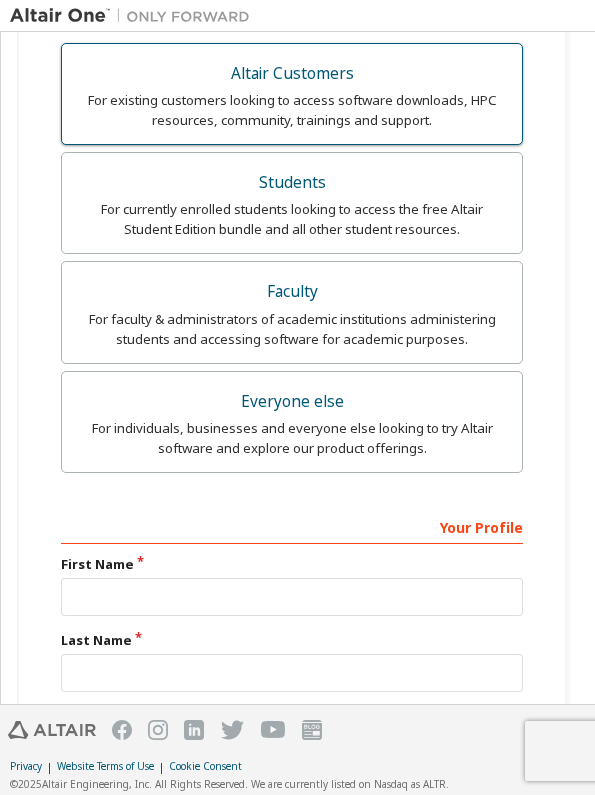 scroll, scrollTop: 543, scrollLeft: 6, axis: both 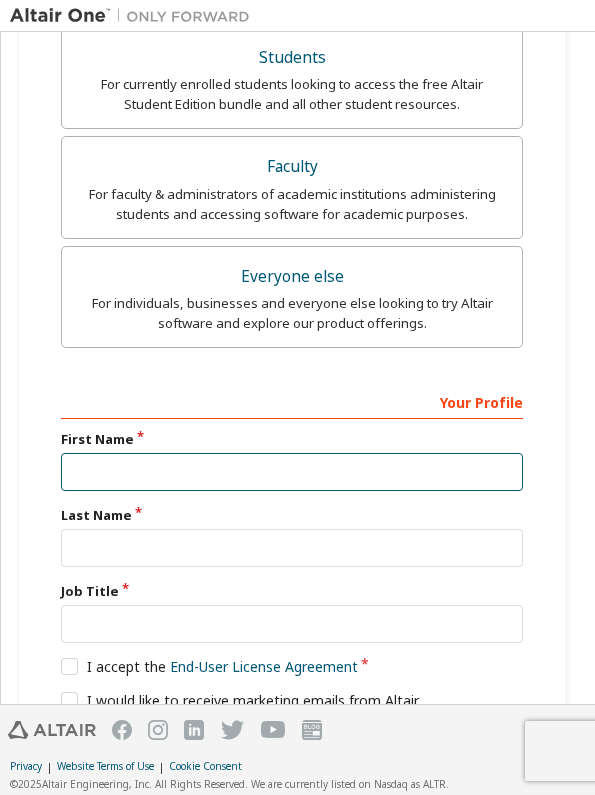 type on "*****" 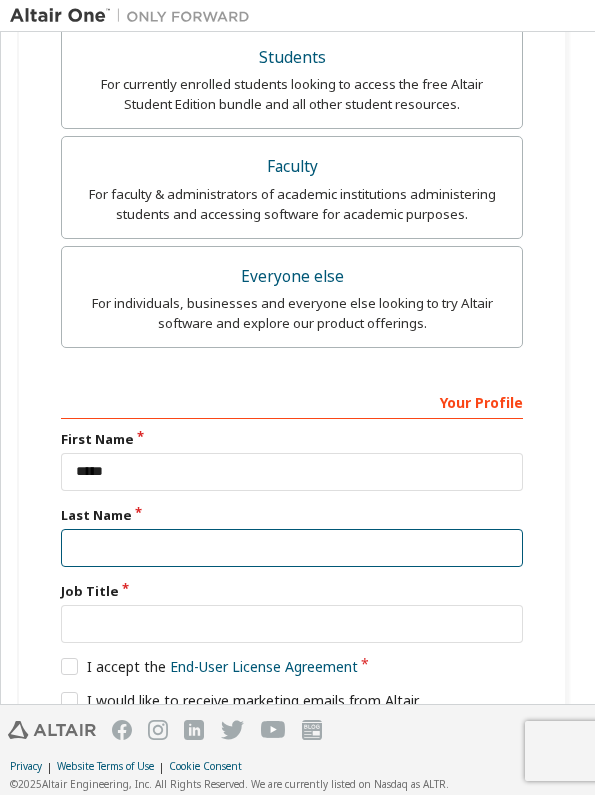 type on "********" 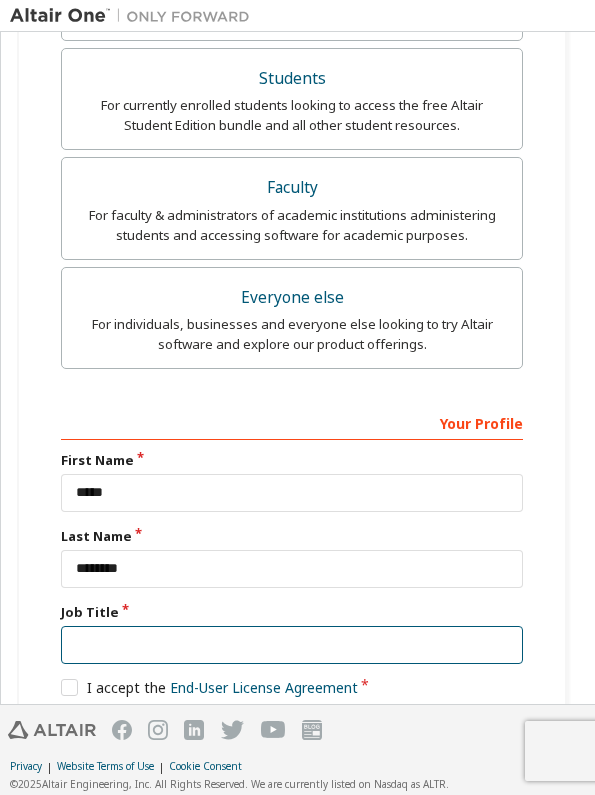 scroll, scrollTop: 469, scrollLeft: 6, axis: both 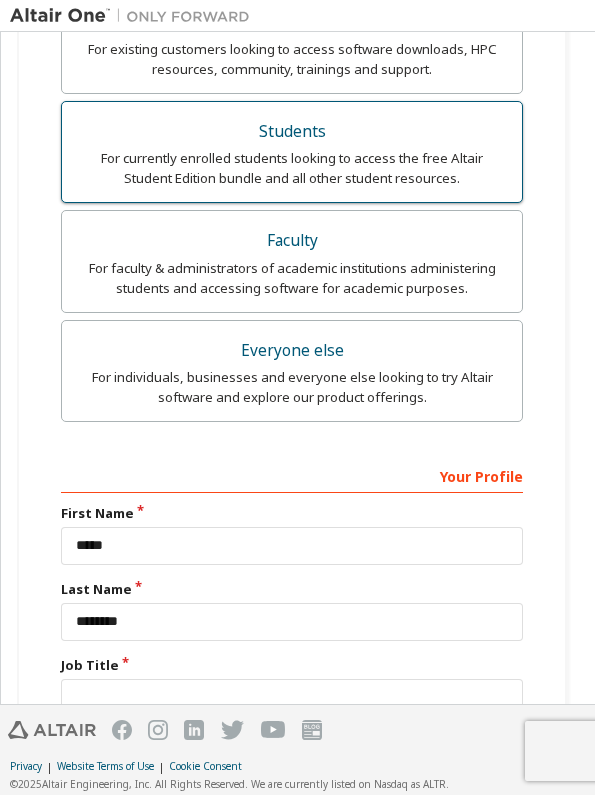 click on "For currently enrolled students looking to access the free Altair Student Edition bundle and all other student resources." at bounding box center [292, 168] 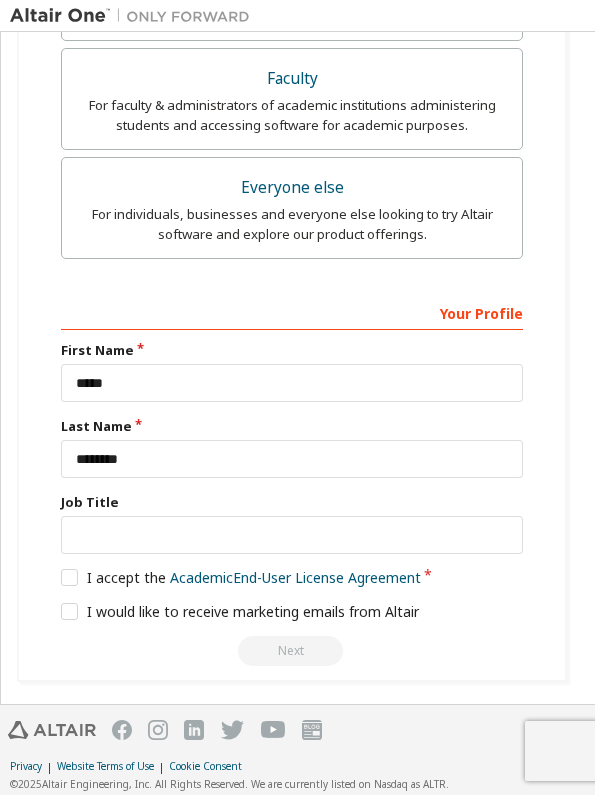 scroll, scrollTop: 707, scrollLeft: 6, axis: both 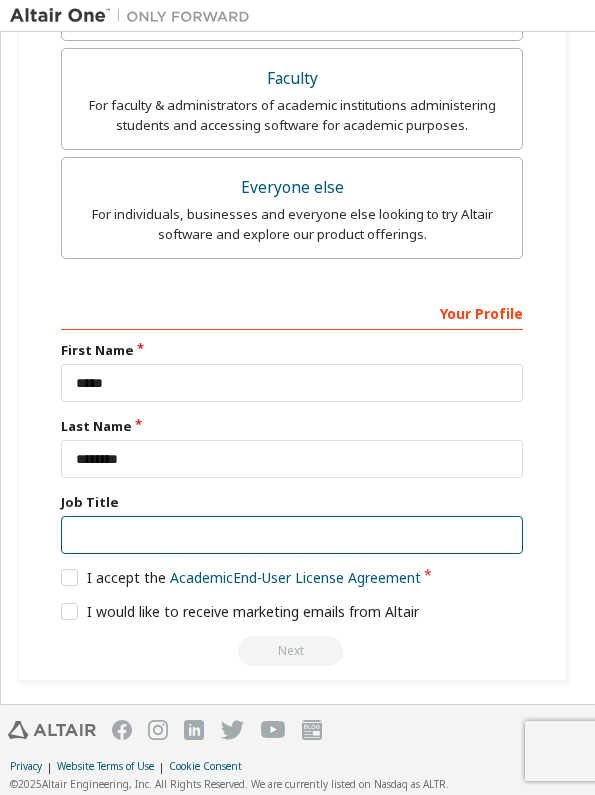 click at bounding box center [292, 535] 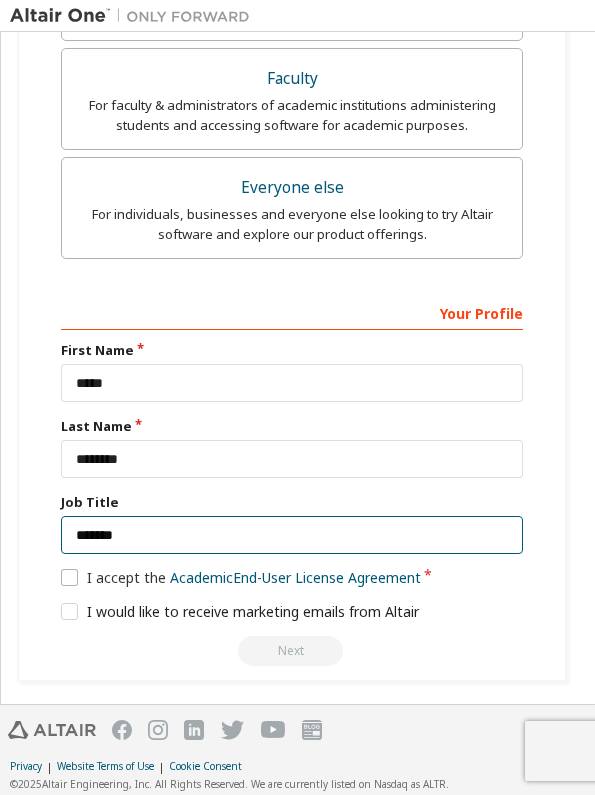 type on "*******" 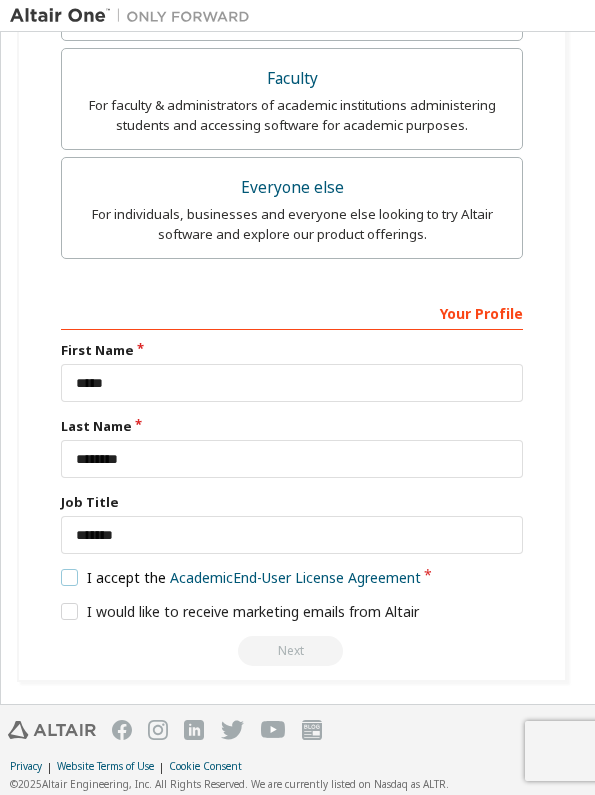 scroll, scrollTop: 703, scrollLeft: 6, axis: both 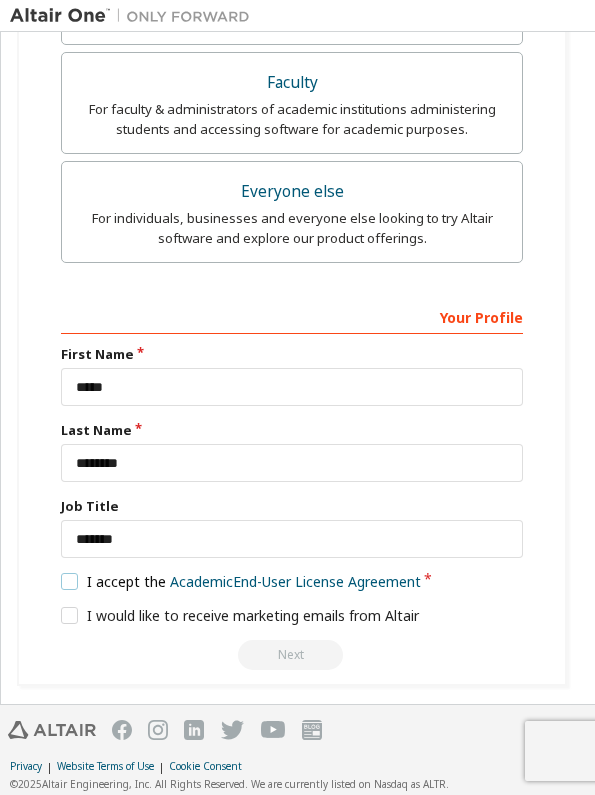 click on "I accept the   Academic   End-User License Agreement" at bounding box center [241, 581] 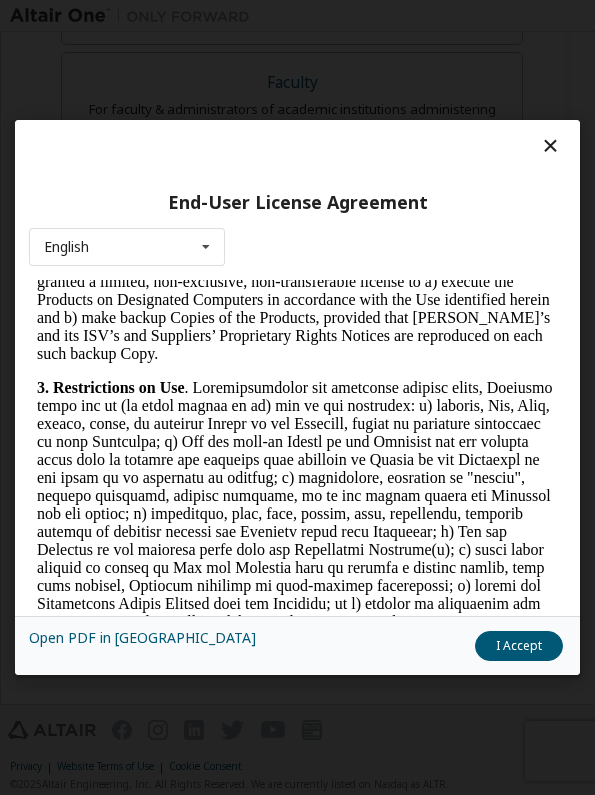scroll, scrollTop: 2468, scrollLeft: 0, axis: vertical 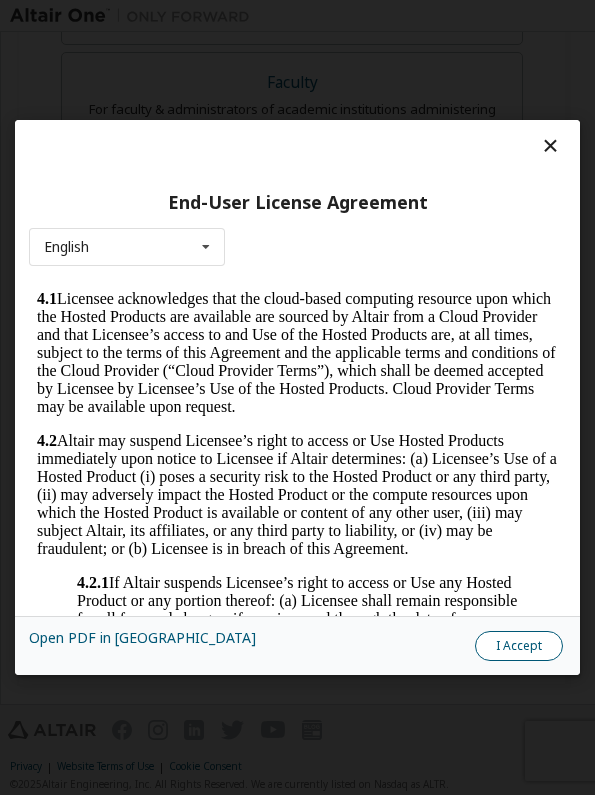 click on "I Accept" at bounding box center [519, 646] 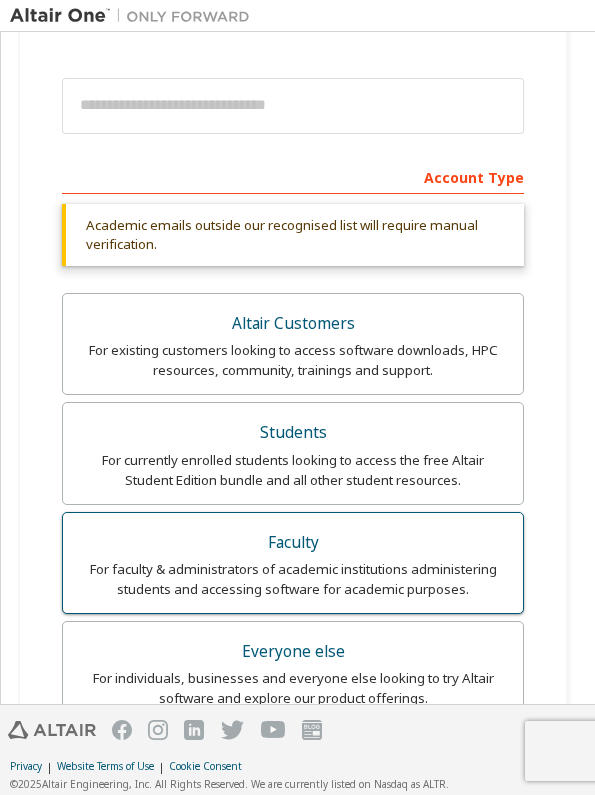 scroll, scrollTop: 243, scrollLeft: 4, axis: both 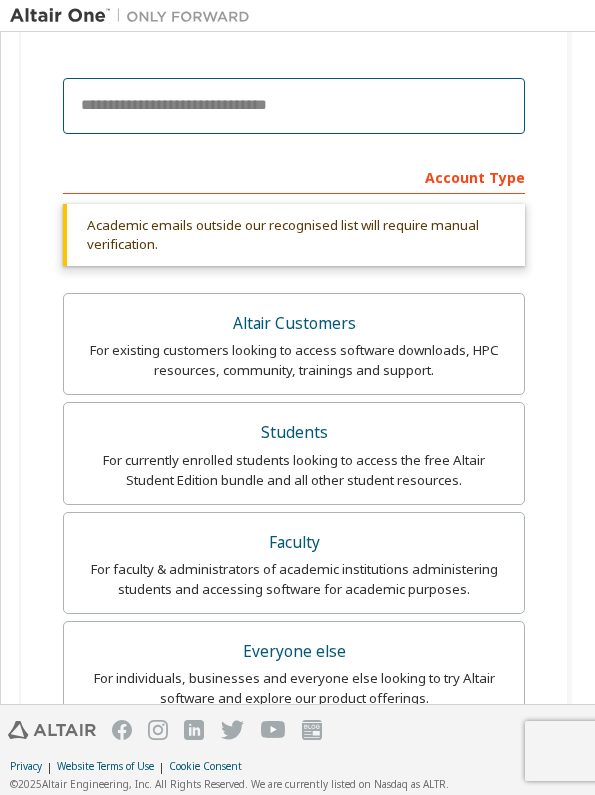 click at bounding box center (294, 106) 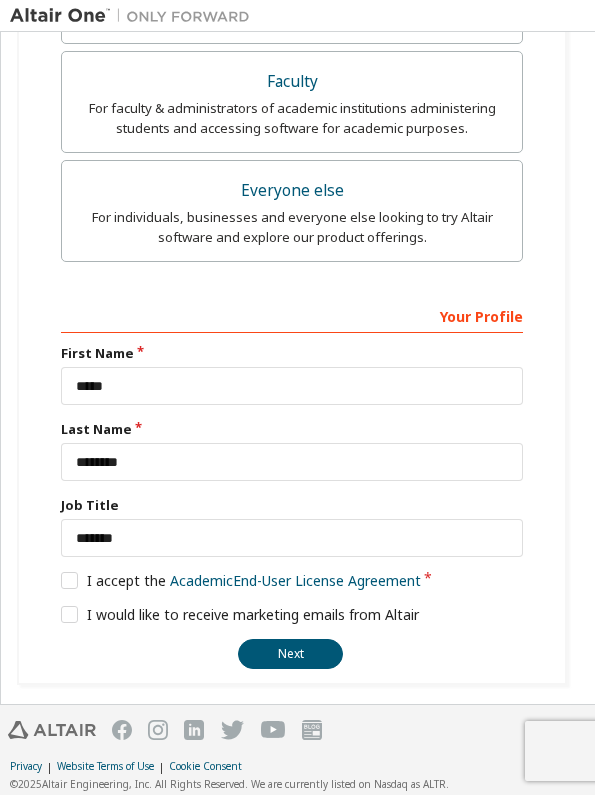 scroll, scrollTop: 703, scrollLeft: 11, axis: both 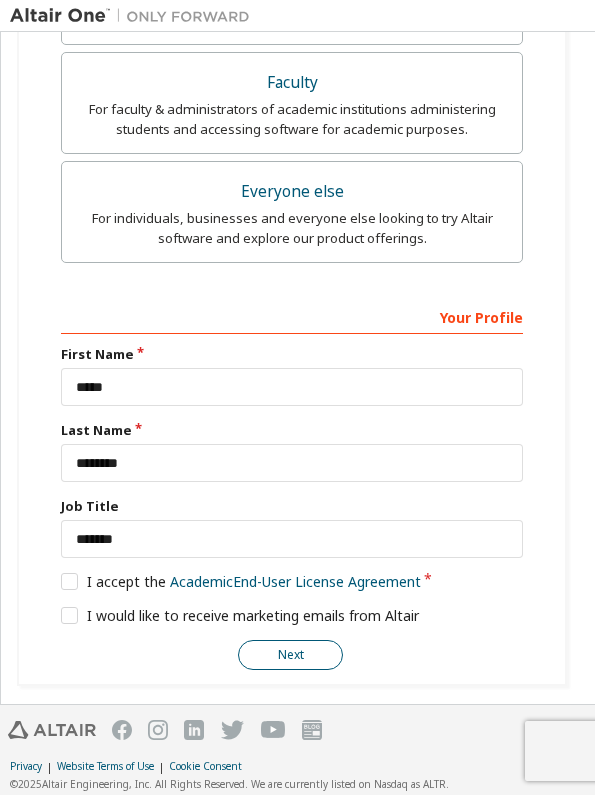 type on "**********" 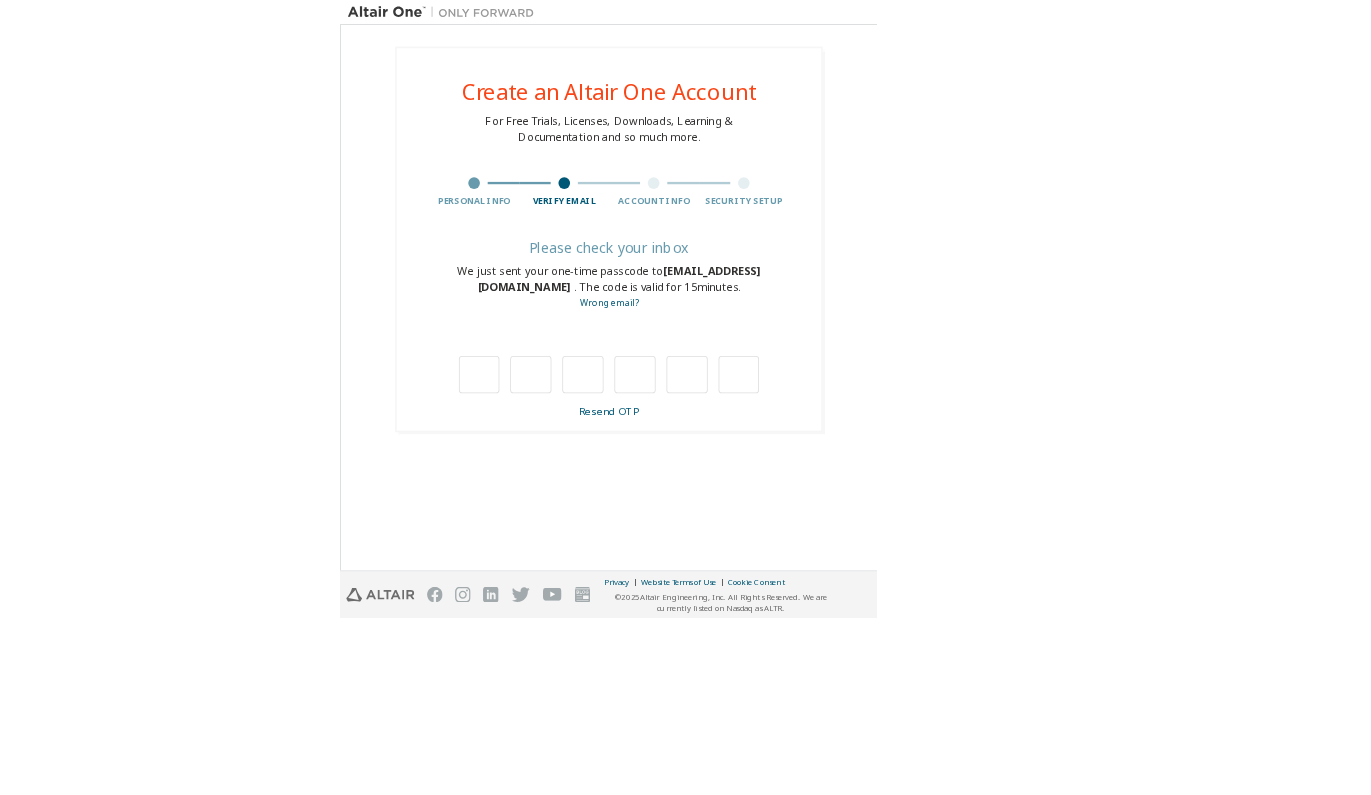 scroll, scrollTop: 0, scrollLeft: 0, axis: both 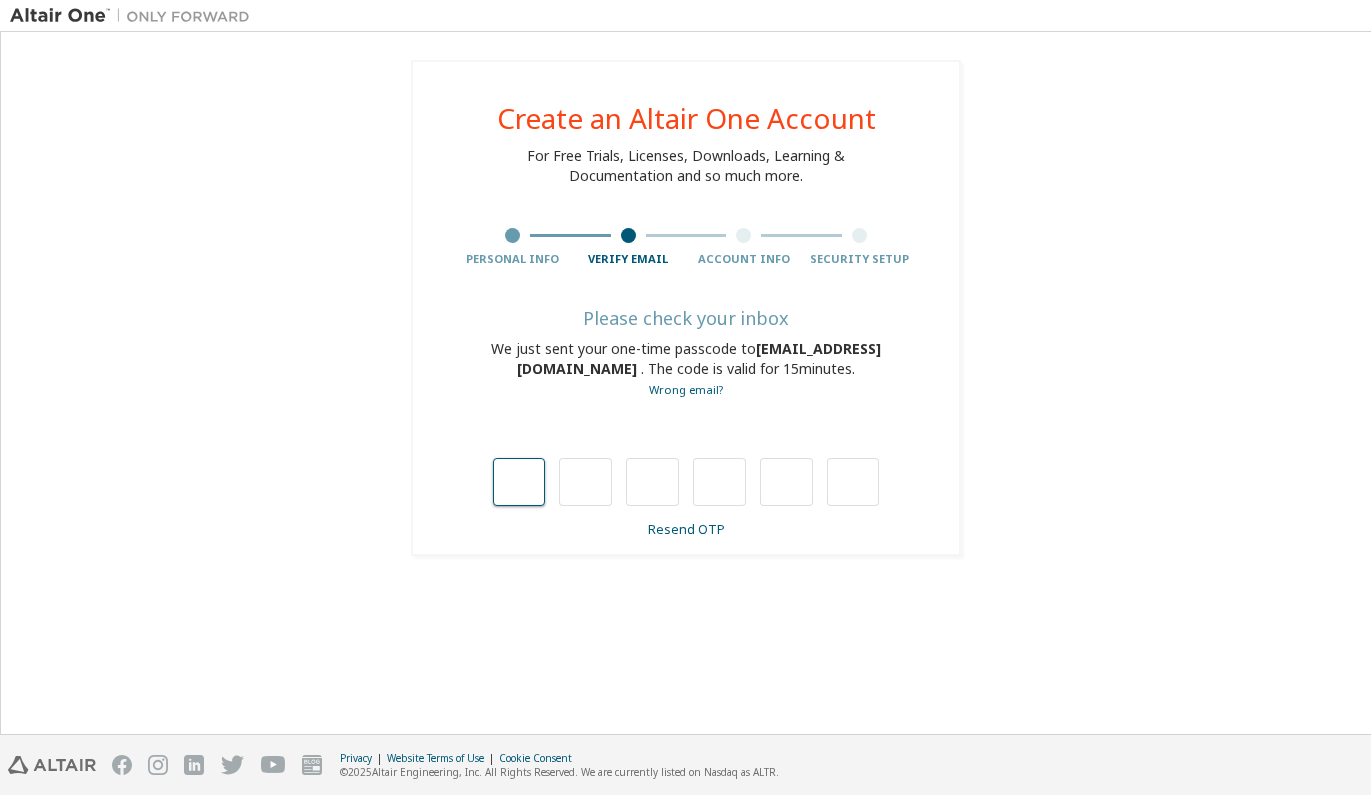 type on "*" 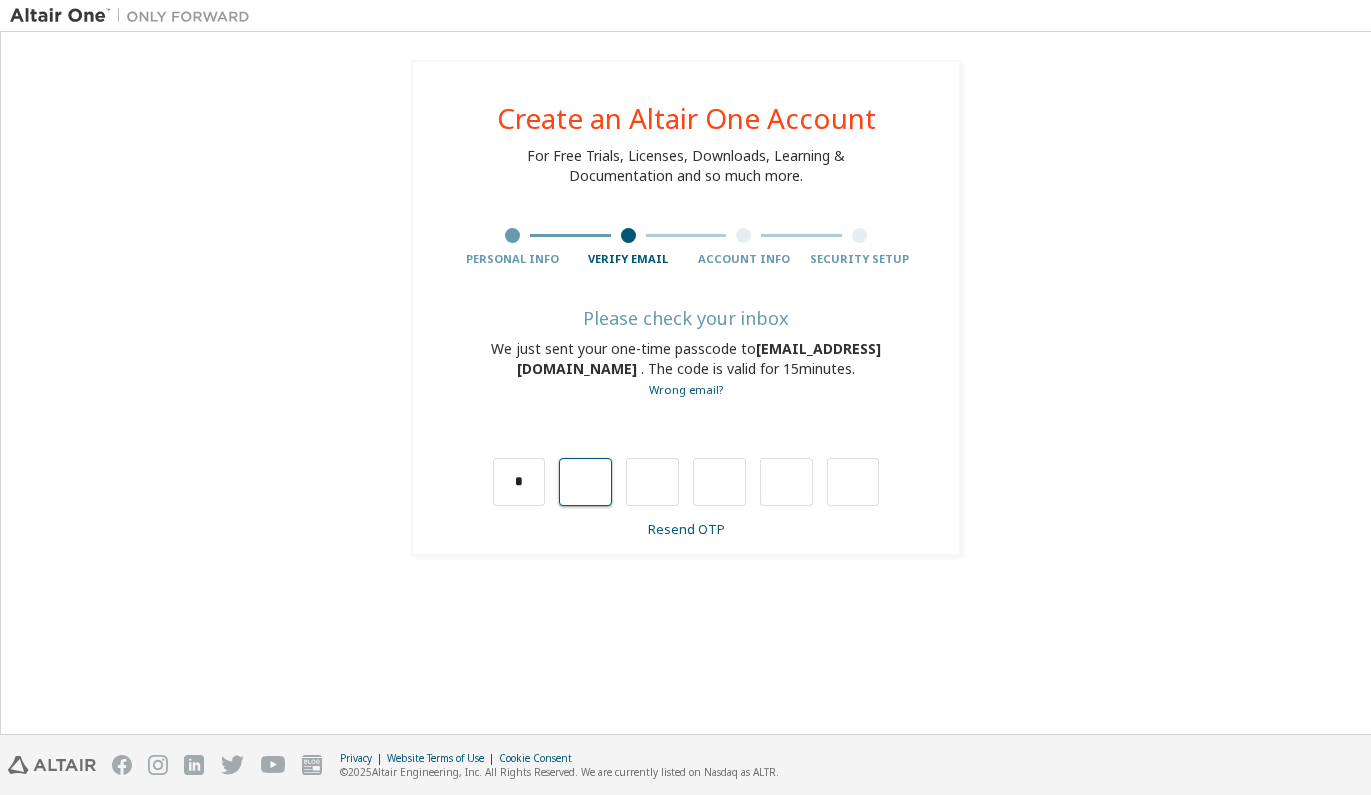 type on "*" 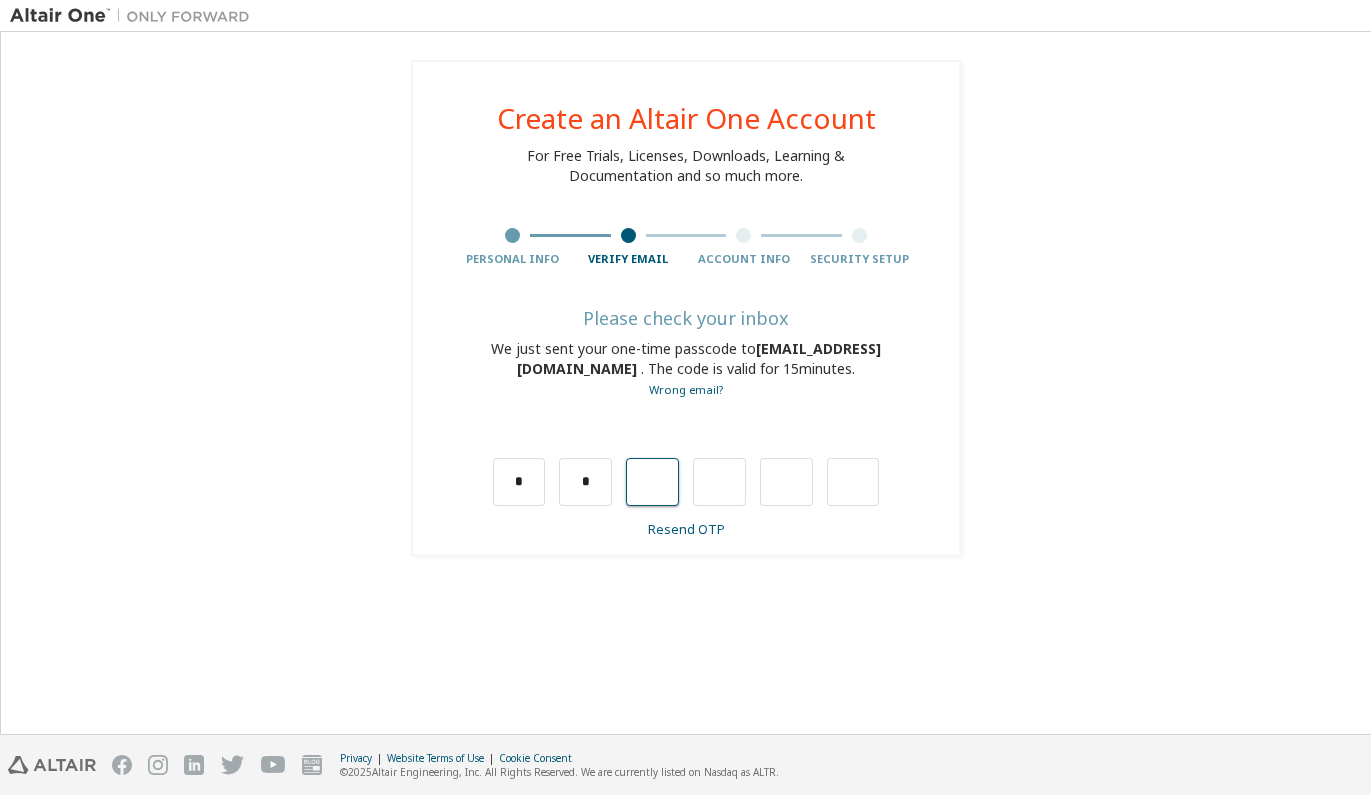 type on "*" 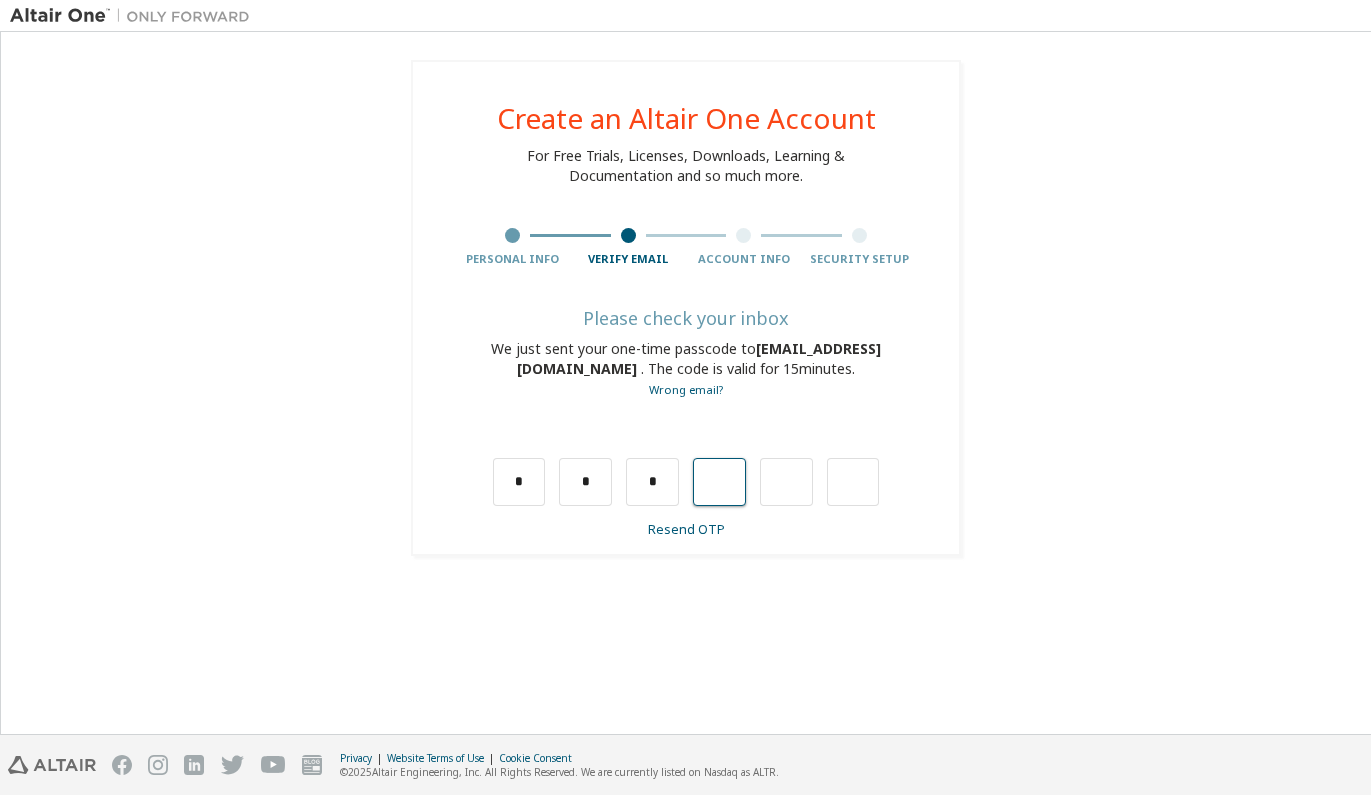 type on "*" 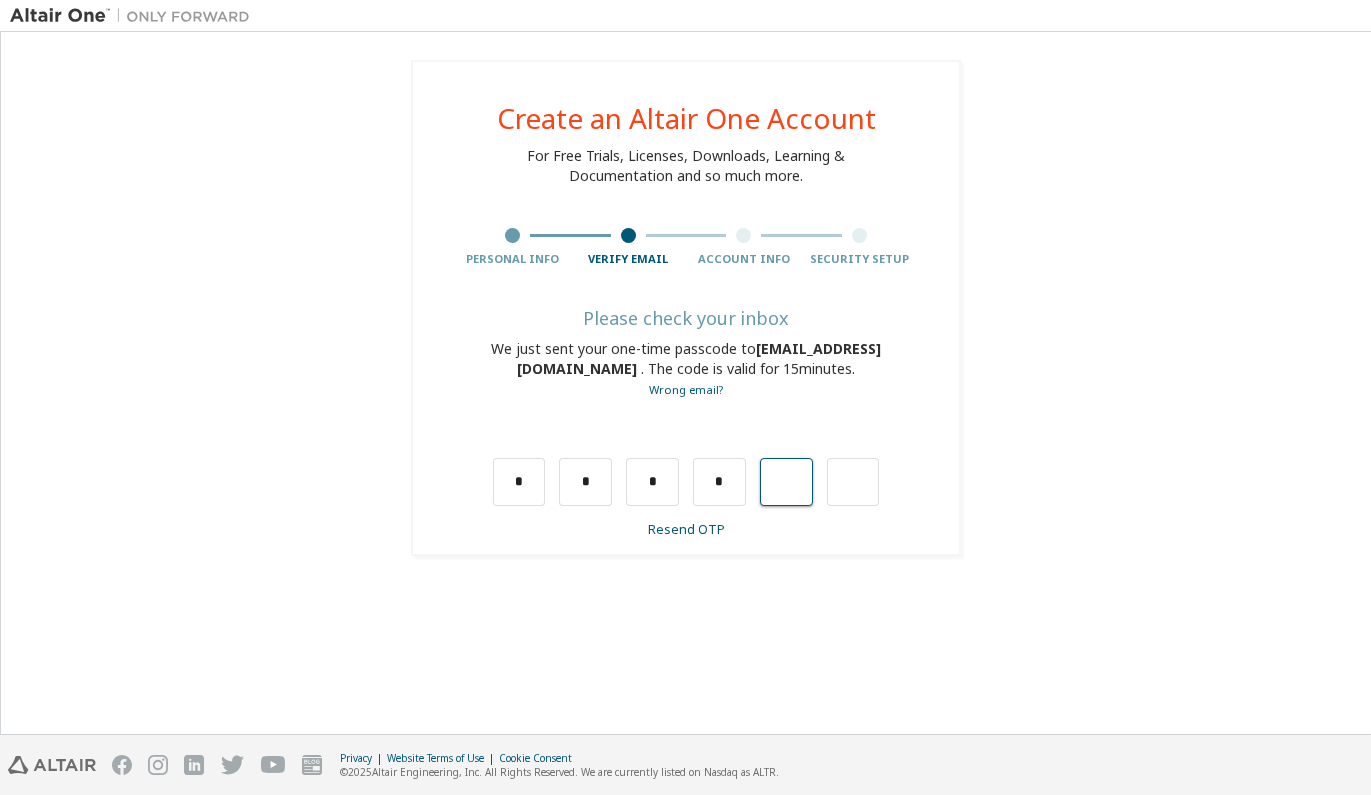 type on "*" 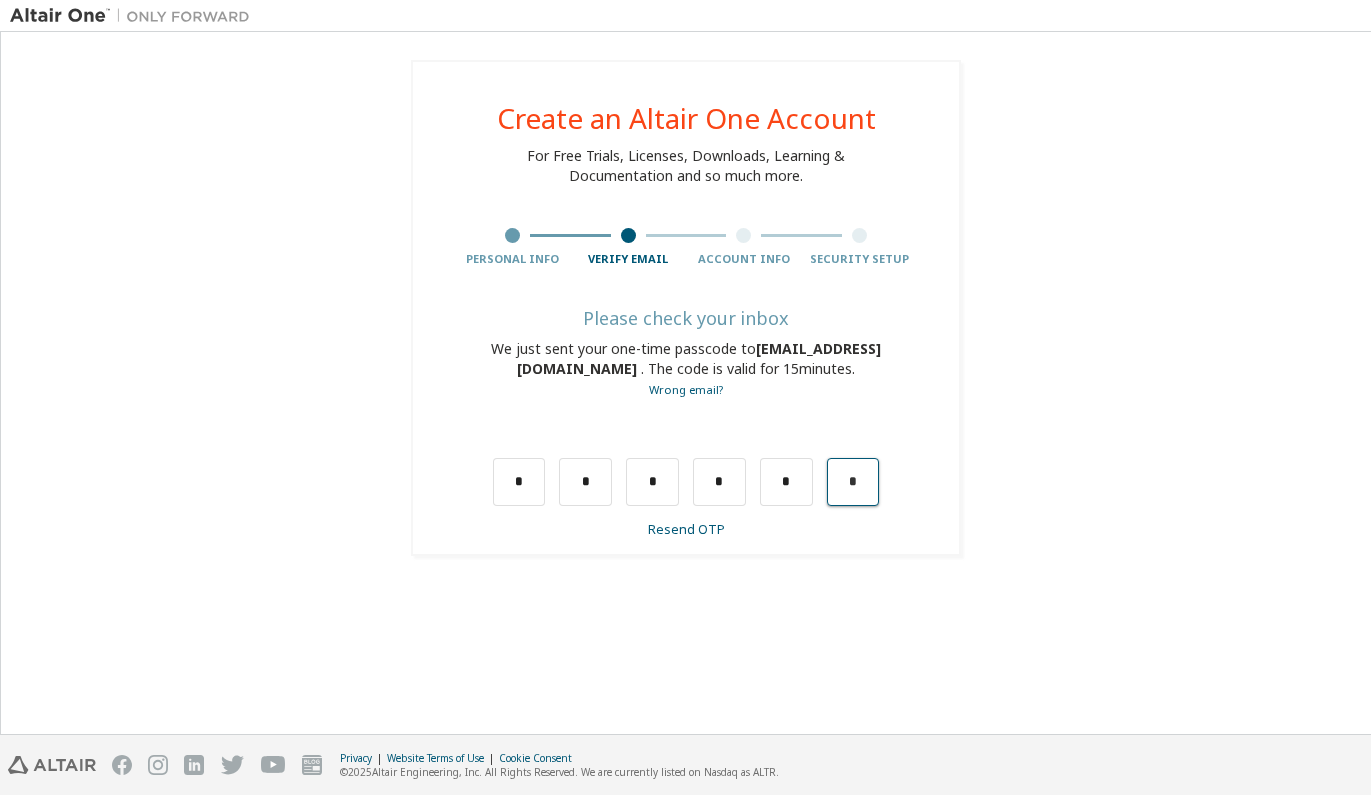 type on "*" 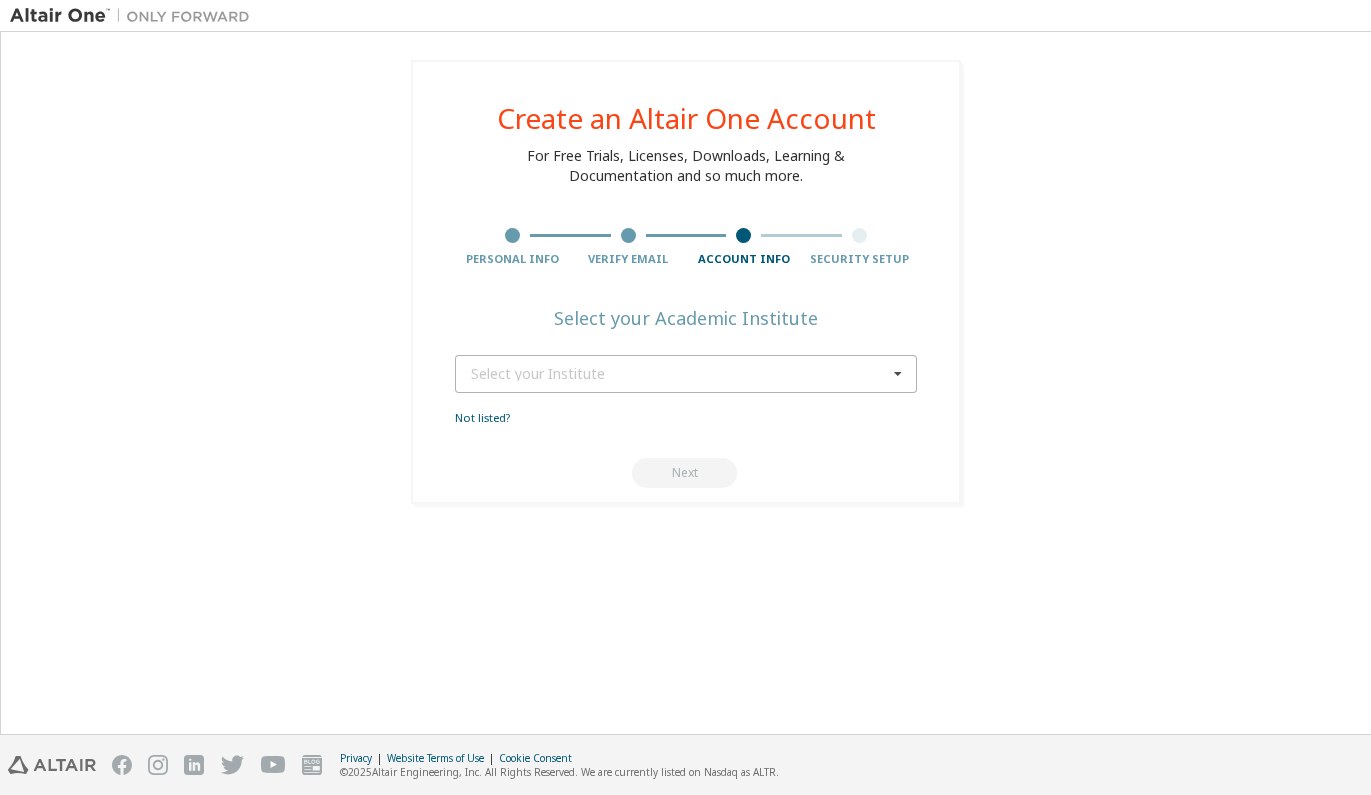 click on "Select your Institute" at bounding box center (679, 374) 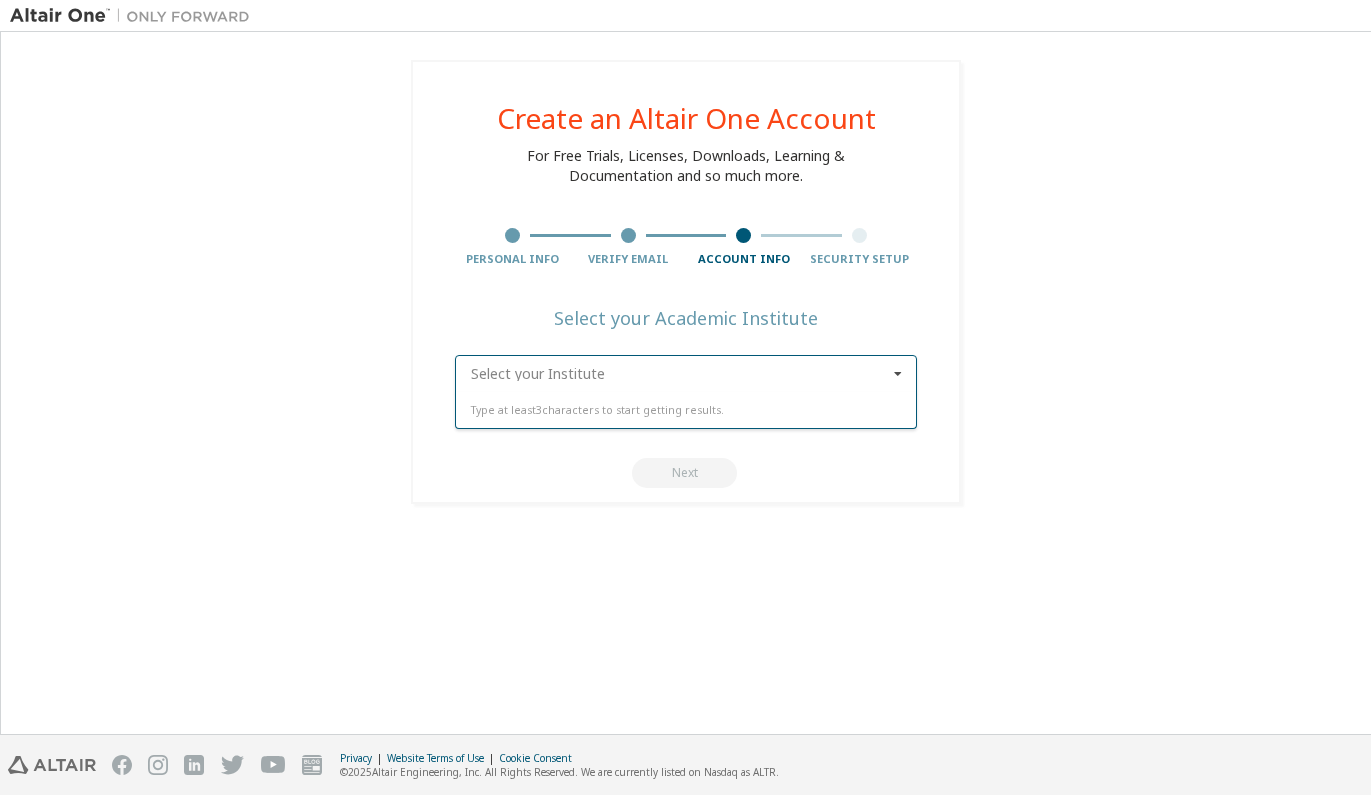 type on "*" 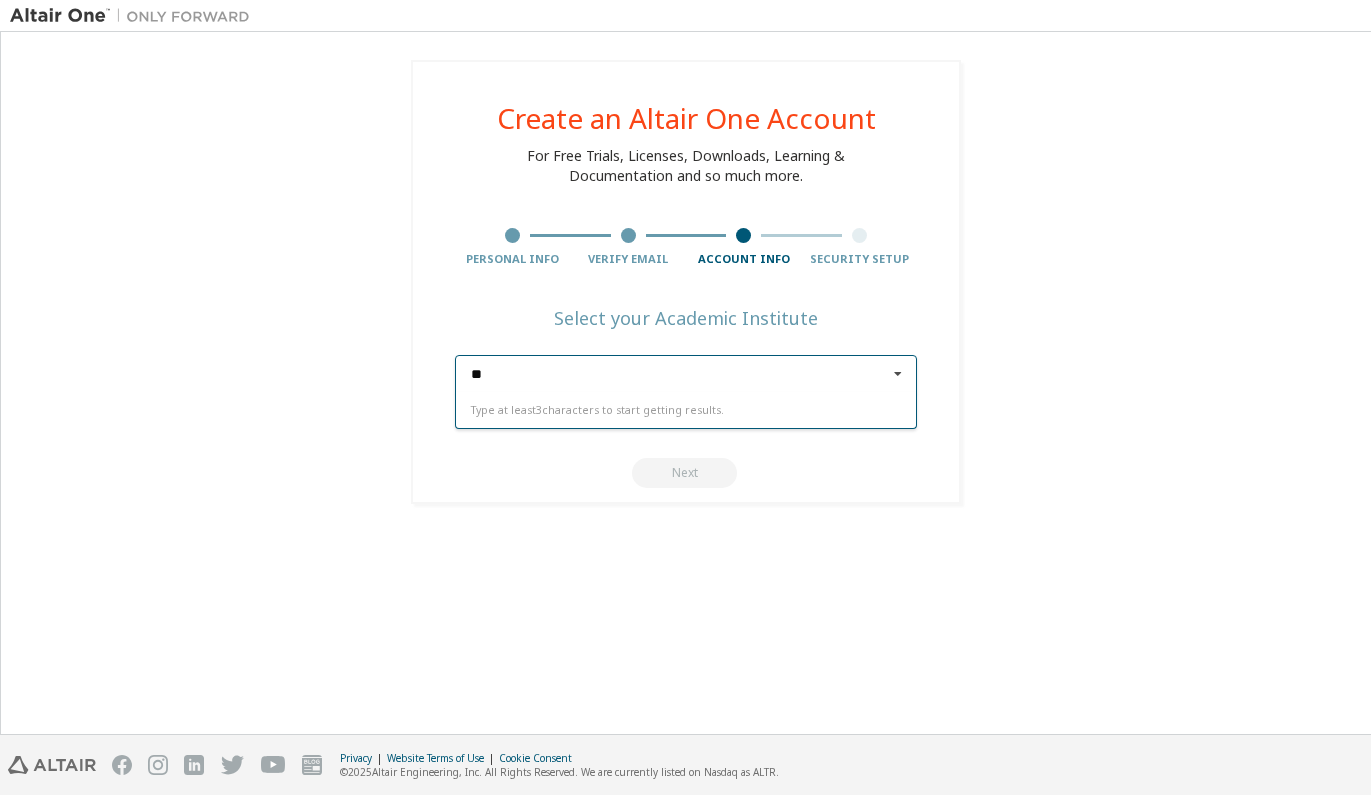 type on "*" 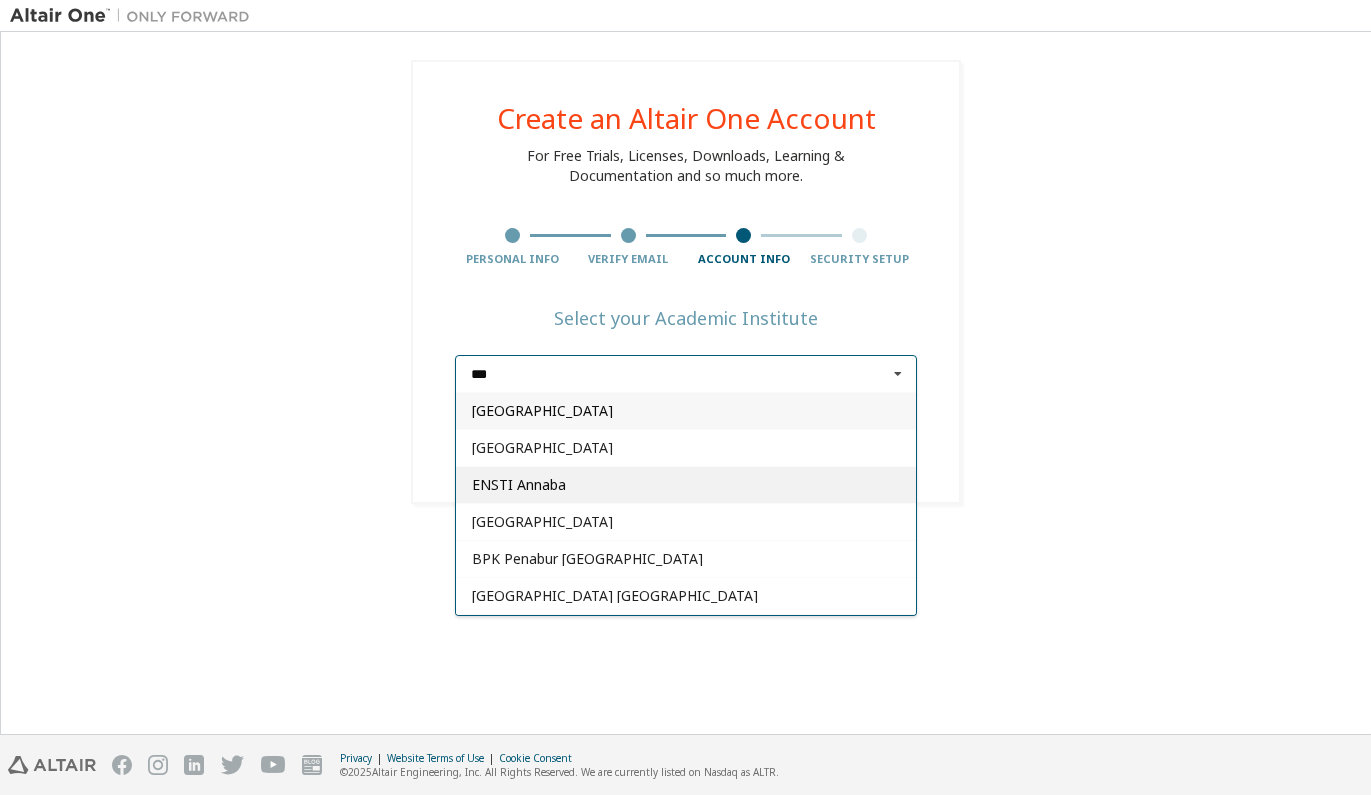 scroll, scrollTop: 0, scrollLeft: 0, axis: both 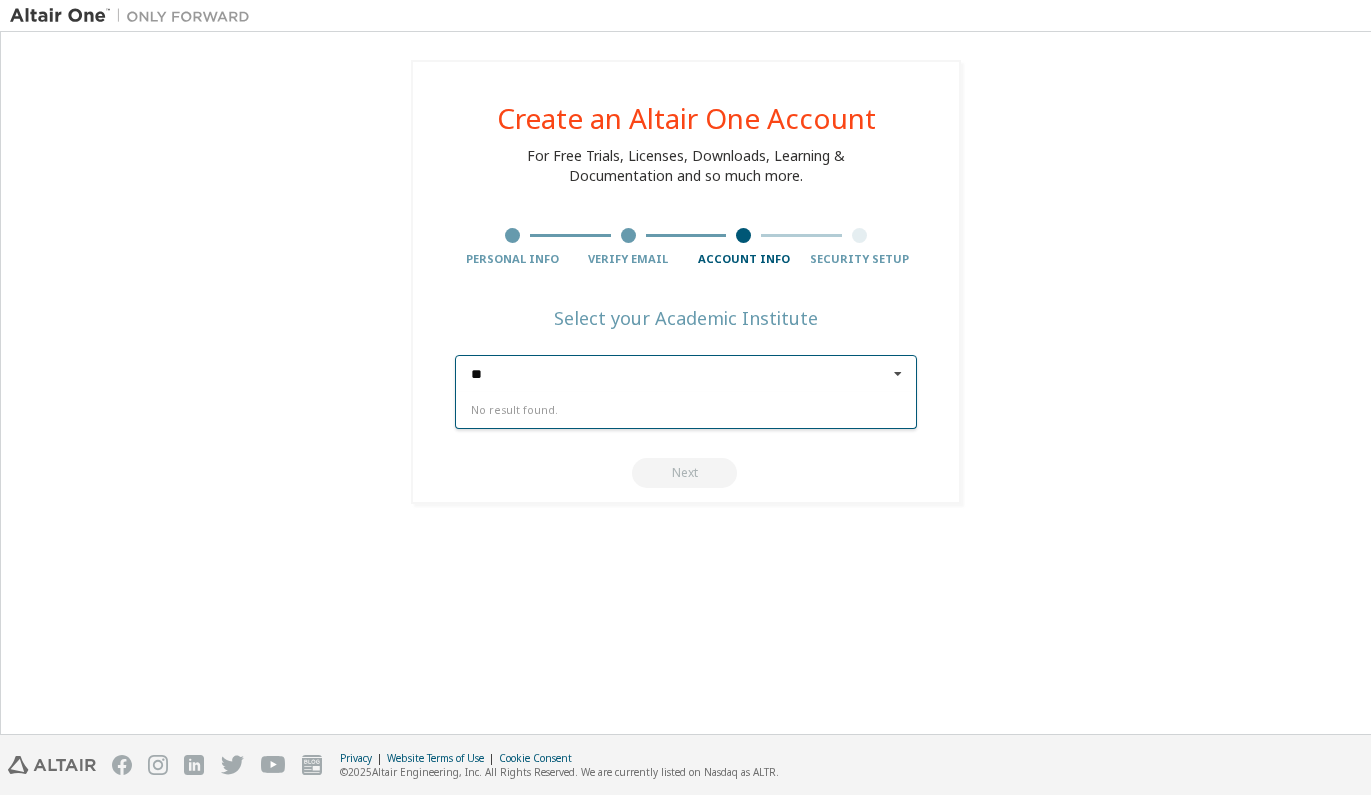 type on "*" 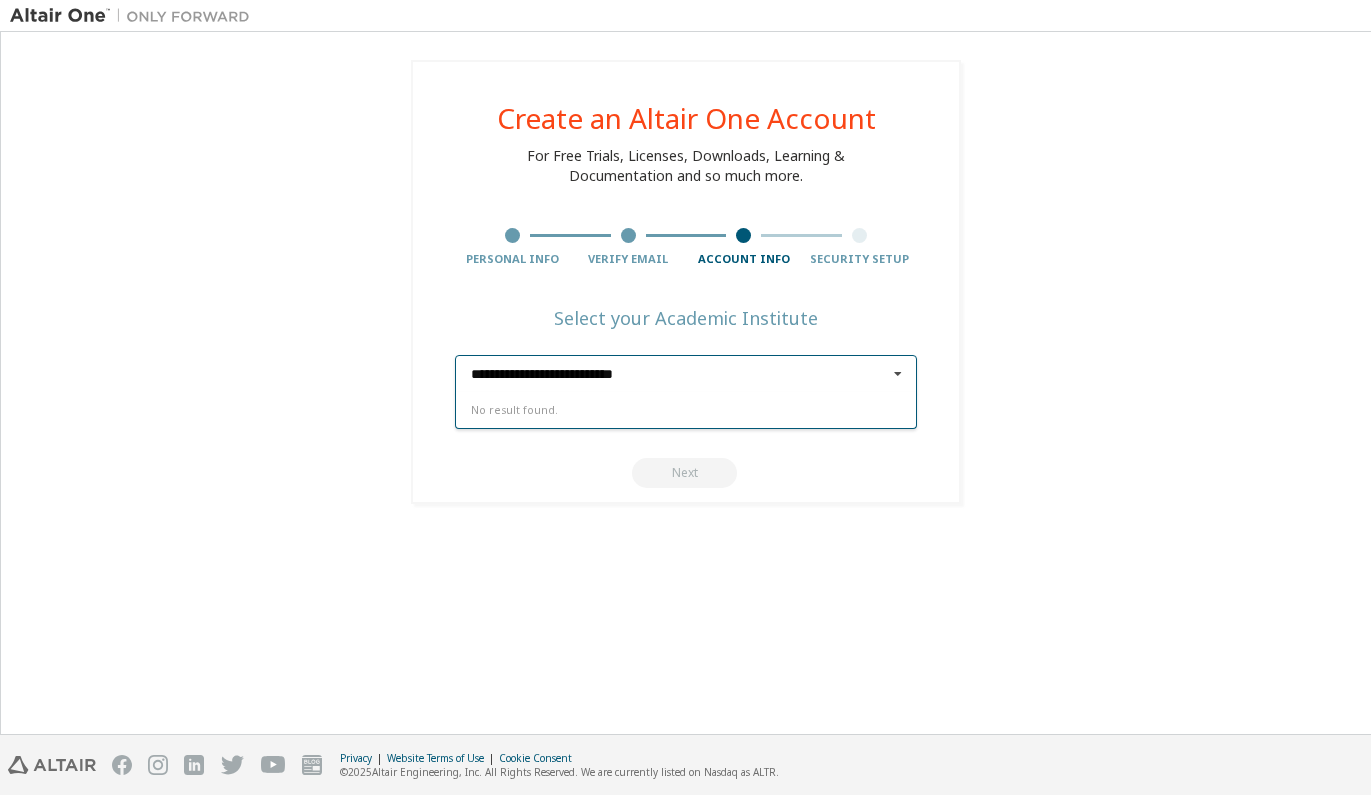 type on "**********" 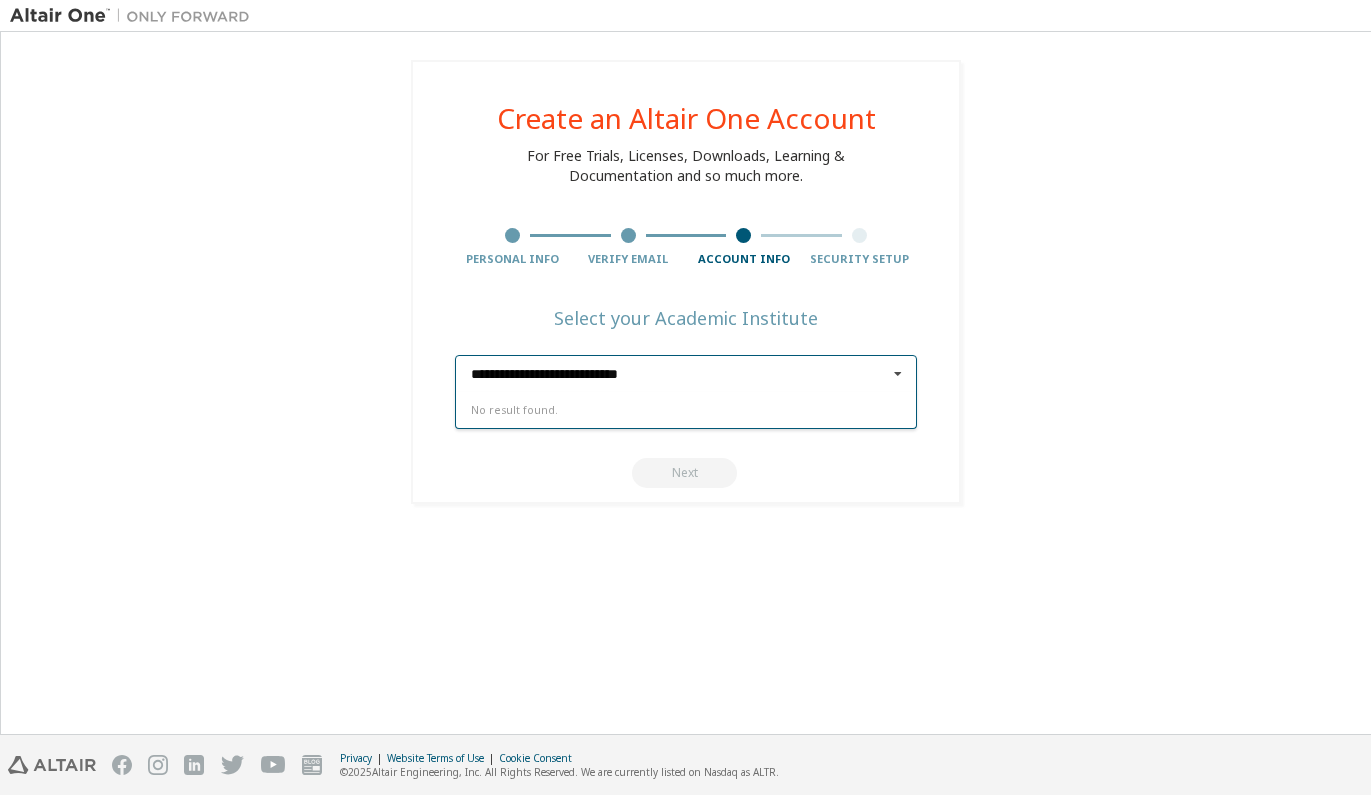 click on "**********" at bounding box center (687, 374) 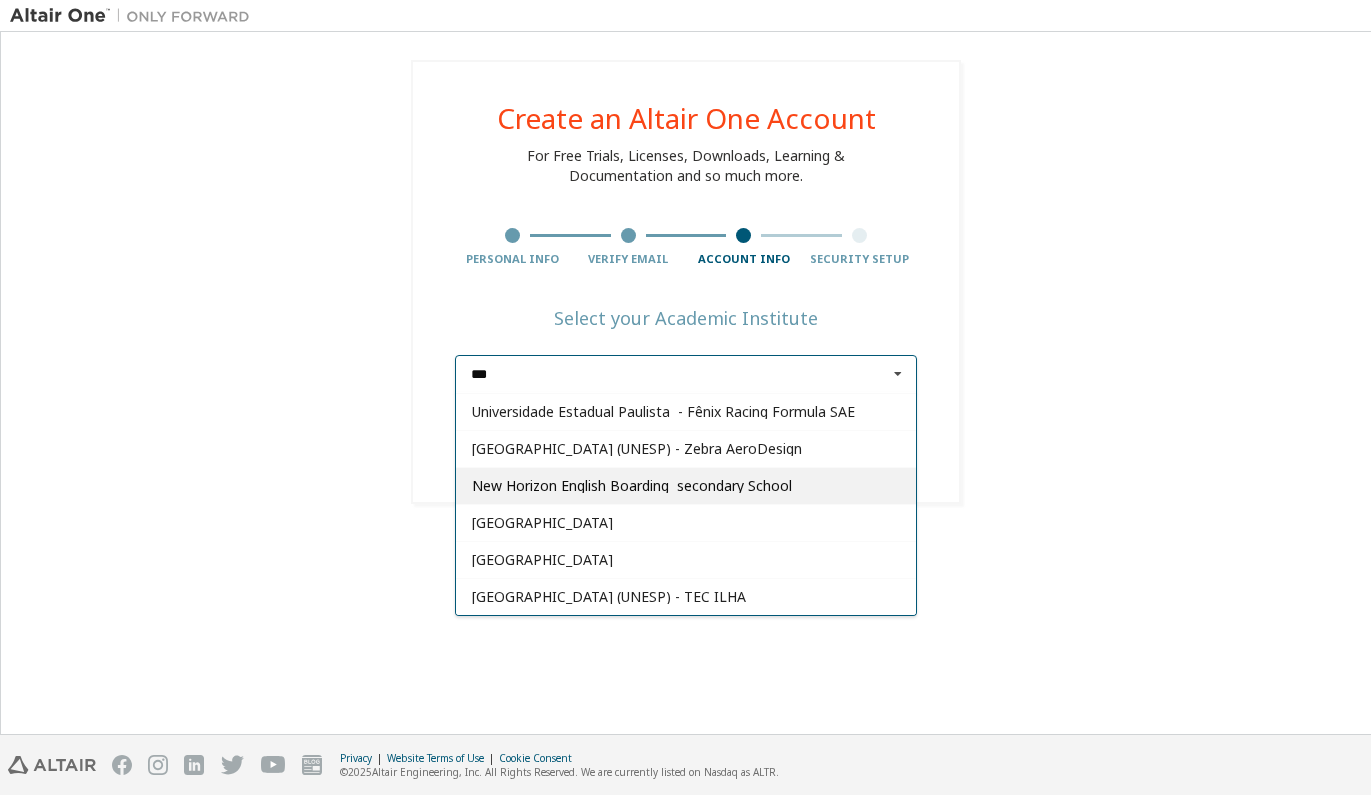 scroll, scrollTop: 961, scrollLeft: 0, axis: vertical 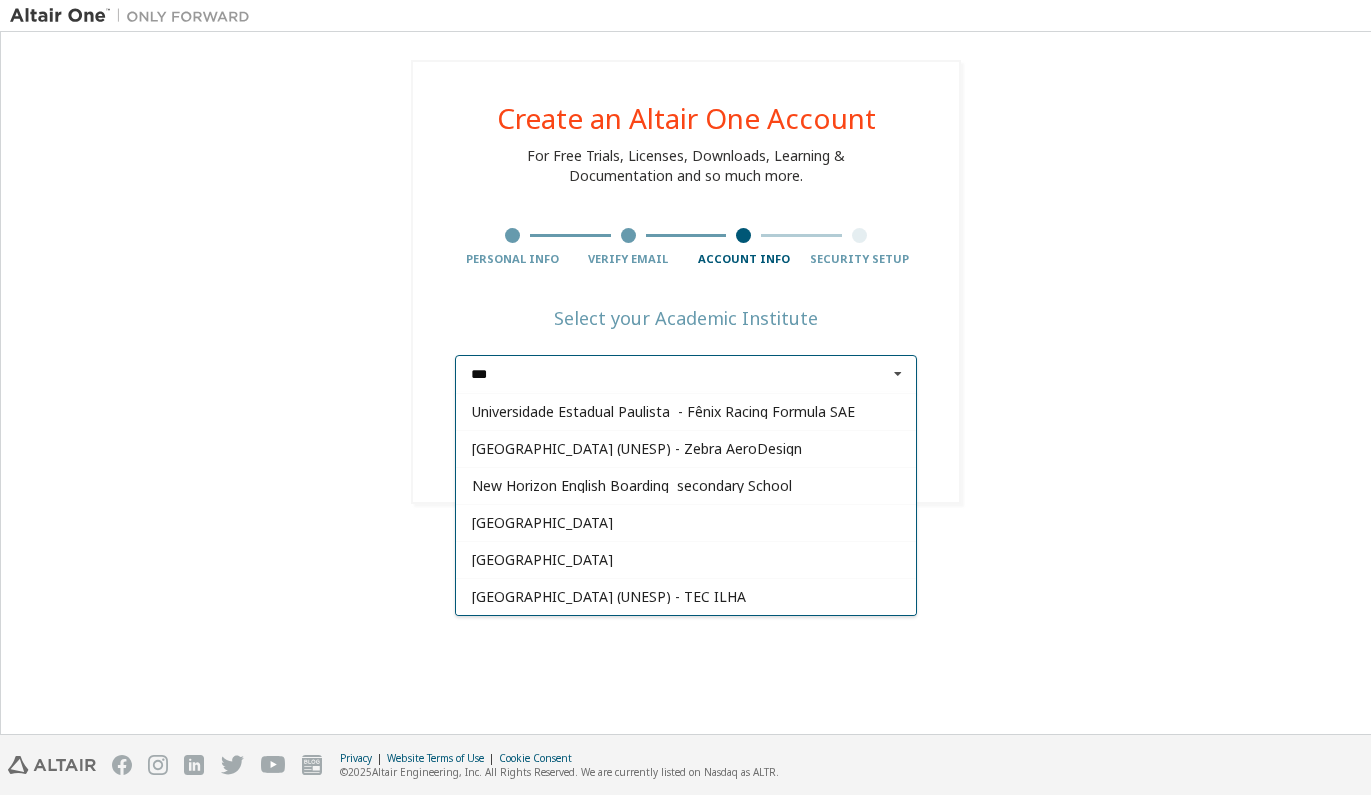 type on "***" 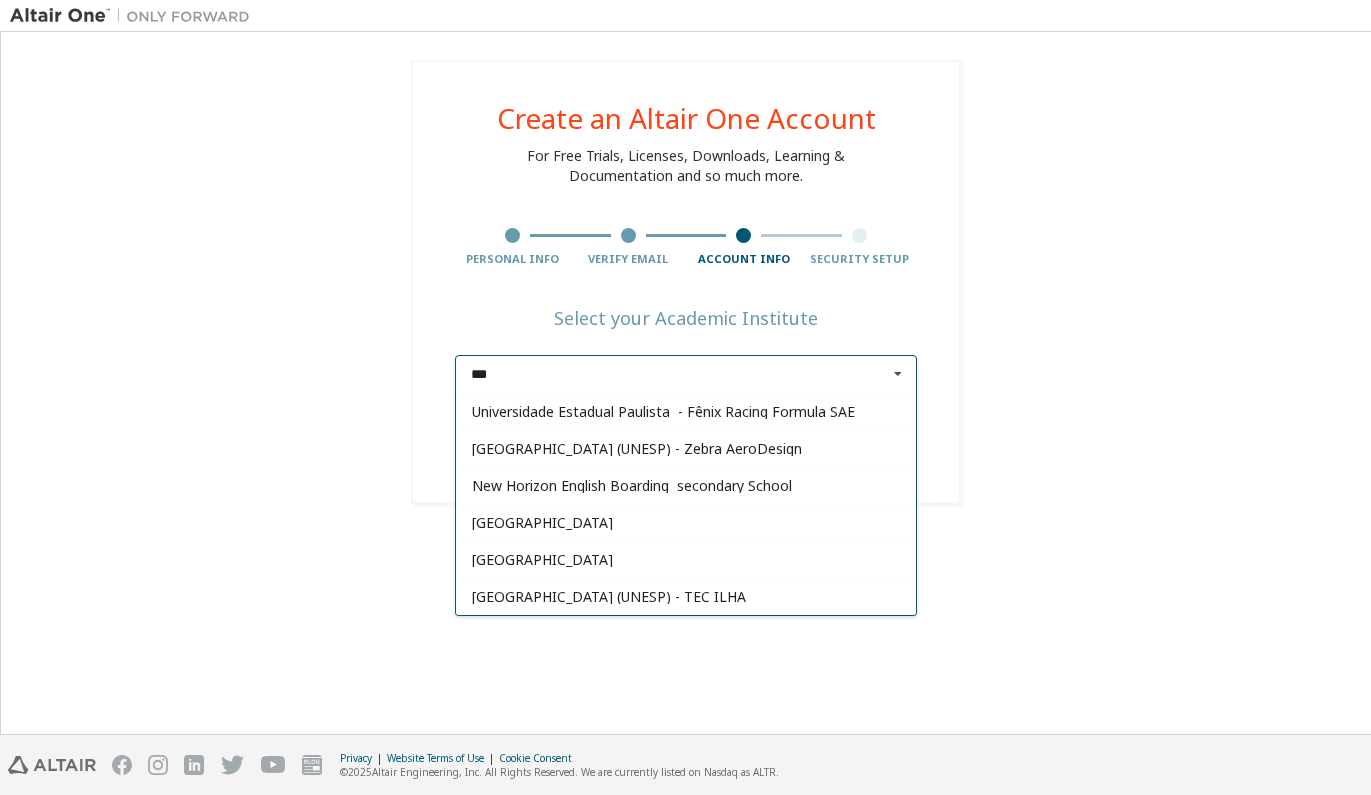 type 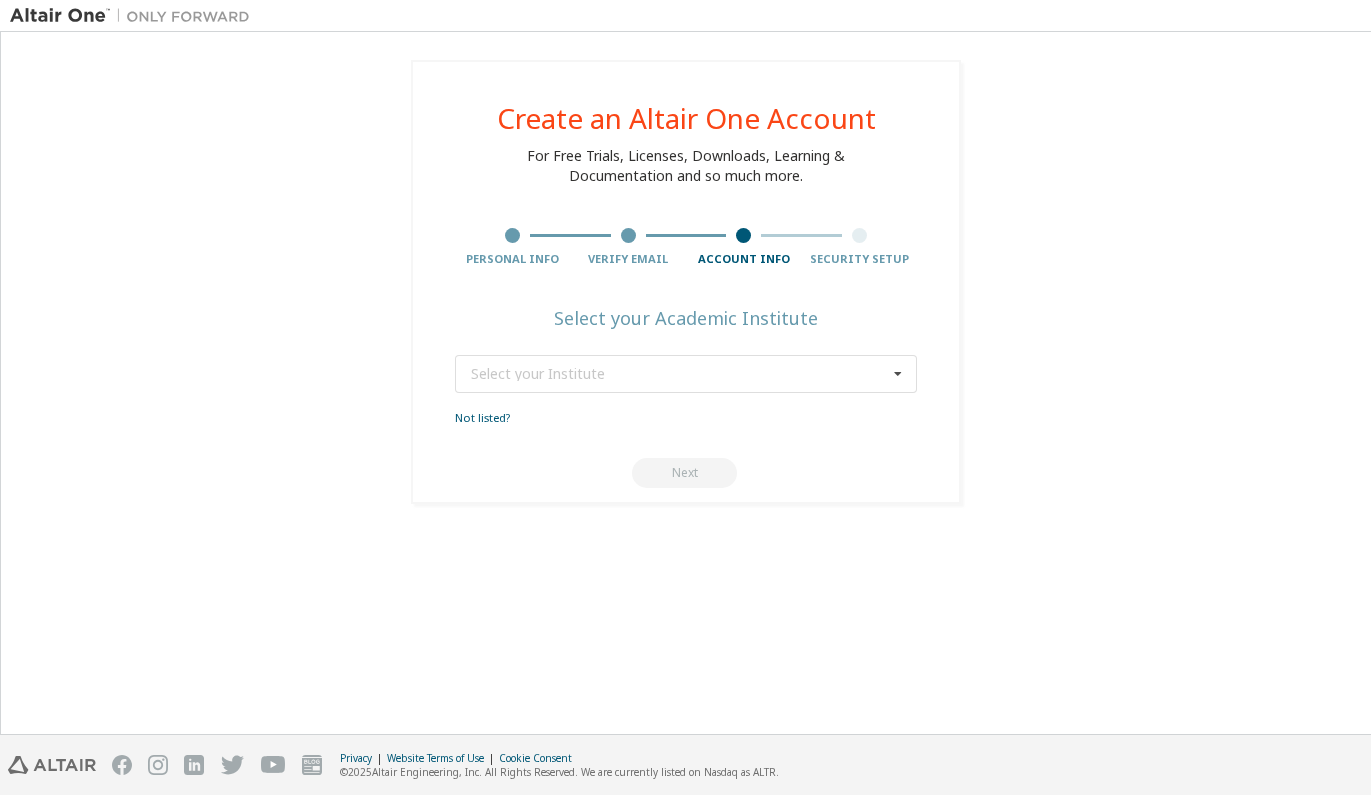 click on "Create an Altair One Account For Free Trials, Licenses, Downloads, Learning &  Documentation and so much more. Personal Info Verify Email Account Info Security Setup Select your Academic Institute Select your Institute [US_STATE][GEOGRAPHIC_DATA] [GEOGRAPHIC_DATA] [GEOGRAPHIC_DATA] [GEOGRAPHIC_DATA] [GEOGRAPHIC_DATA] Hochschule FUNDACIO PRIVADA ELISAVA ESCOLA UNIVERSITARIA [GEOGRAPHIC_DATA] of the Heroes of Westerplatte ELISAVA RACING TEAM [GEOGRAPHIC_DATA] (UNESP) [GEOGRAPHIC_DATA] [GEOGRAPHIC_DATA] STIK – PTIK – Sekolah Tinggi Ilmu Kepolisian FIAP - Faculdade de Informática e Administração Paulista Instituto Superior de Engenharia de [GEOGRAPHIC_DATA] [GEOGRAPHIC_DATA] [GEOGRAPHIC_DATA] POLIS [GEOGRAPHIC_DATA] Next" at bounding box center [686, 282] 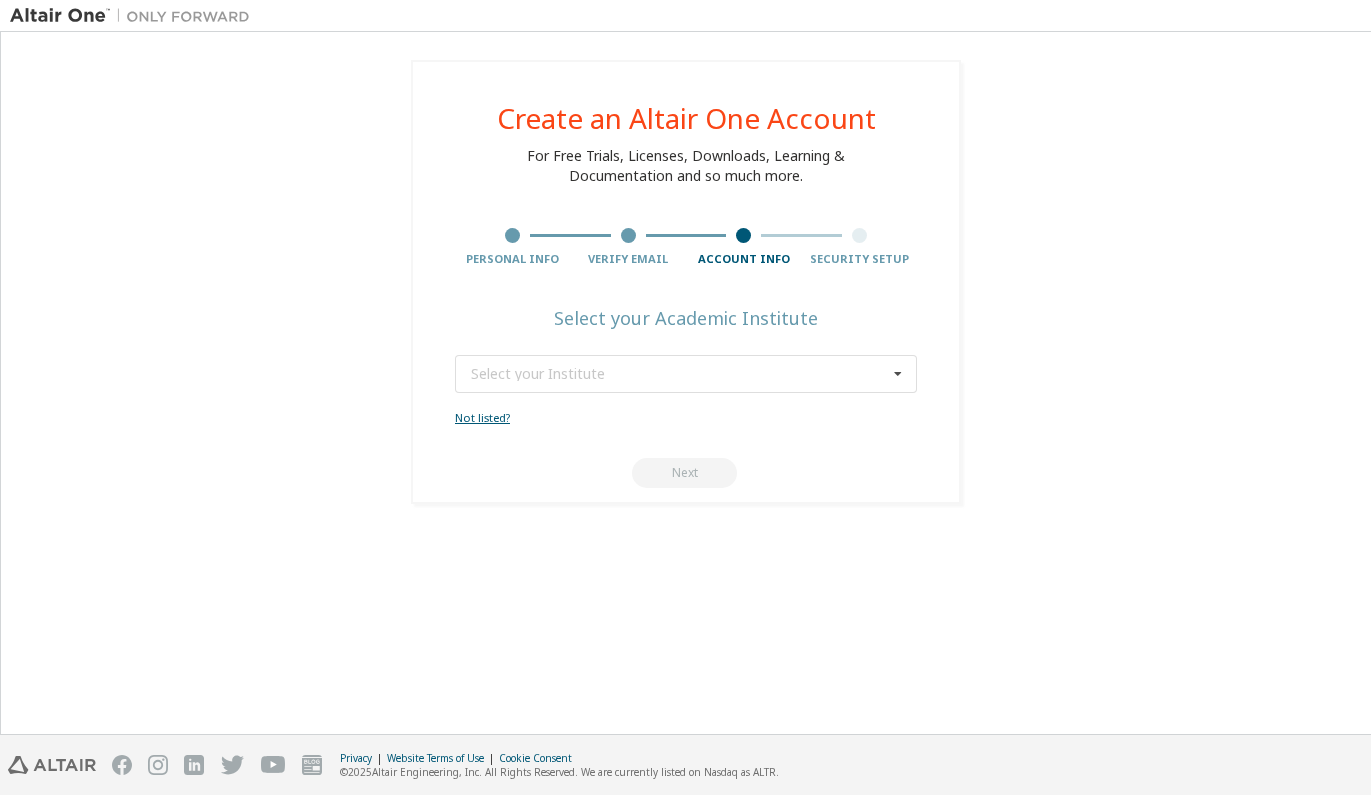 click on "Not listed?" at bounding box center (482, 417) 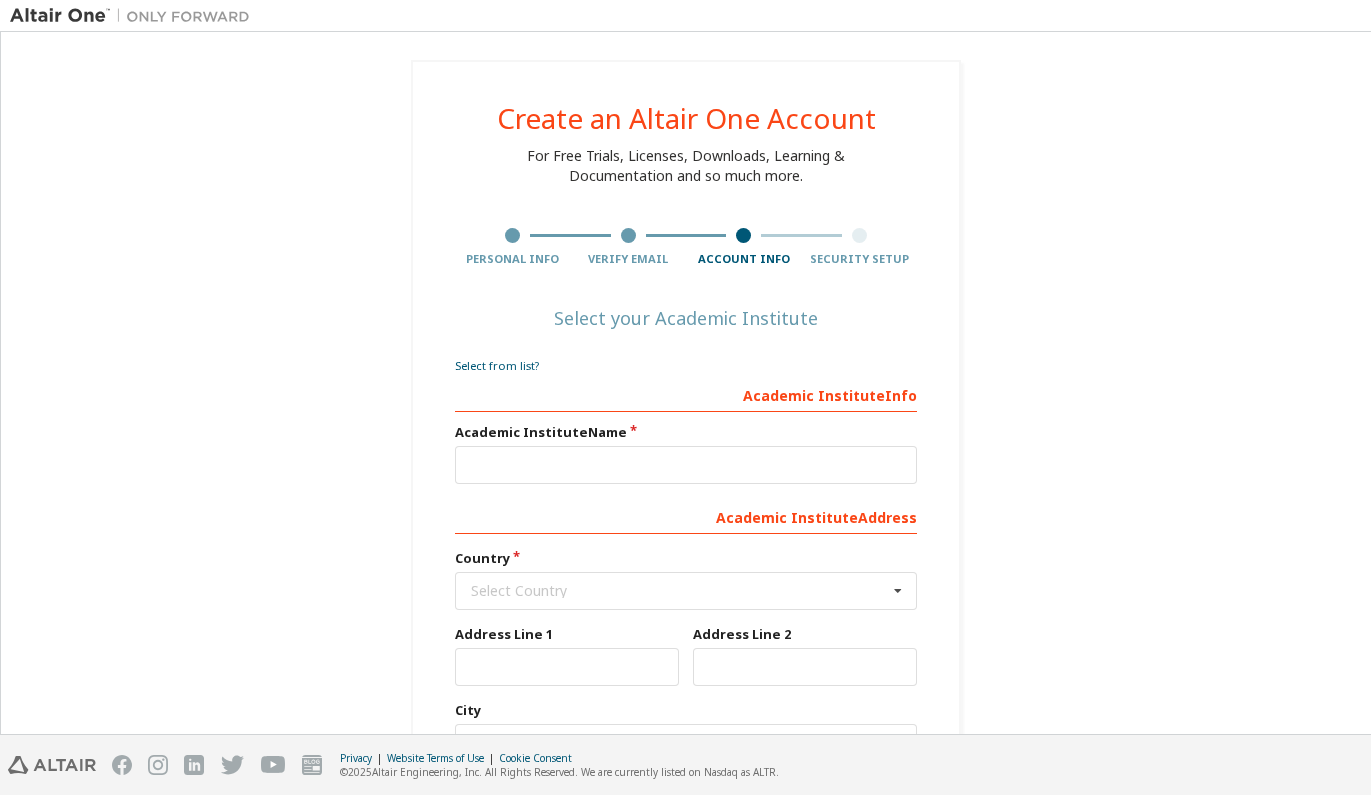 scroll, scrollTop: 27, scrollLeft: 0, axis: vertical 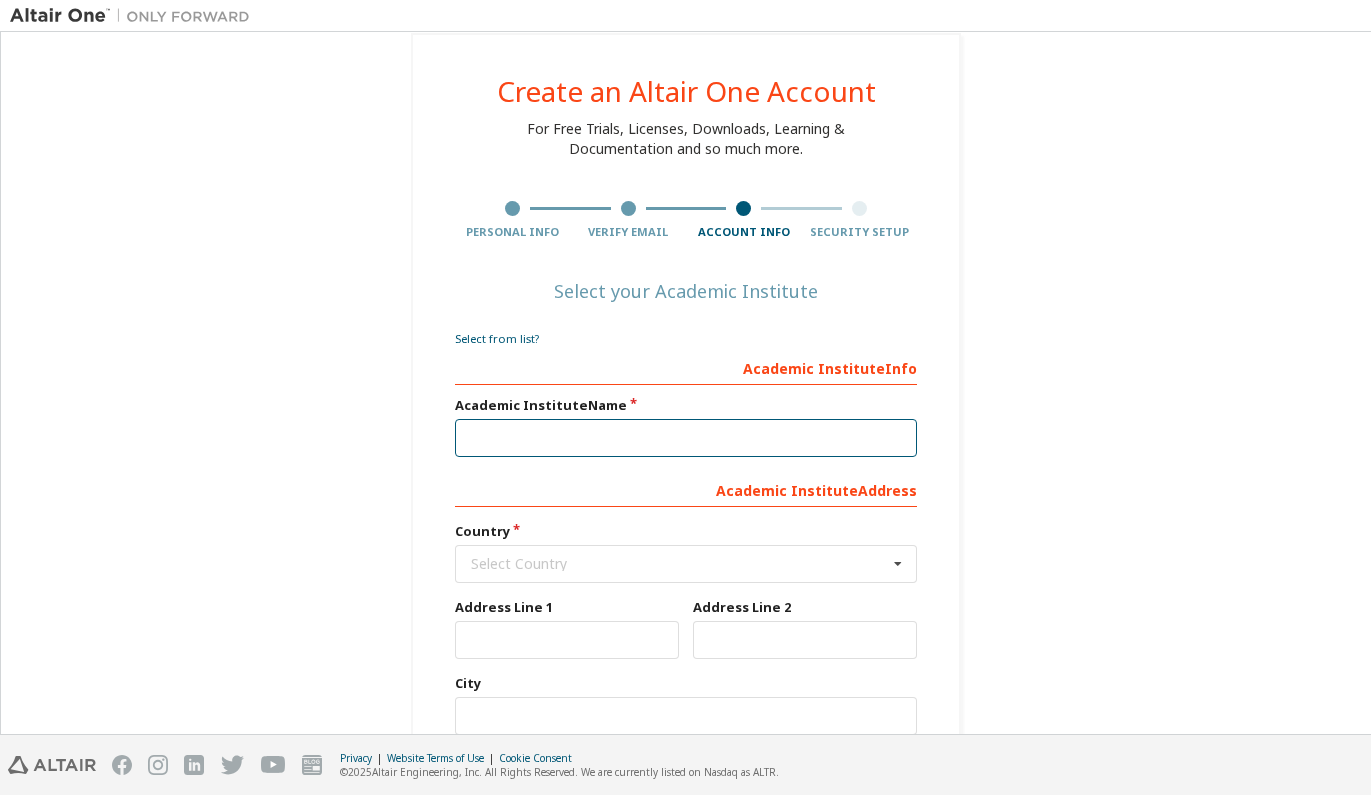 paste on "**********" 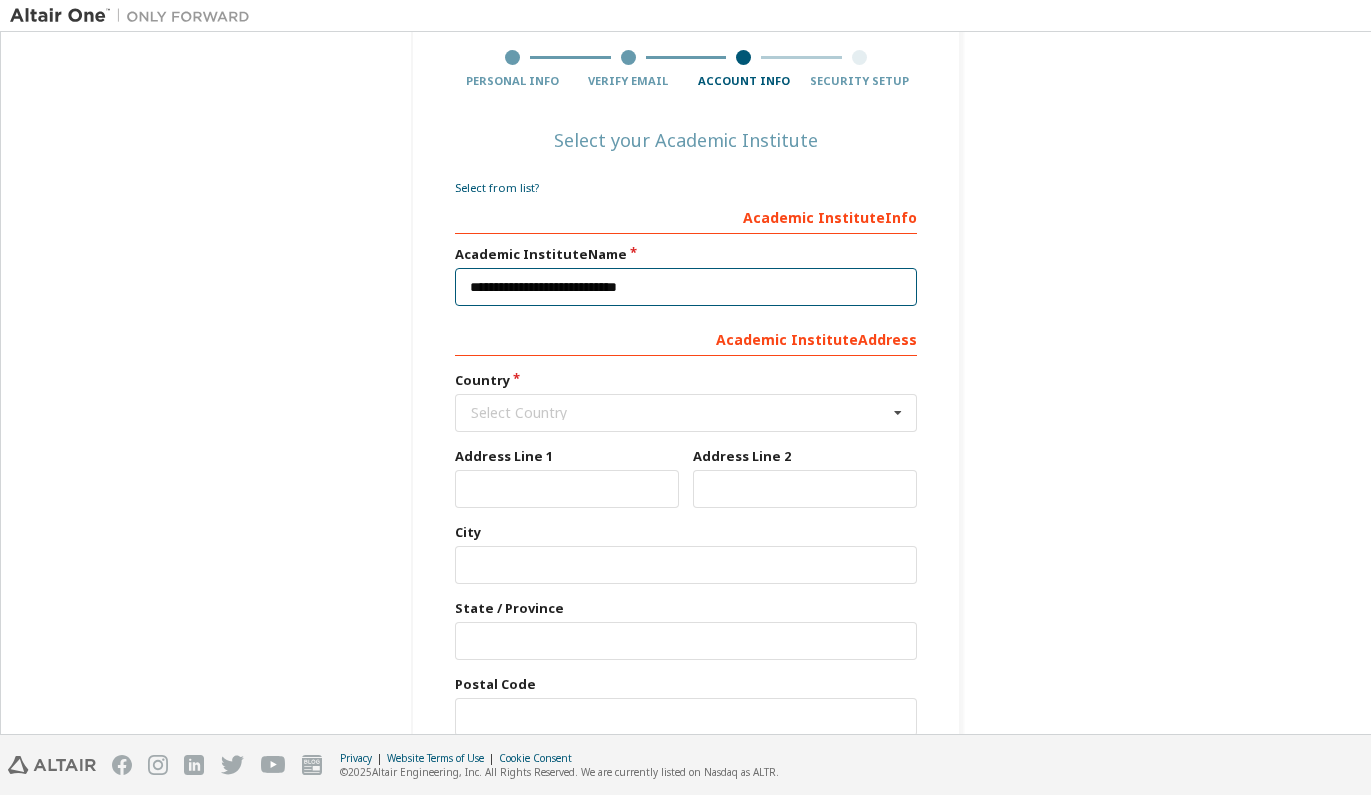 scroll, scrollTop: 217, scrollLeft: 0, axis: vertical 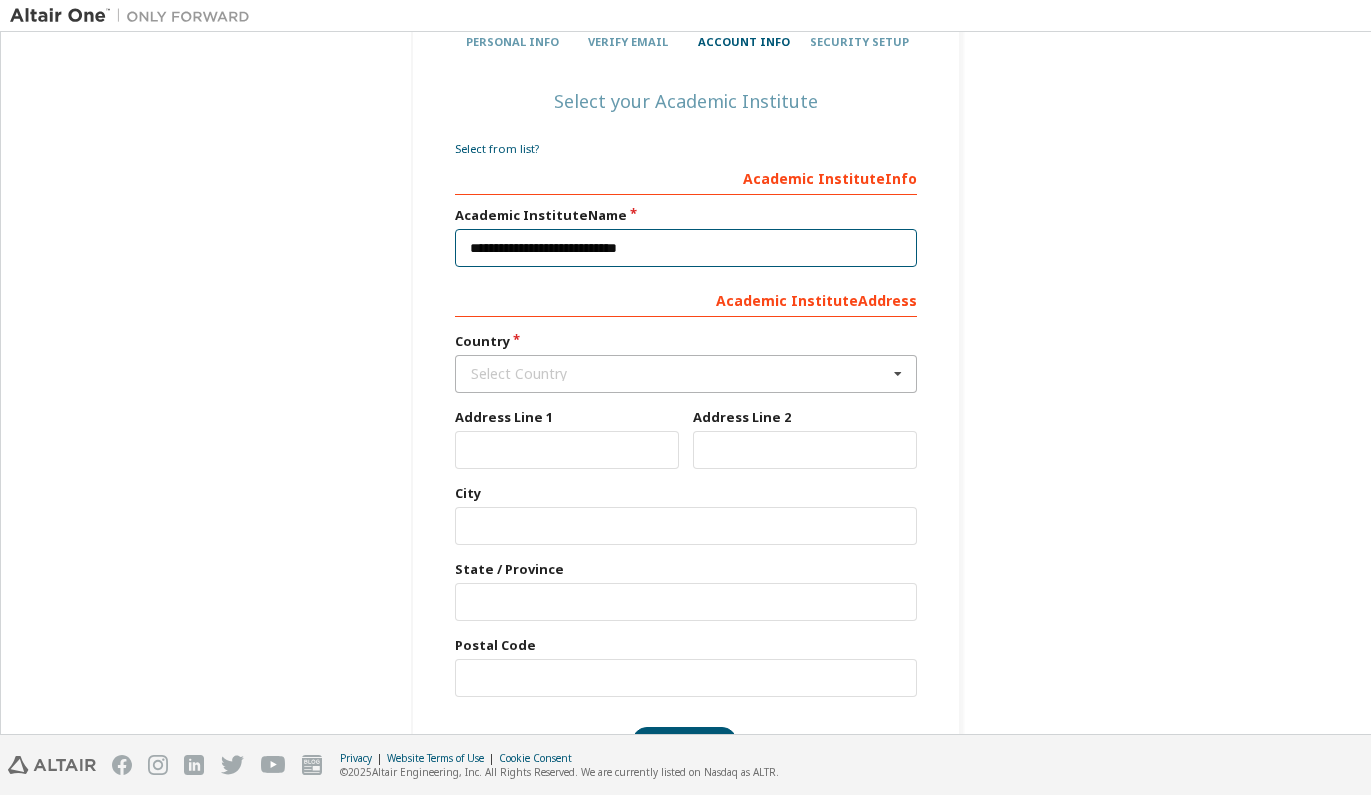 type on "**********" 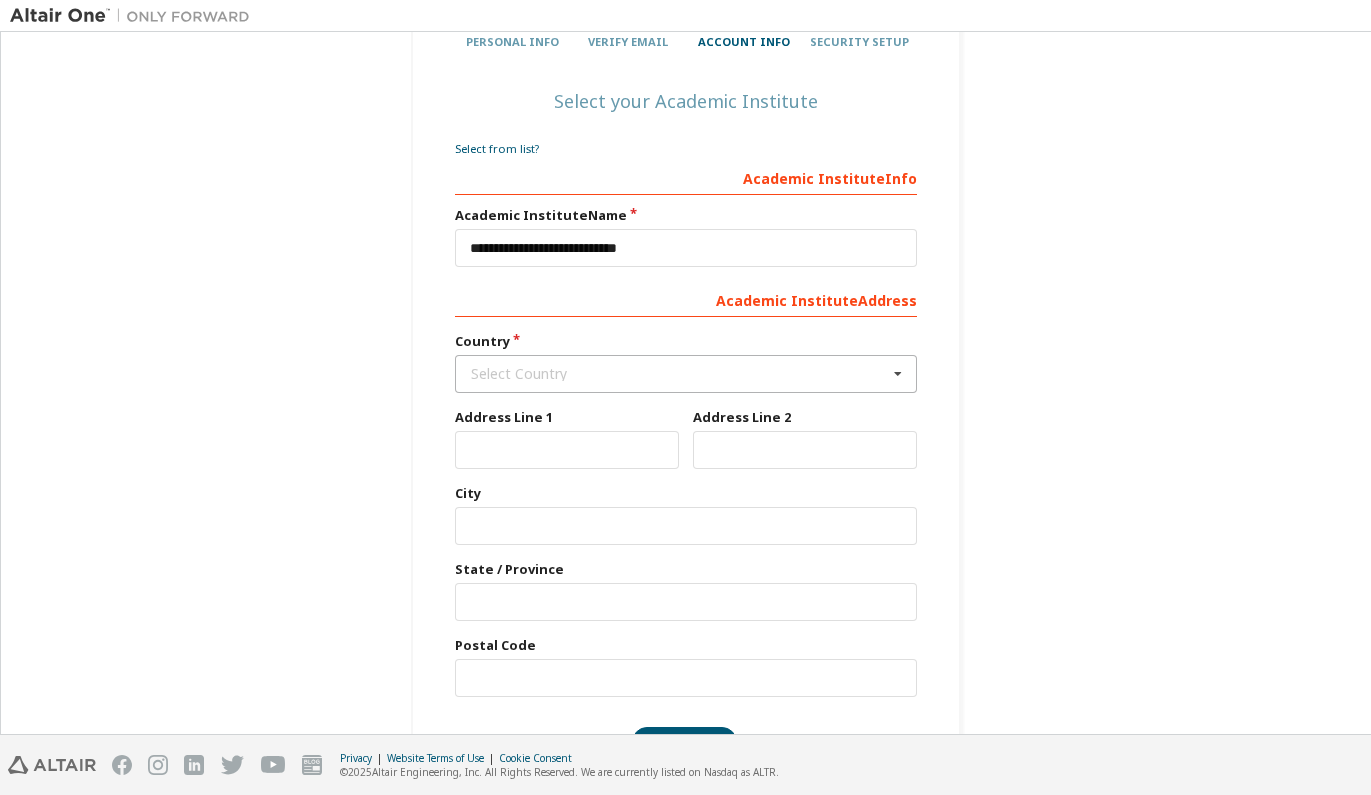 click on "Select Country" at bounding box center (679, 374) 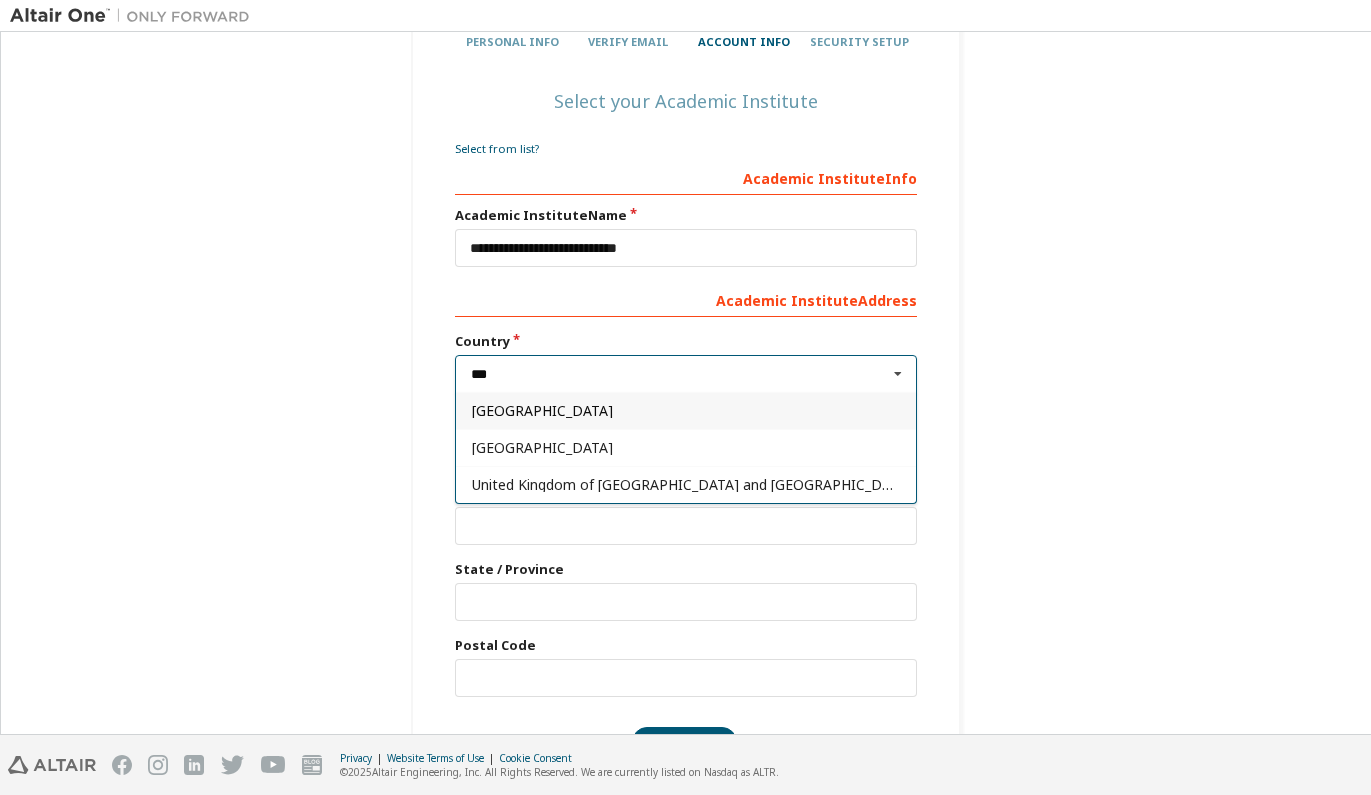 type on "***" 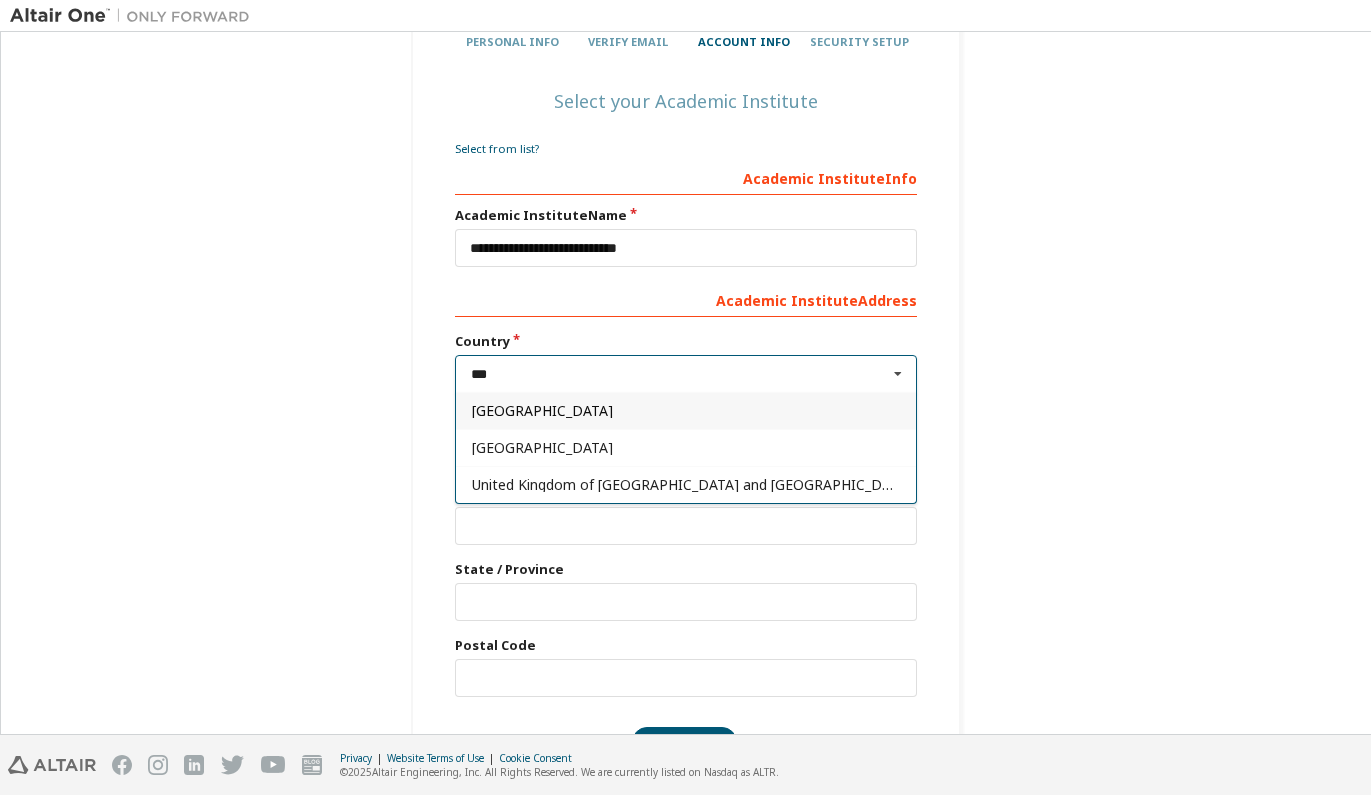 click on "[GEOGRAPHIC_DATA]" at bounding box center [686, 411] 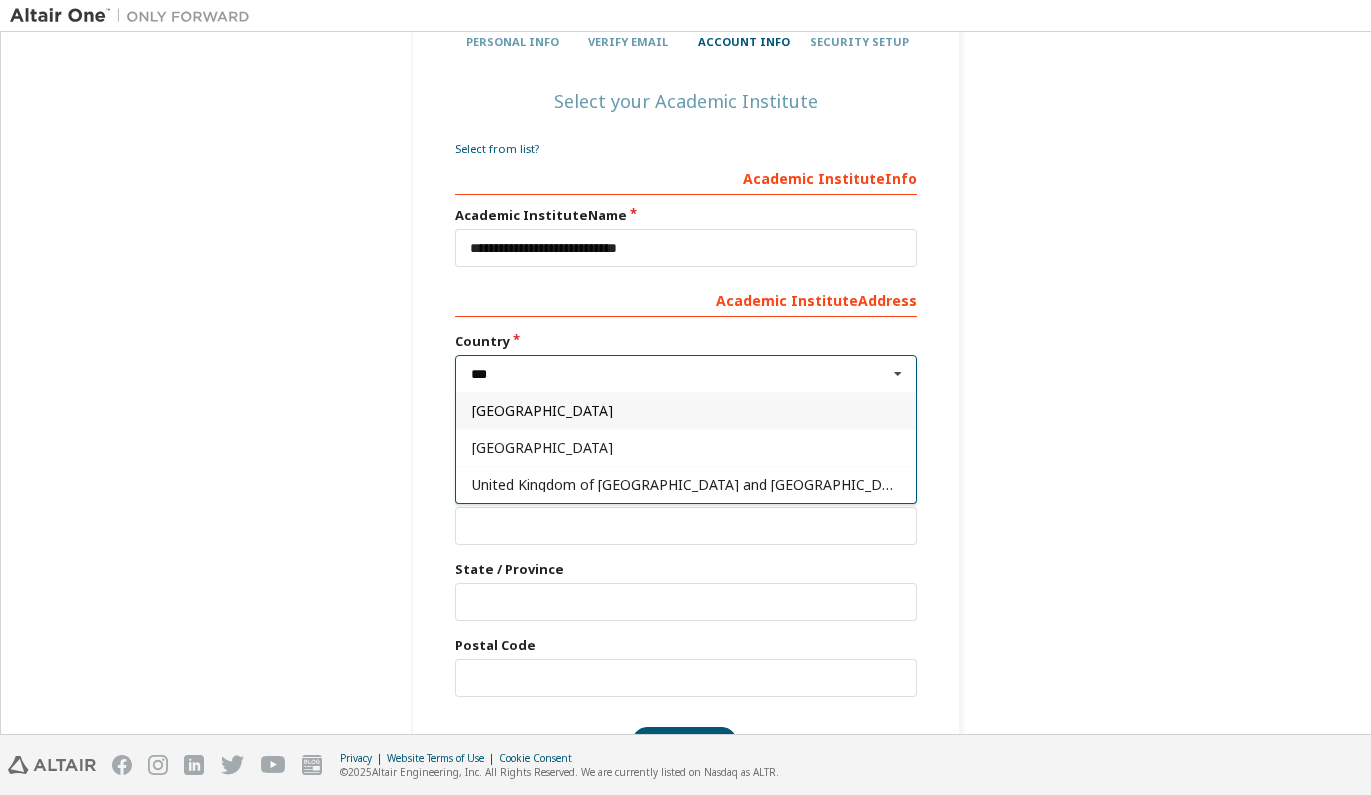 type on "***" 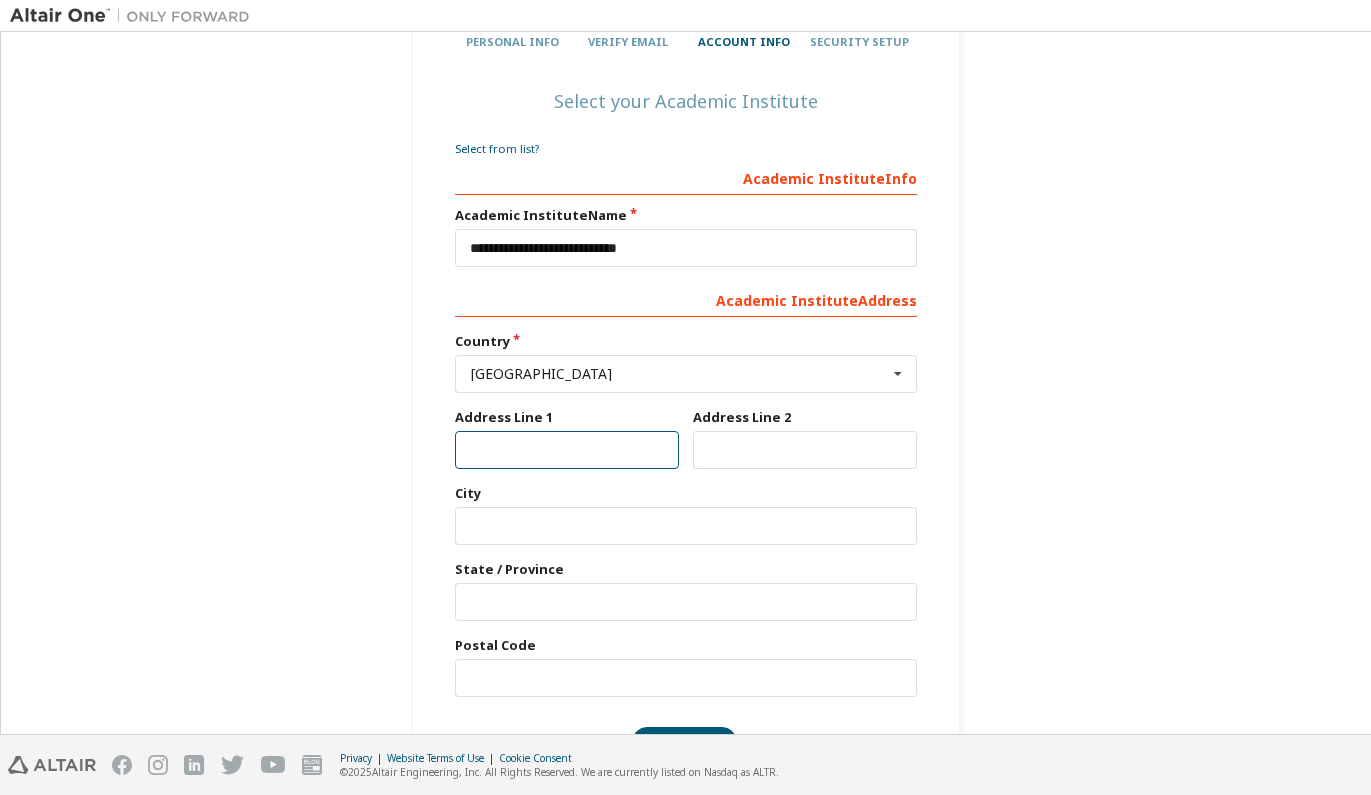 scroll, scrollTop: 253, scrollLeft: 0, axis: vertical 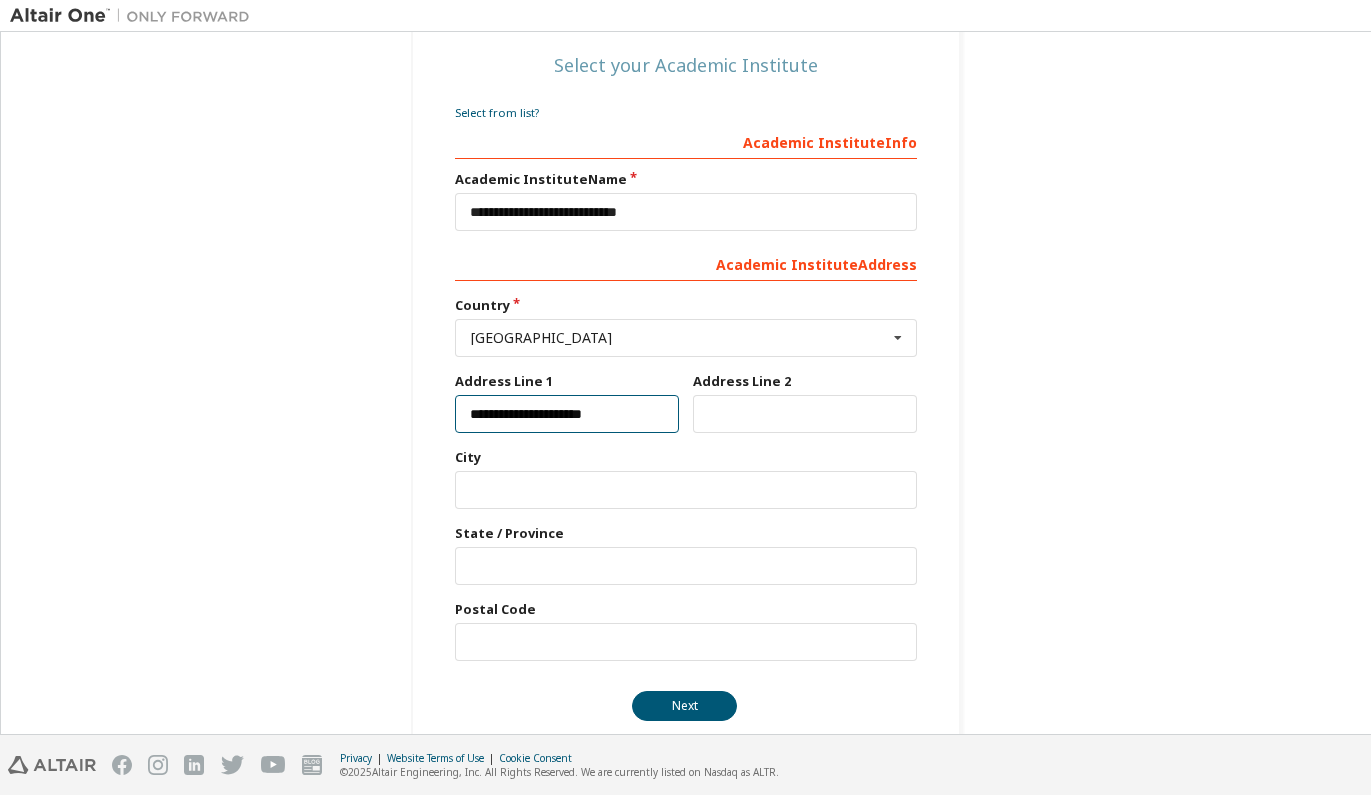 type on "**********" 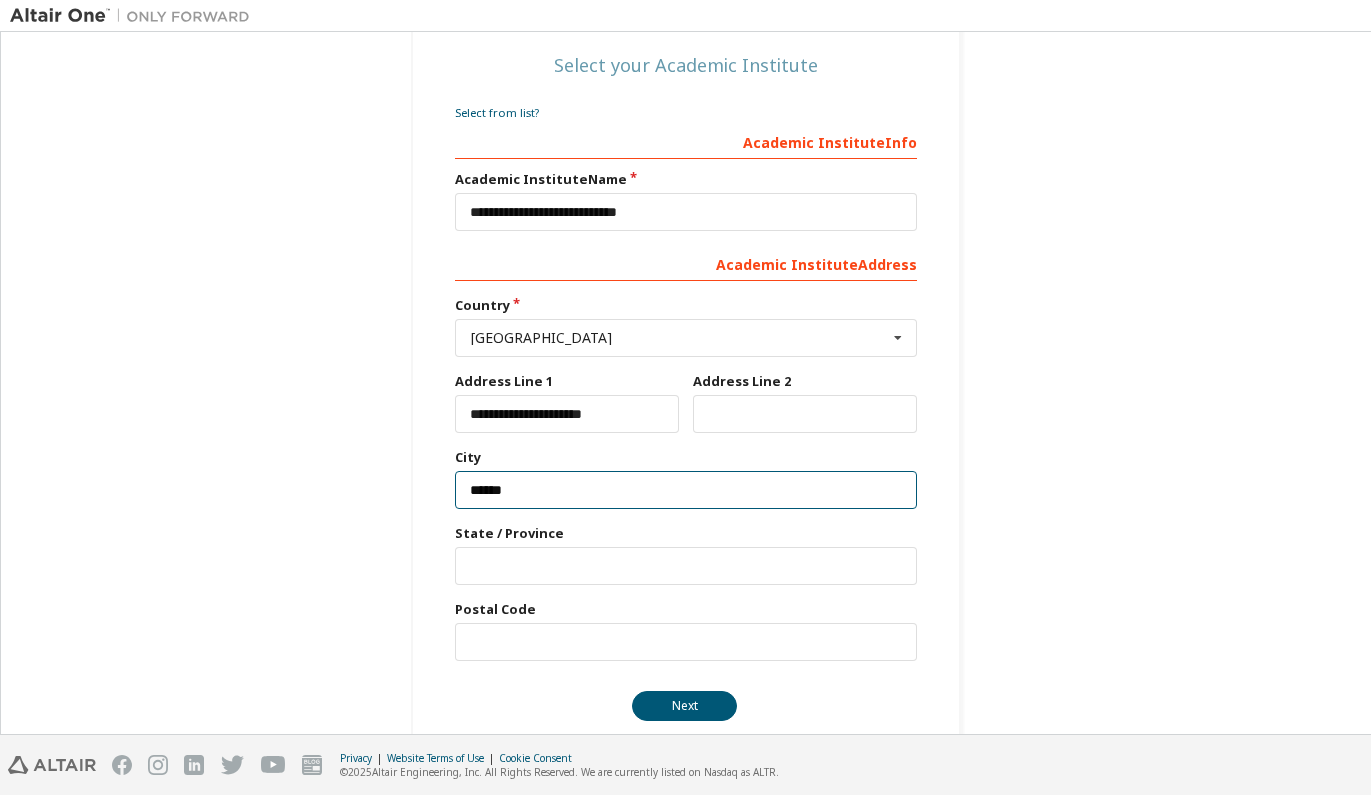 type on "******" 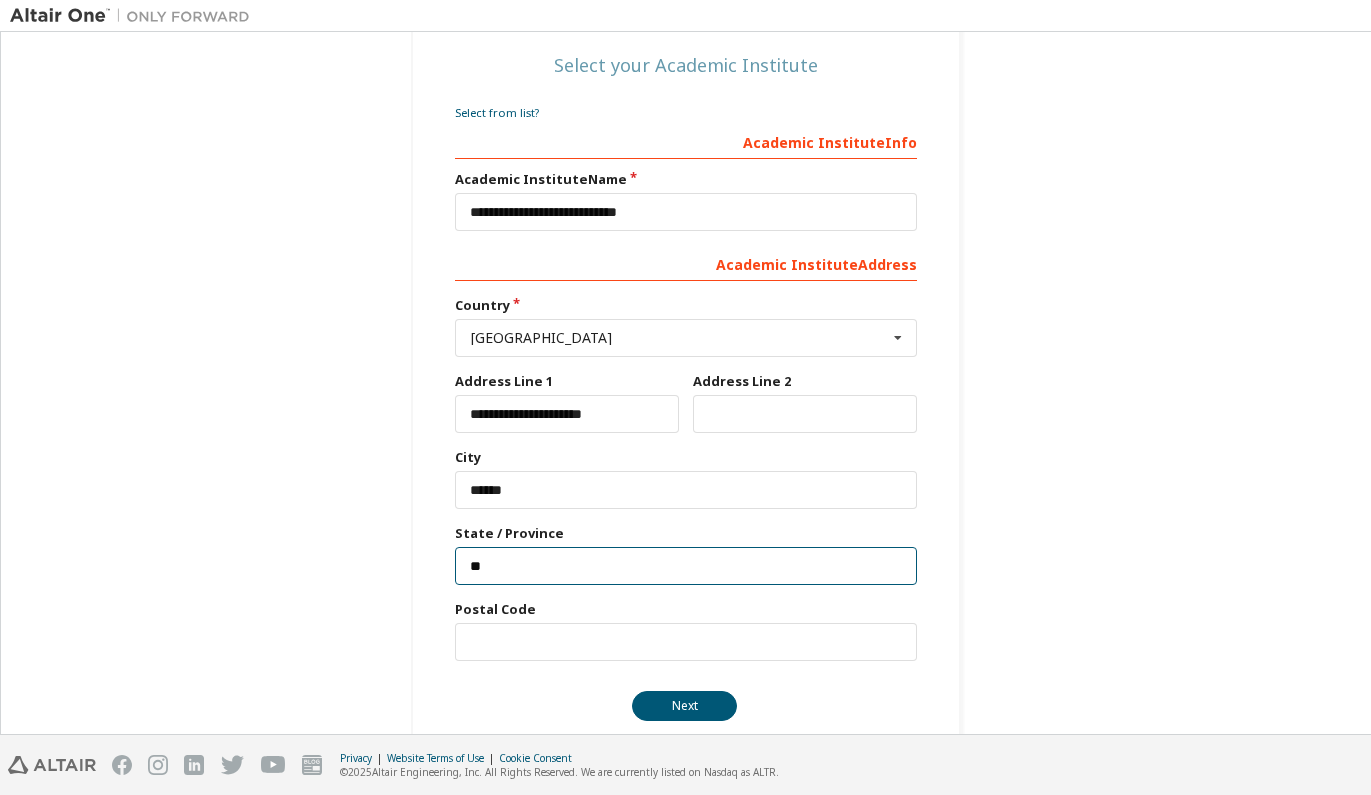 type on "**" 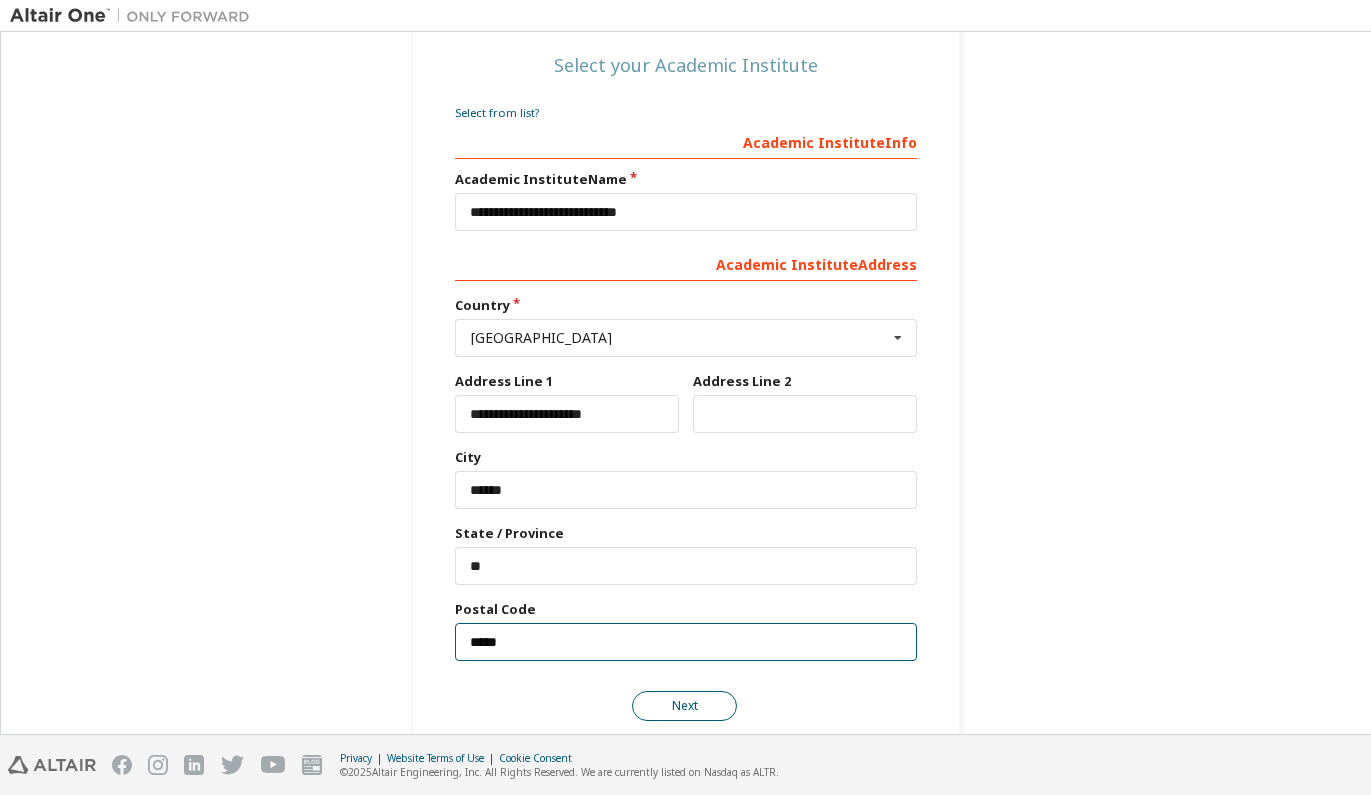 type on "*****" 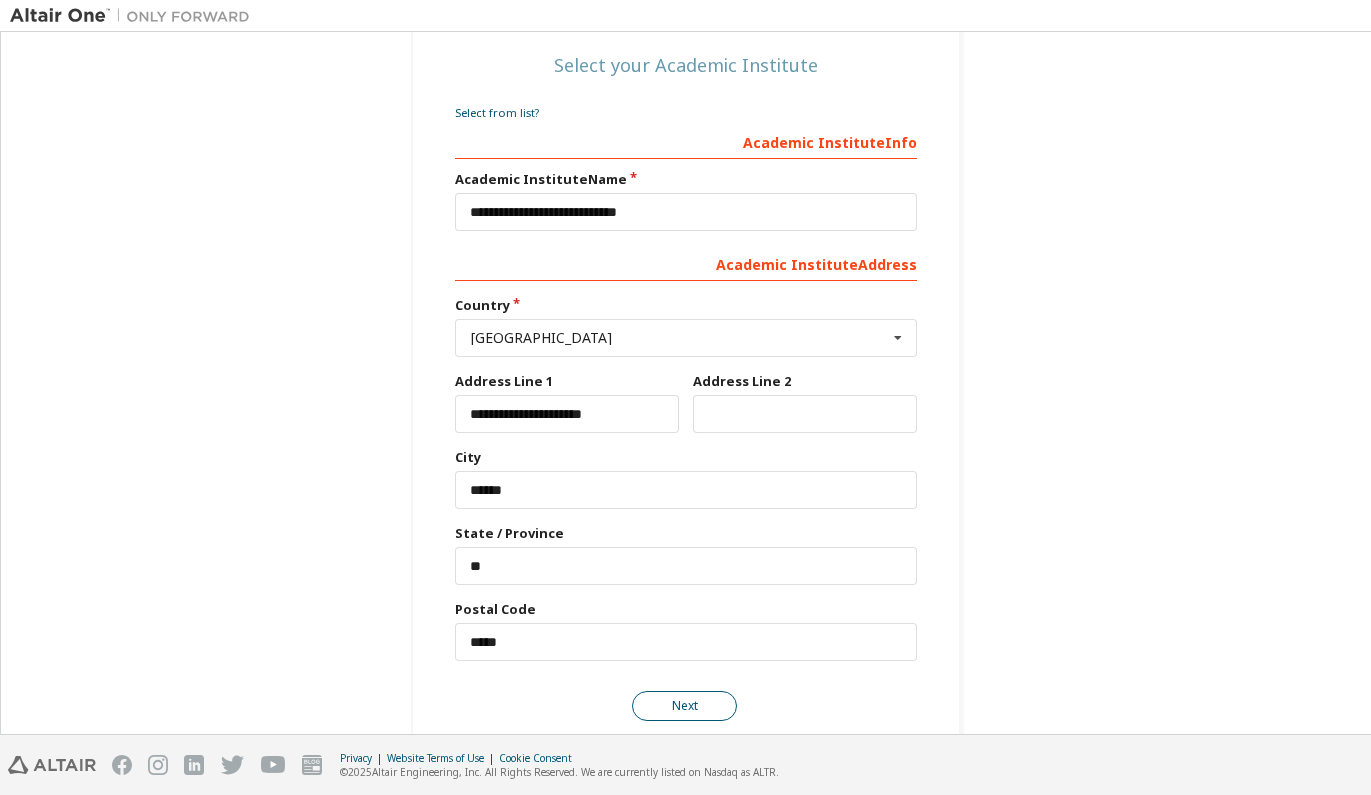 click on "Next" at bounding box center (684, 706) 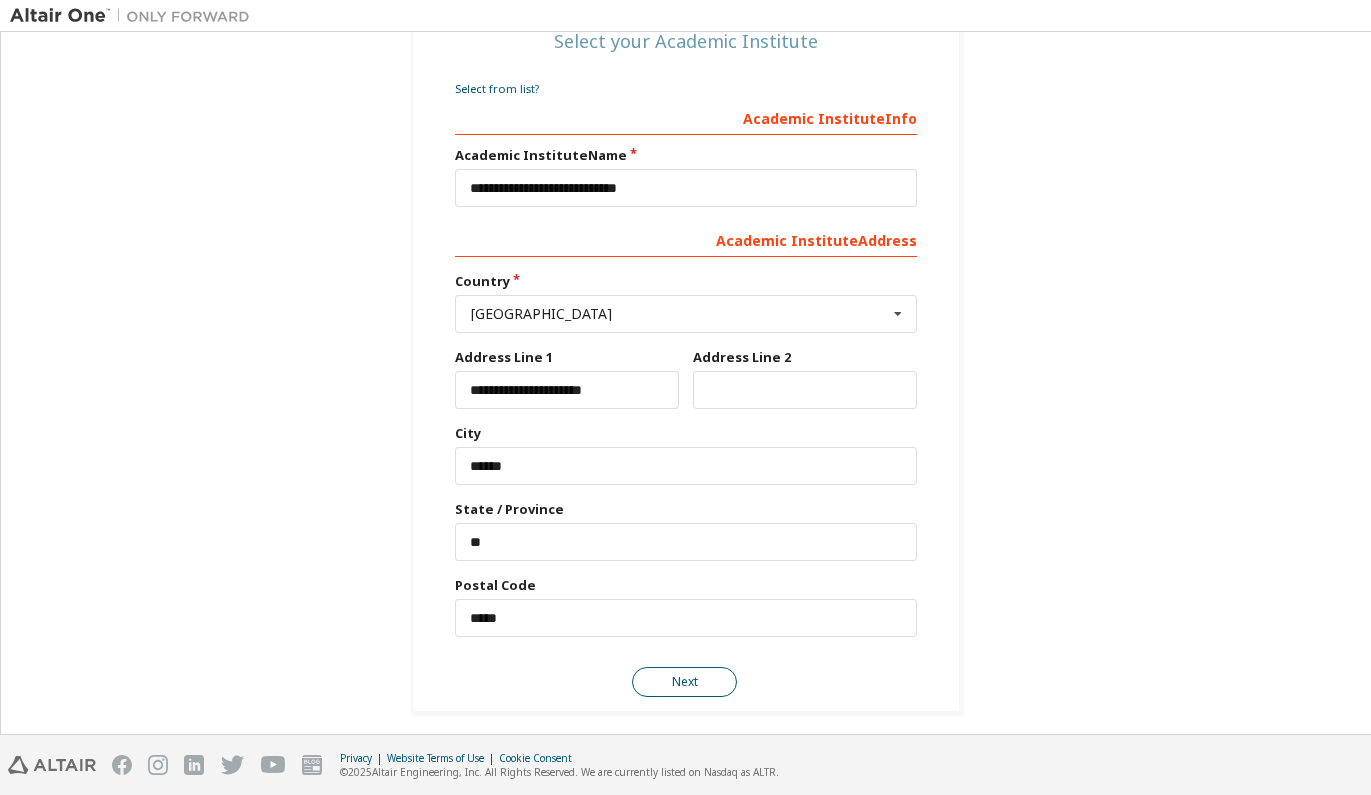 scroll, scrollTop: 276, scrollLeft: 0, axis: vertical 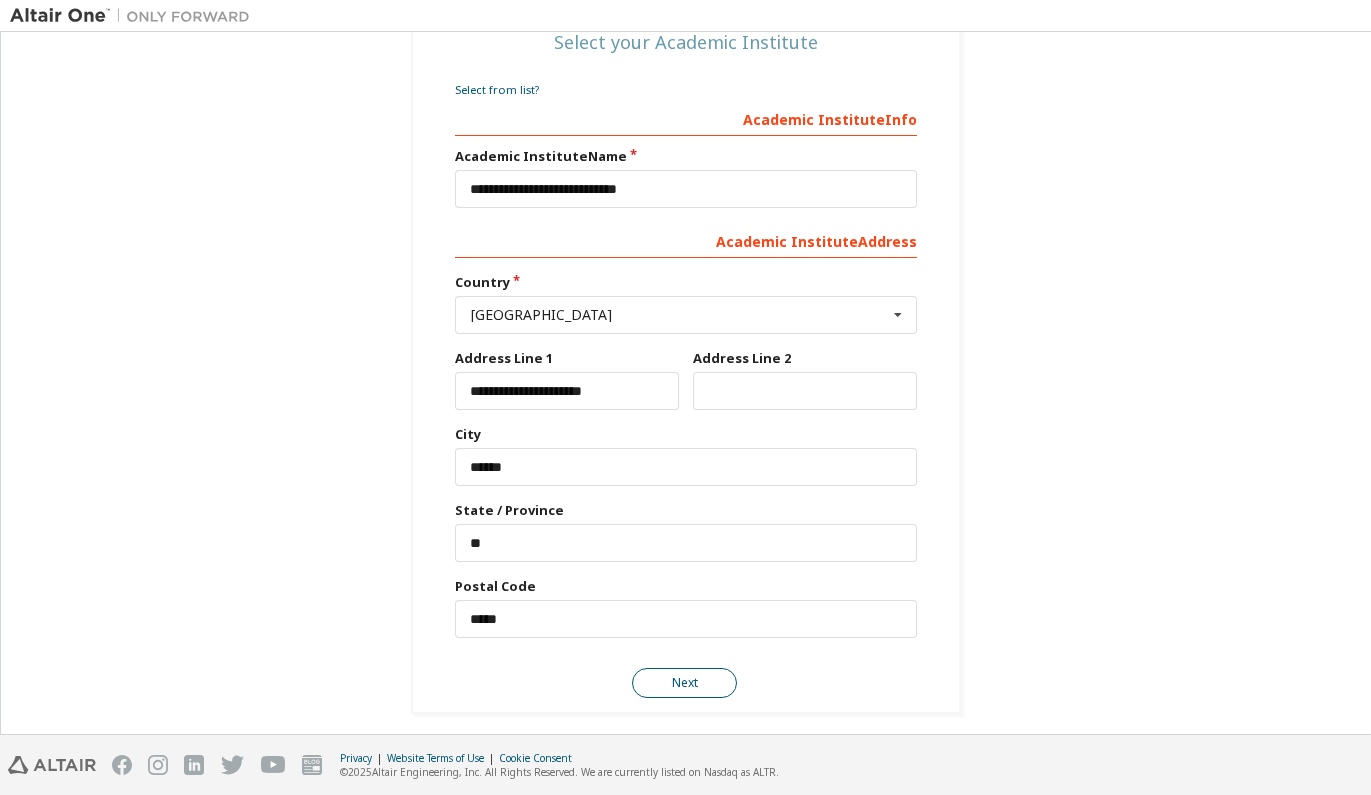 click on "Next" at bounding box center (684, 683) 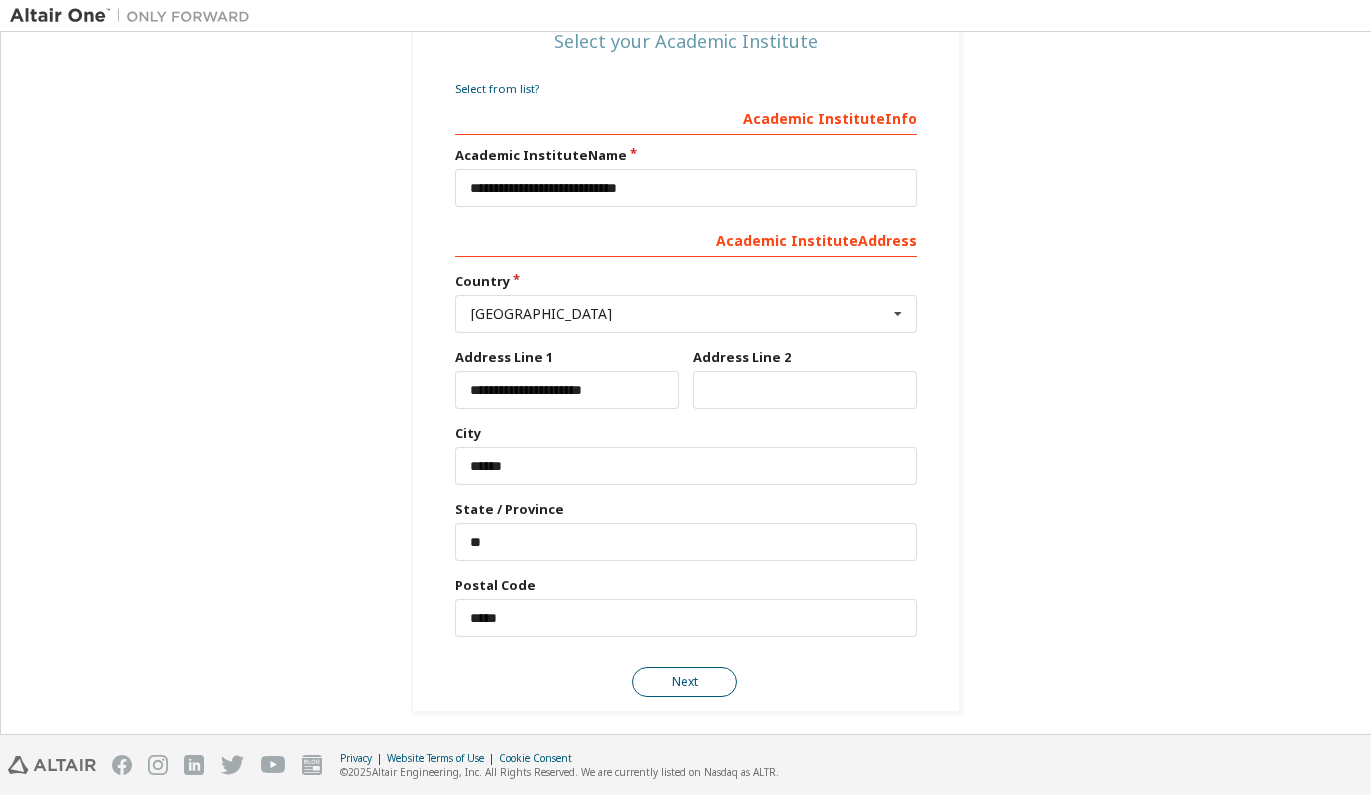 scroll, scrollTop: 276, scrollLeft: 0, axis: vertical 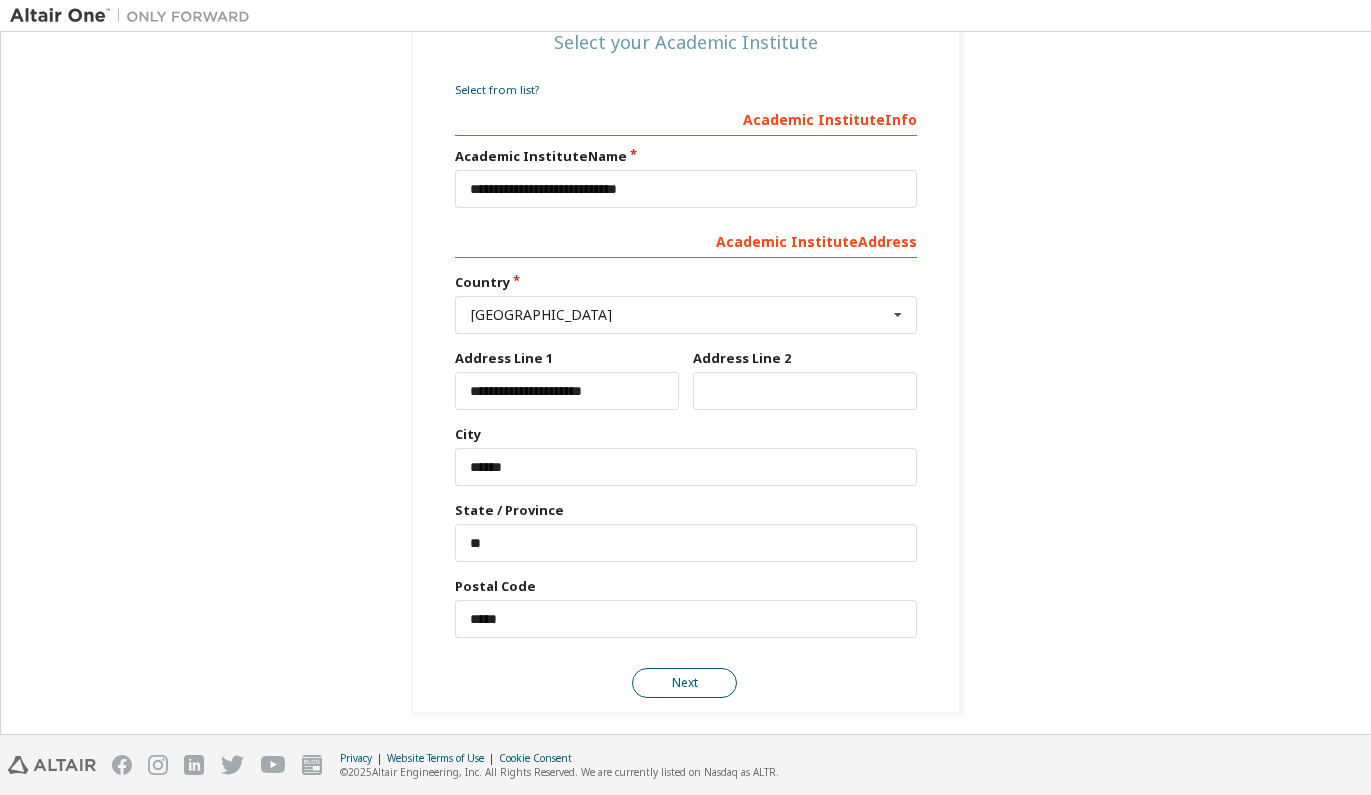 click on "Next" at bounding box center [684, 683] 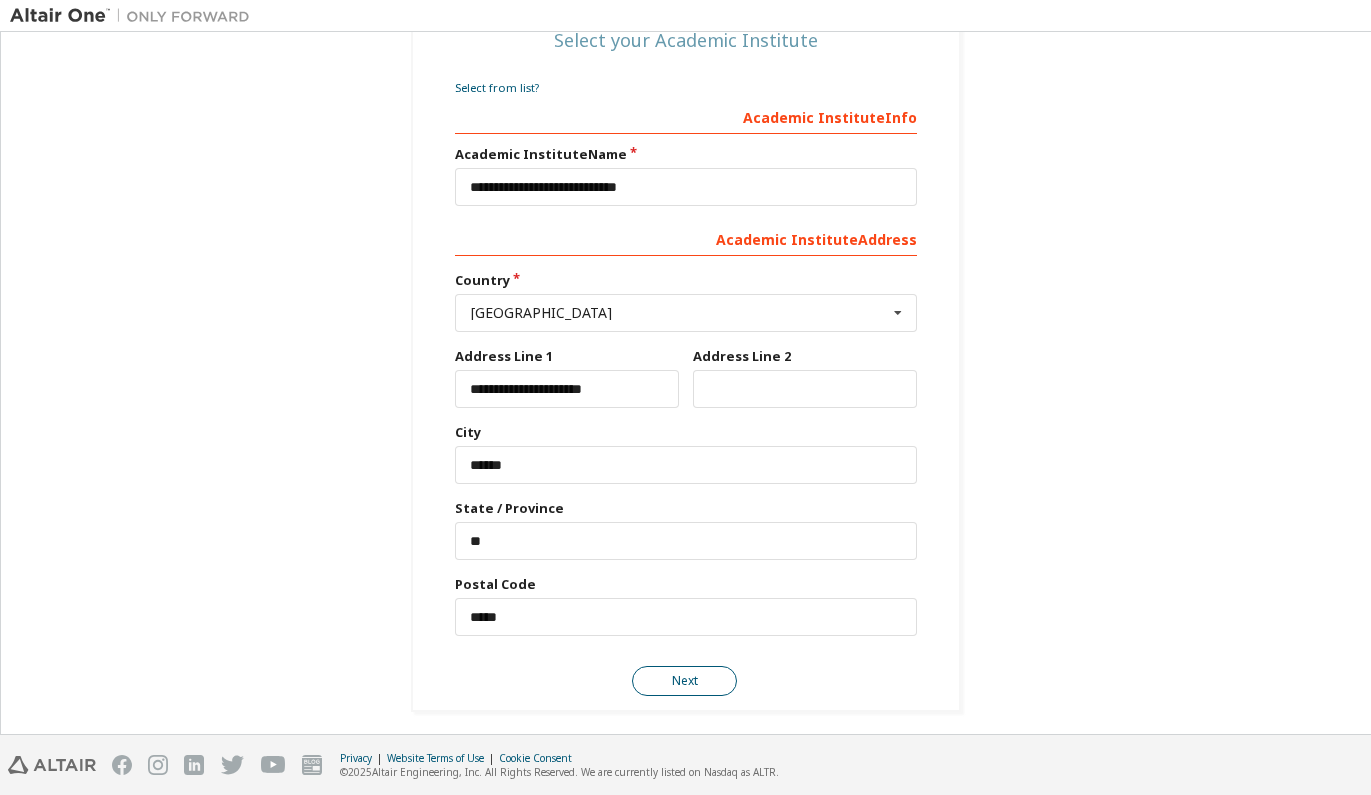 scroll, scrollTop: 276, scrollLeft: 0, axis: vertical 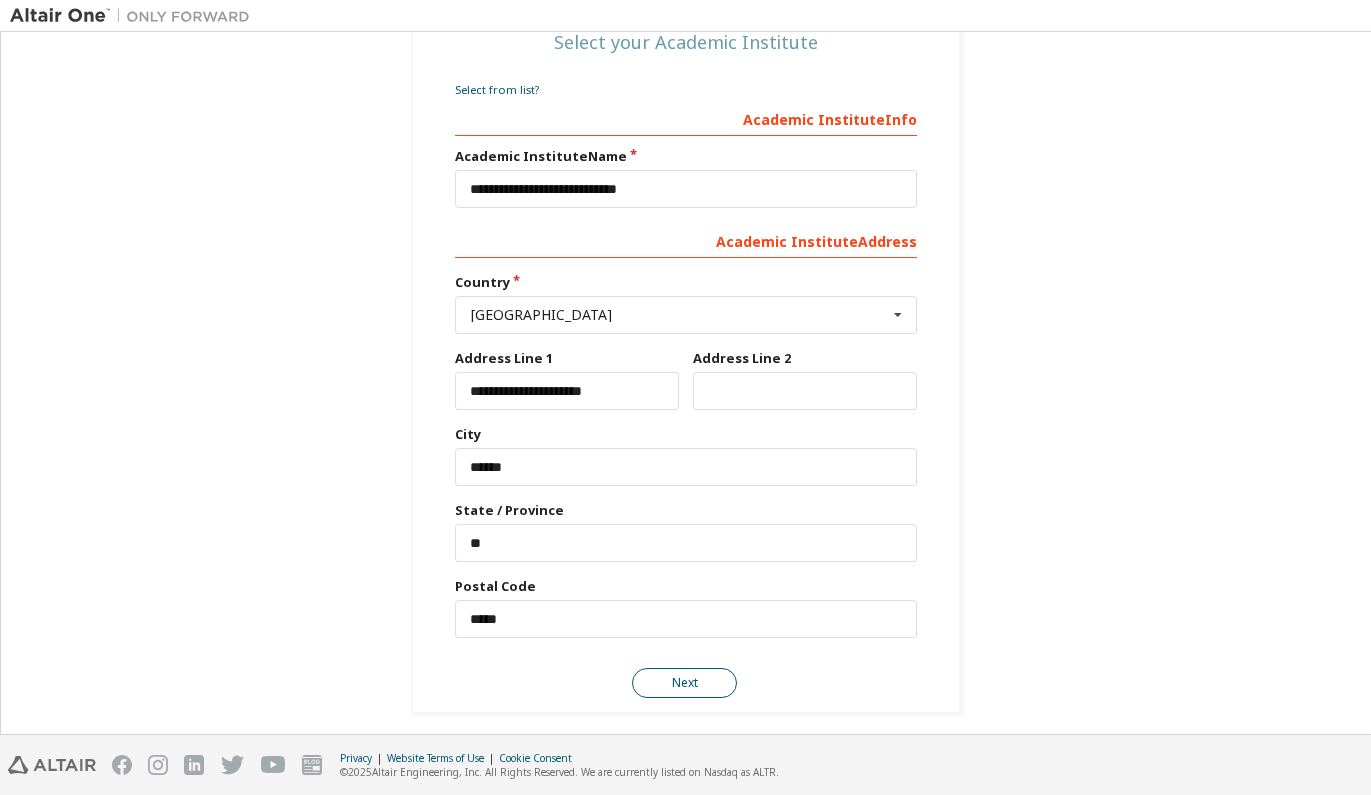 click on "Next" at bounding box center [684, 683] 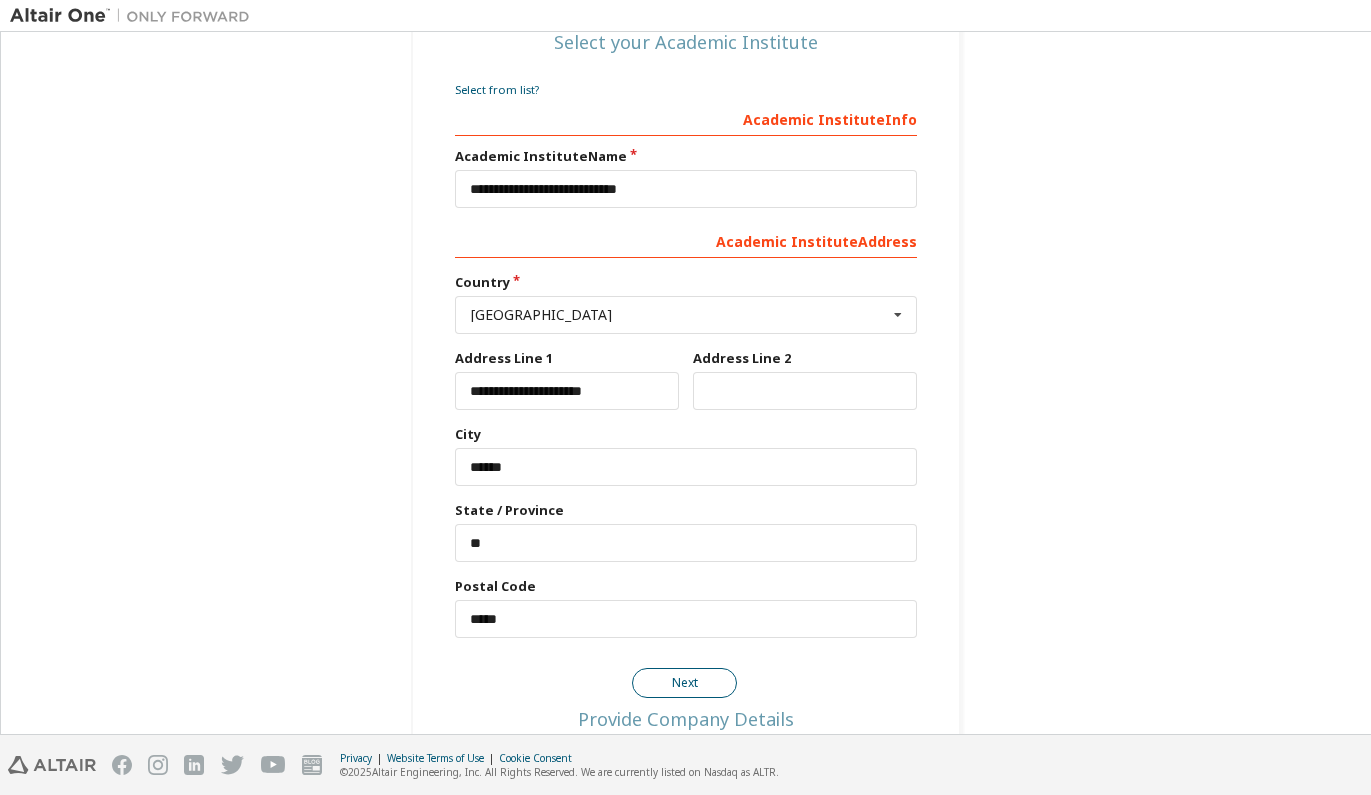 click on "Next" at bounding box center [684, 683] 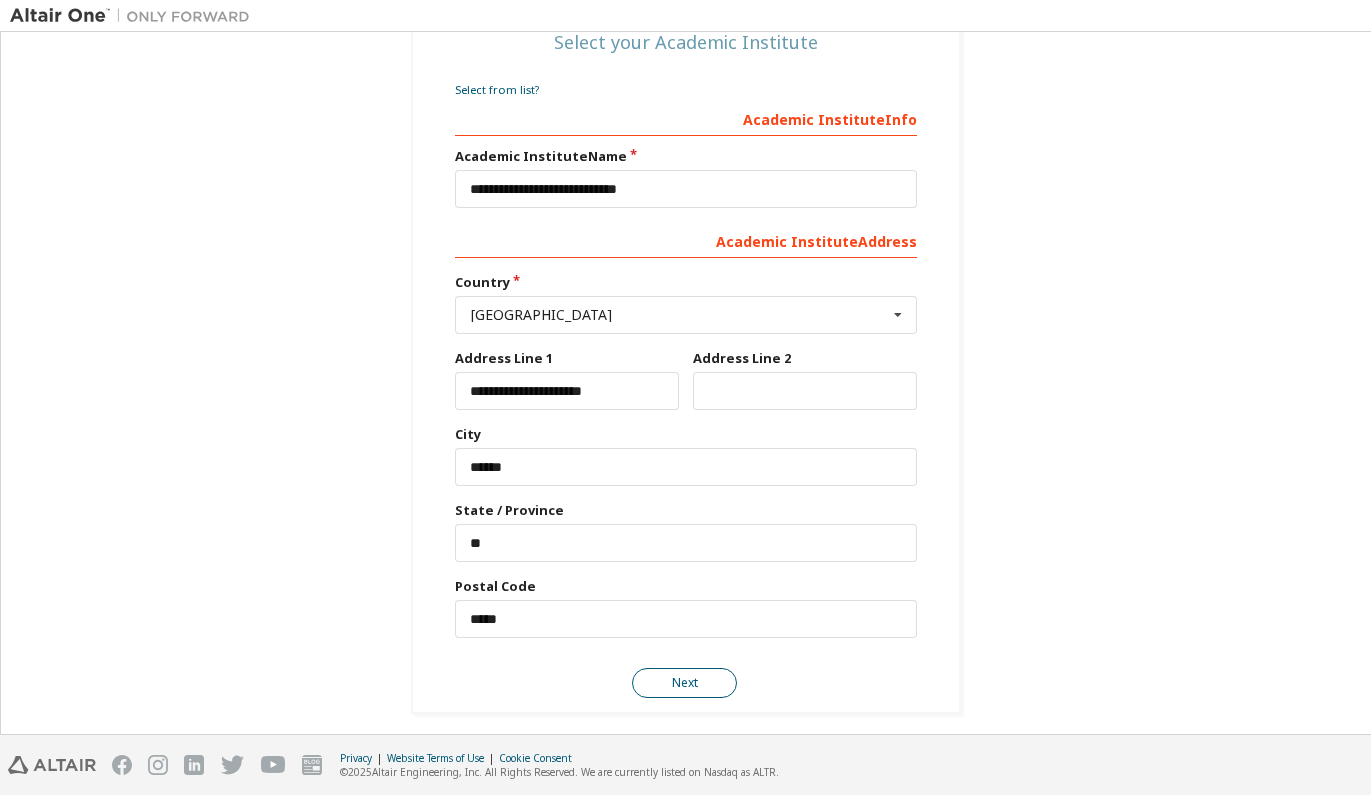 click on "Next" at bounding box center (684, 683) 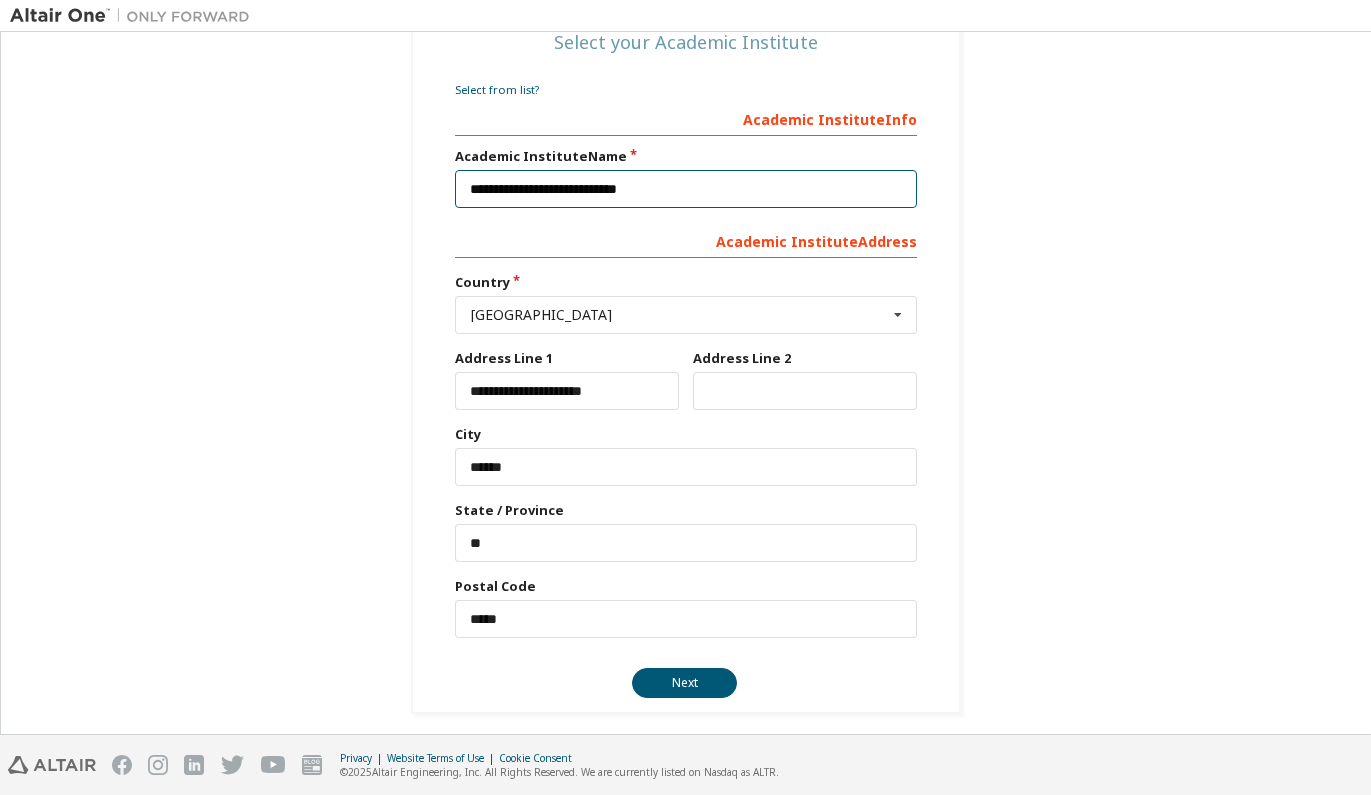 click on "**********" at bounding box center (686, 189) 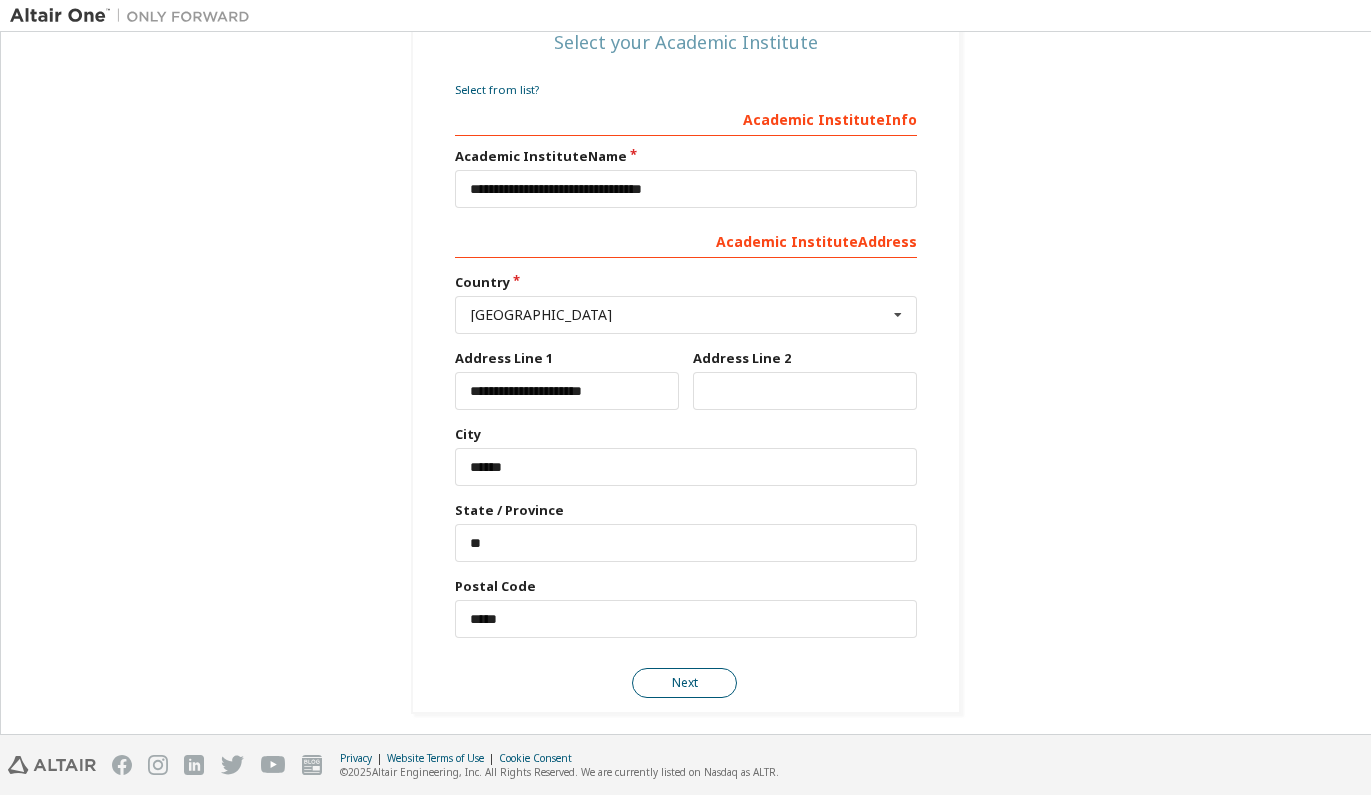 click on "Next" at bounding box center (684, 683) 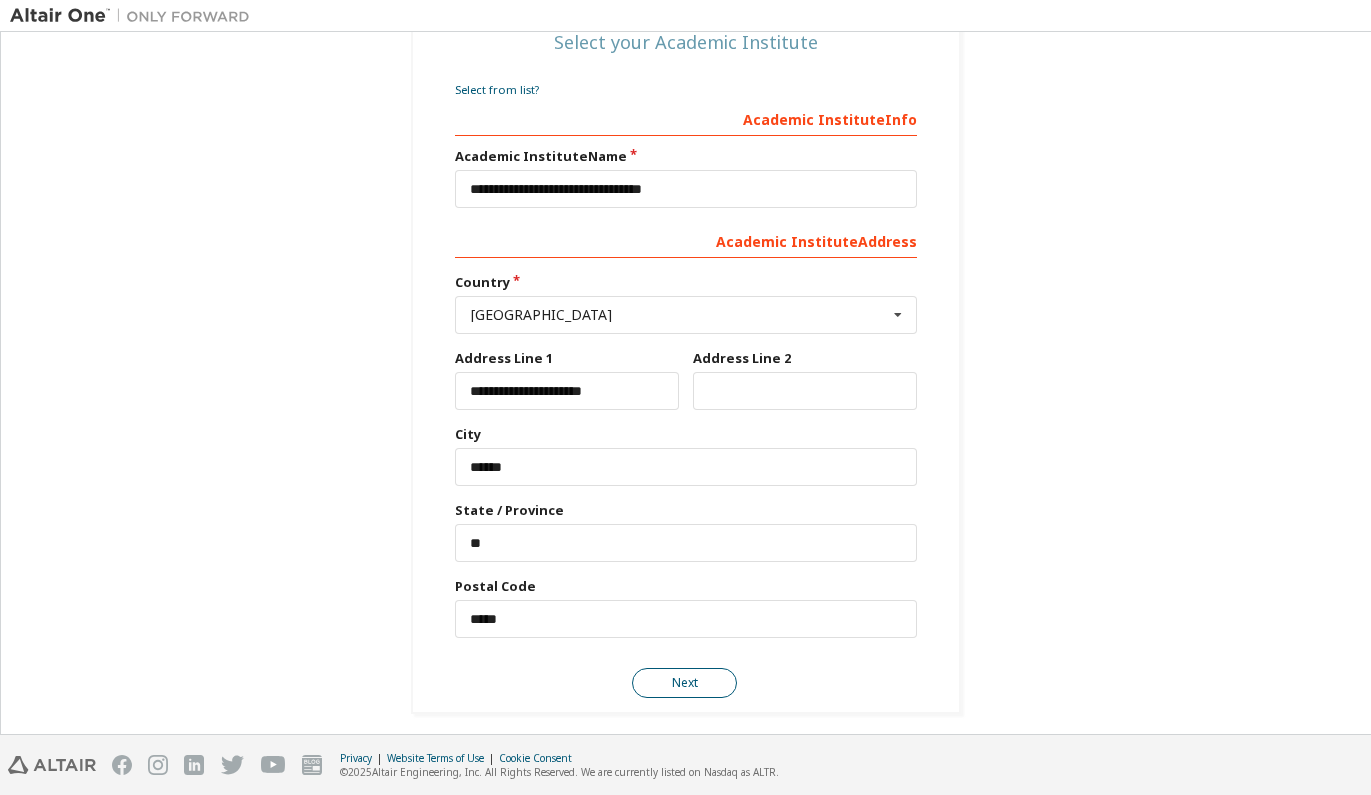 click on "Next" at bounding box center (684, 683) 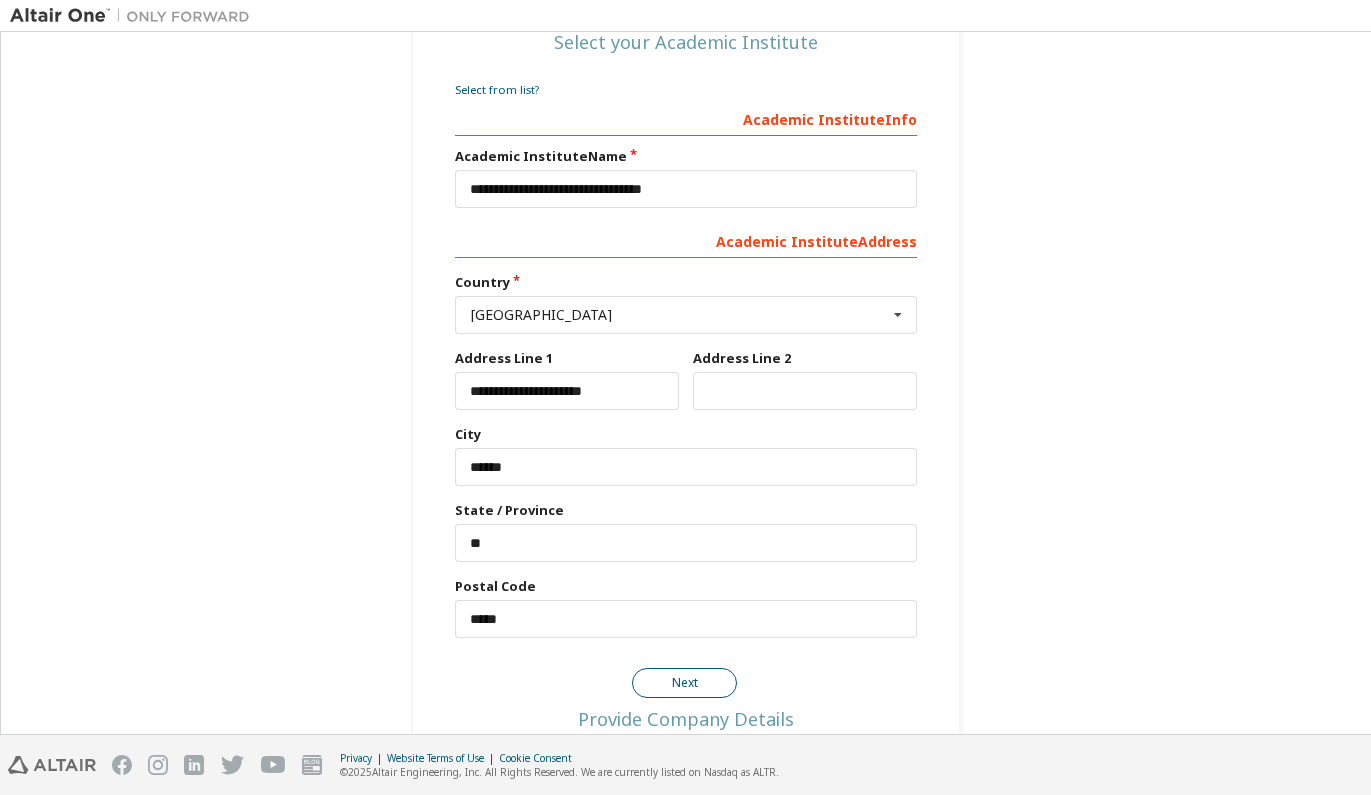 click on "Next" at bounding box center (684, 683) 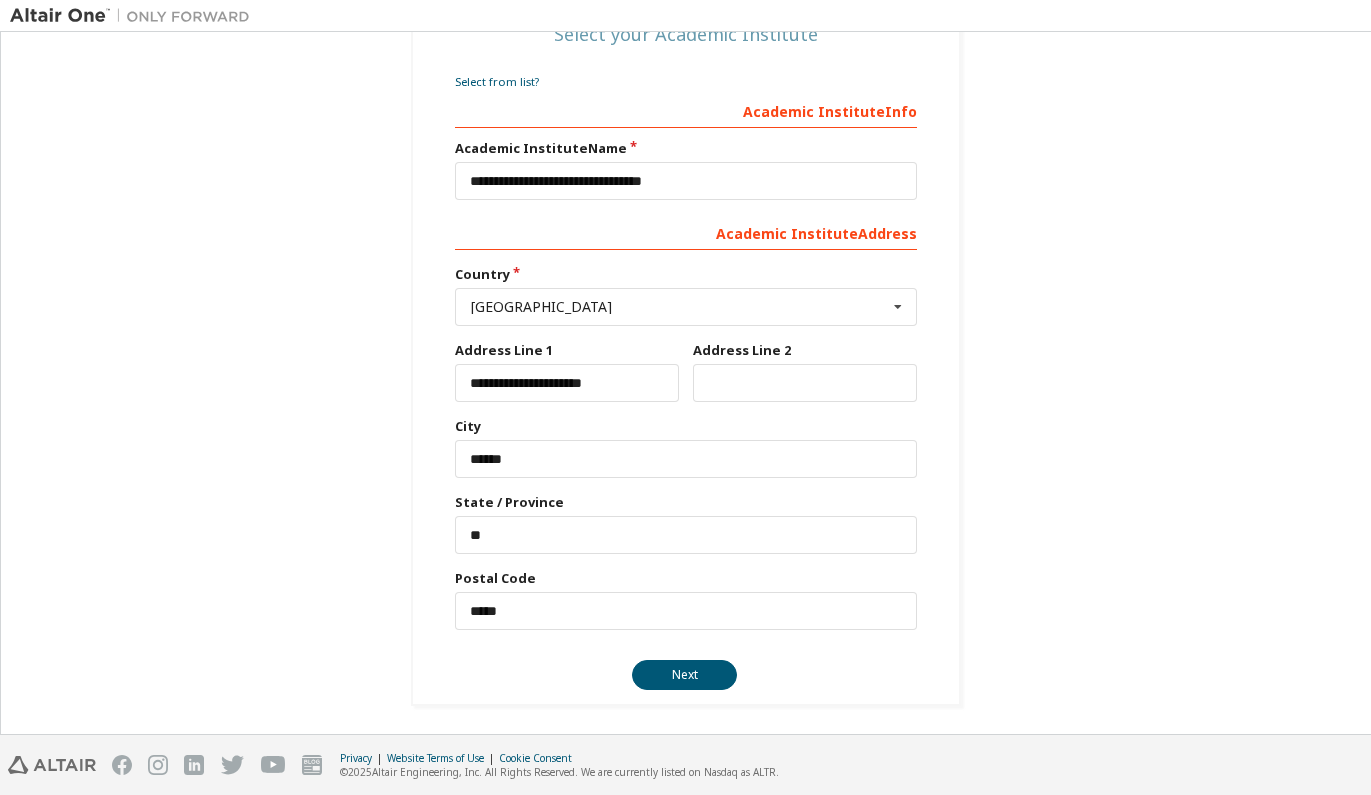 scroll, scrollTop: 276, scrollLeft: 0, axis: vertical 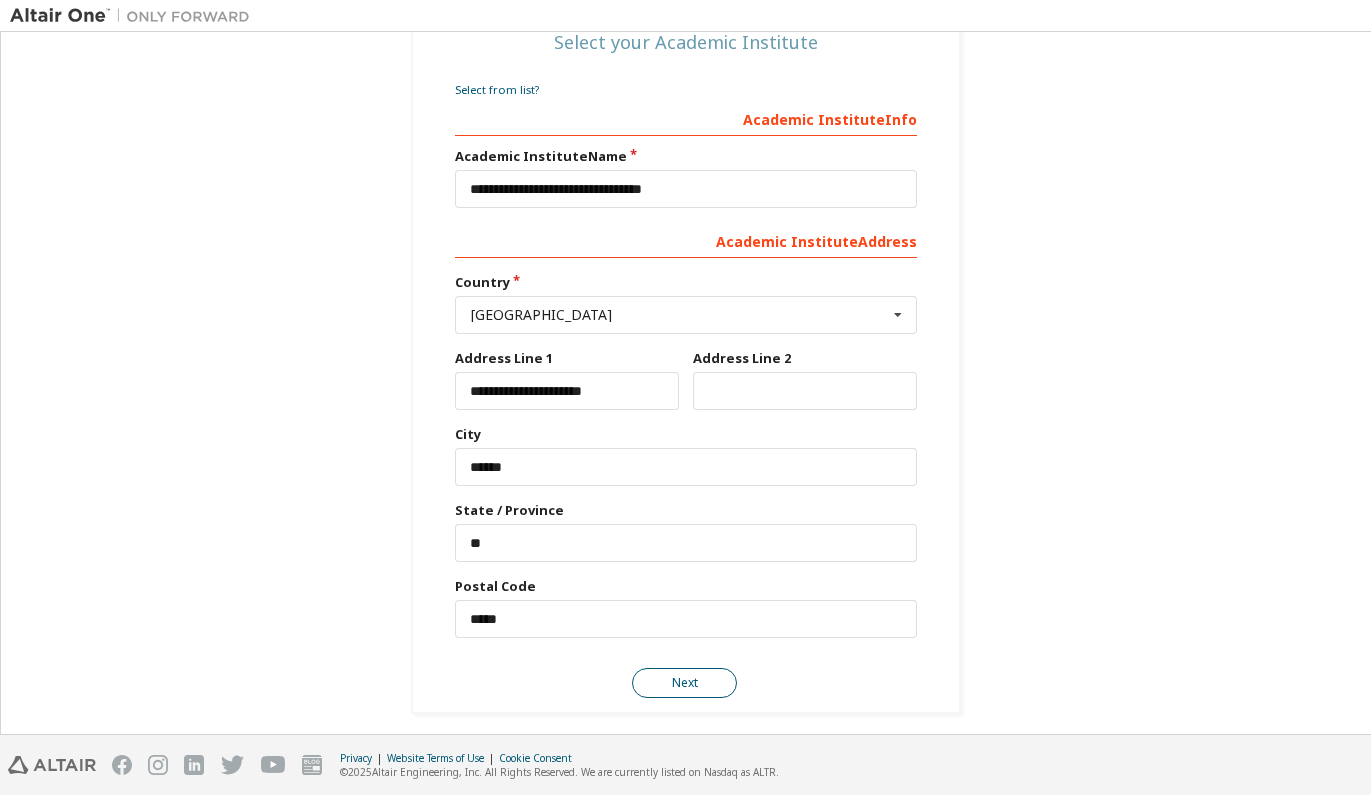 click on "Next" at bounding box center [684, 683] 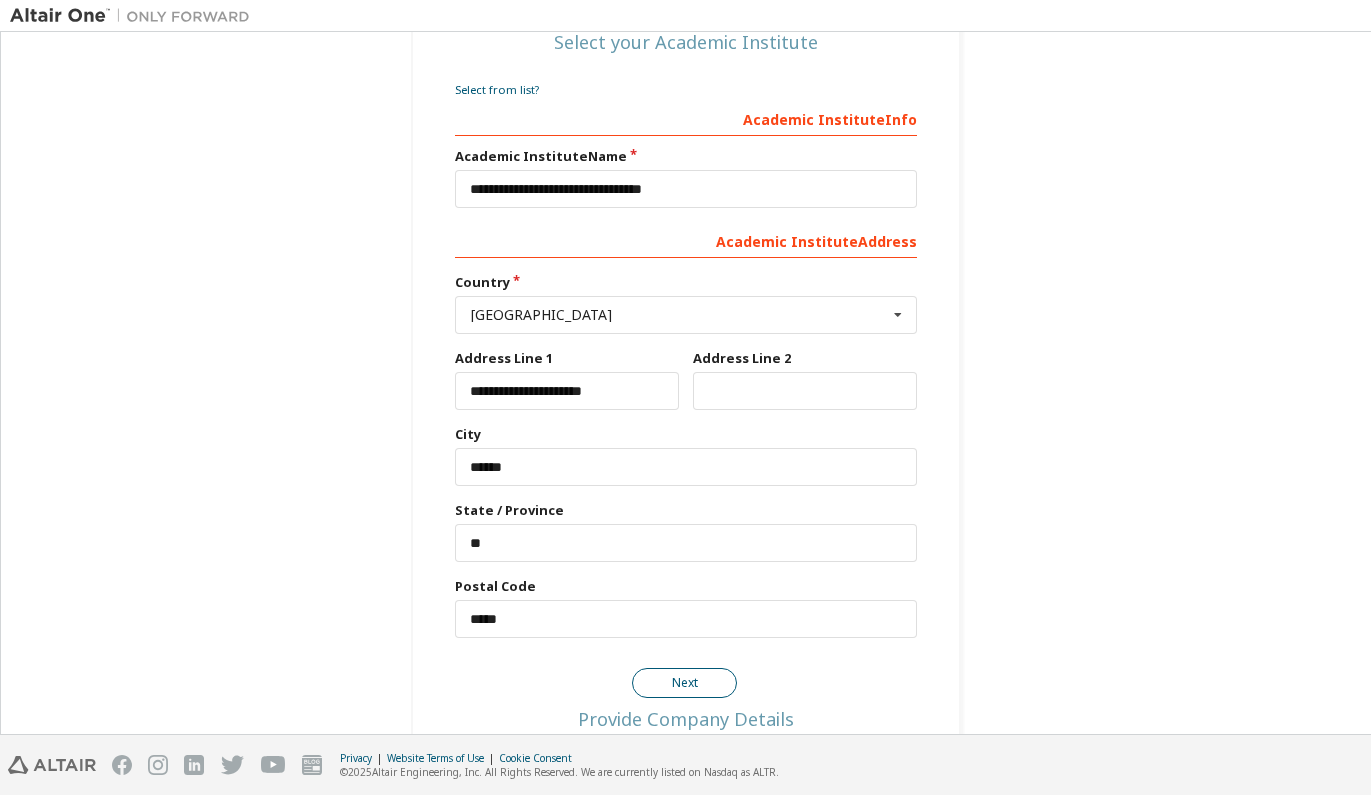 click on "Next" at bounding box center [684, 683] 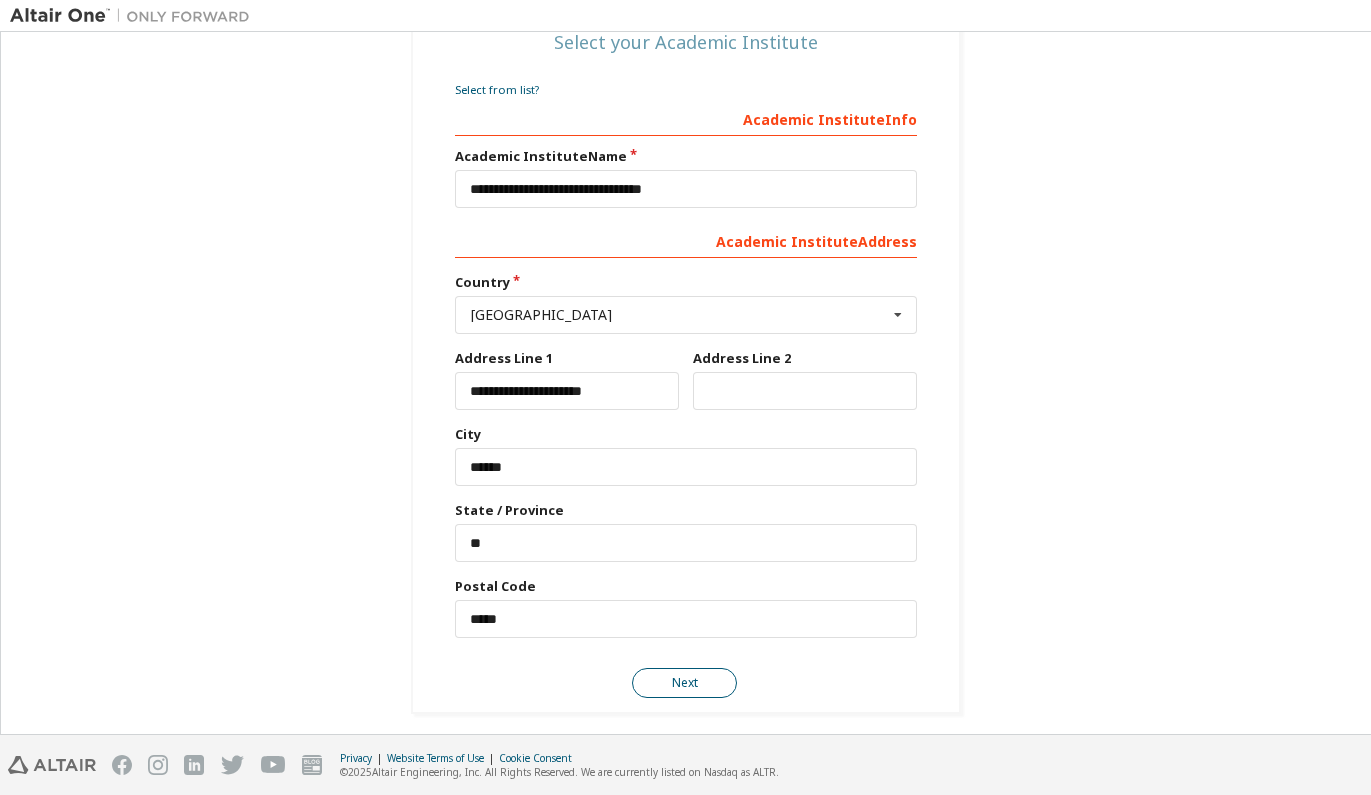 click on "Next" at bounding box center [684, 683] 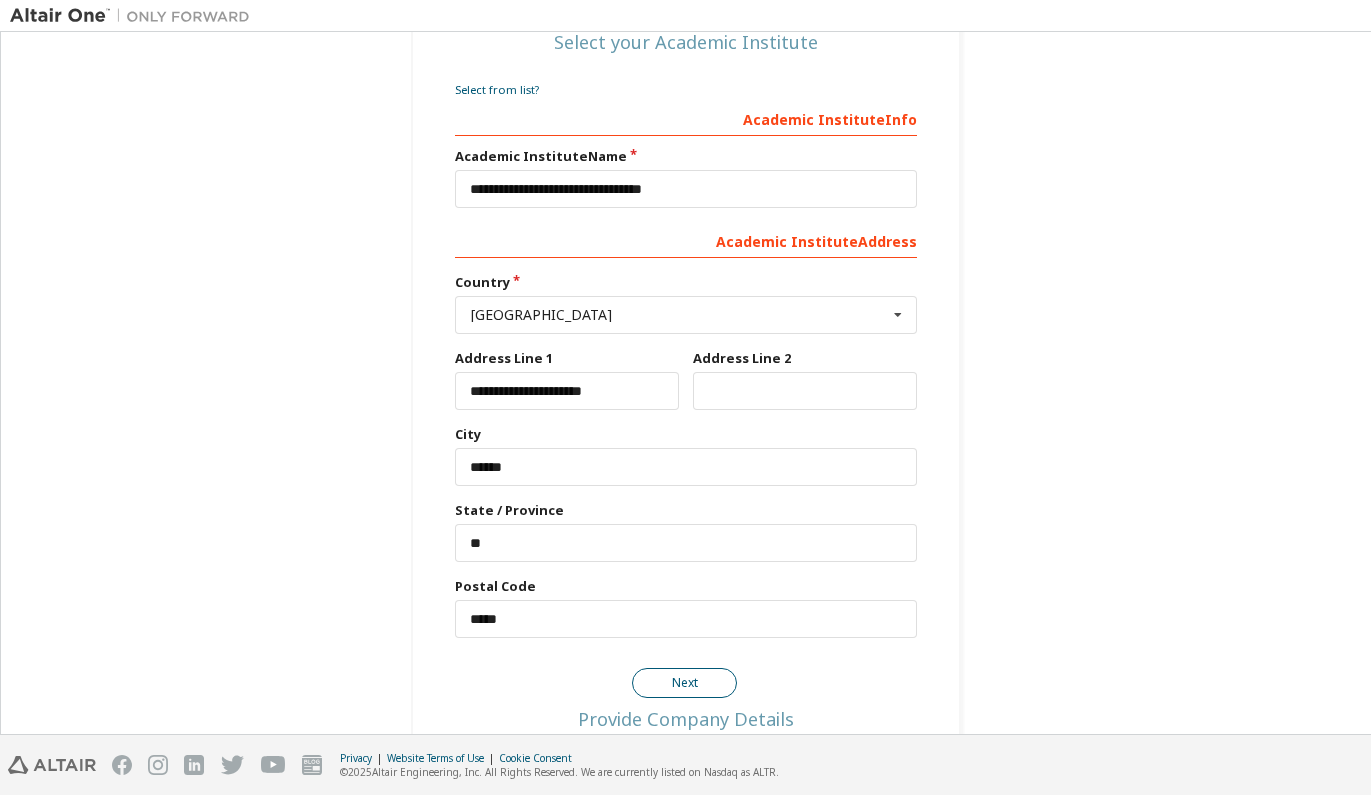 click on "Next" at bounding box center (684, 683) 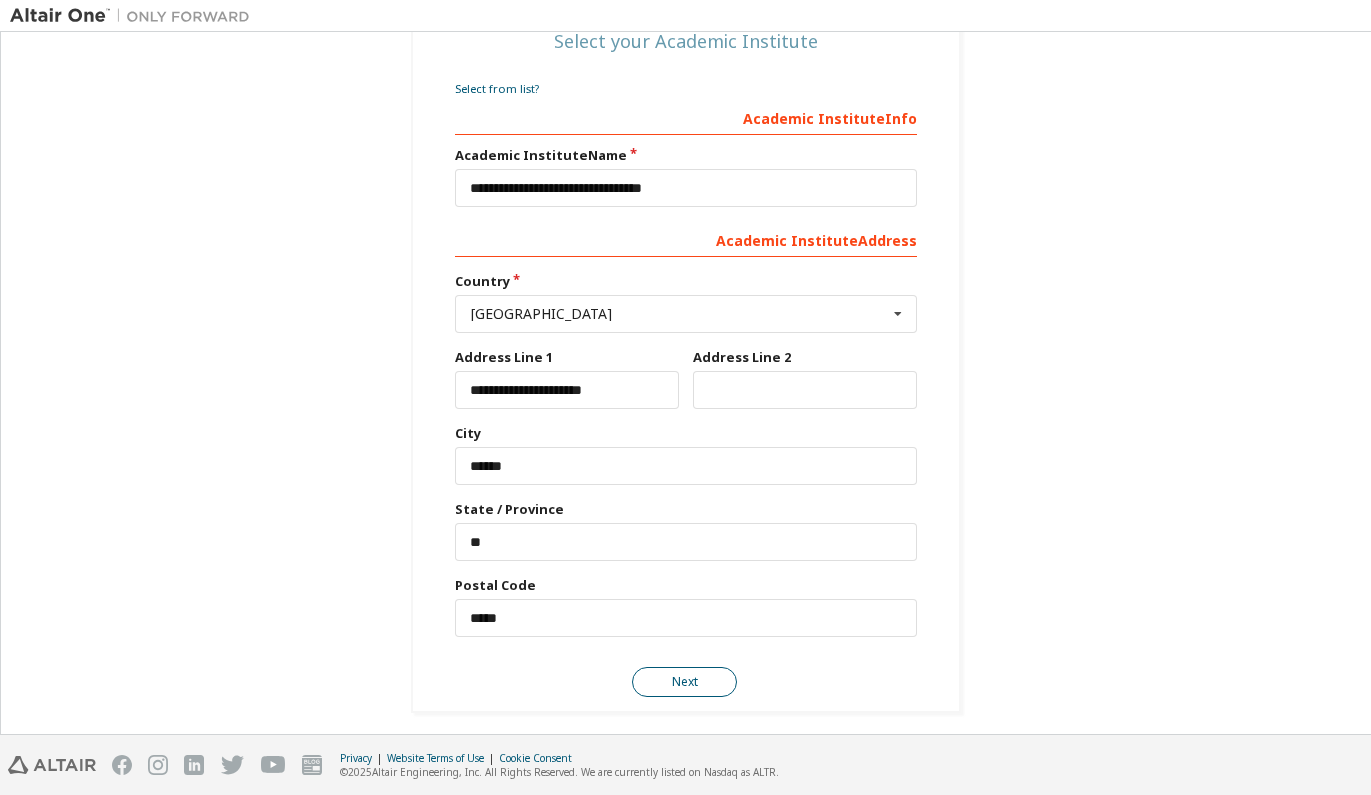 scroll, scrollTop: 276, scrollLeft: 0, axis: vertical 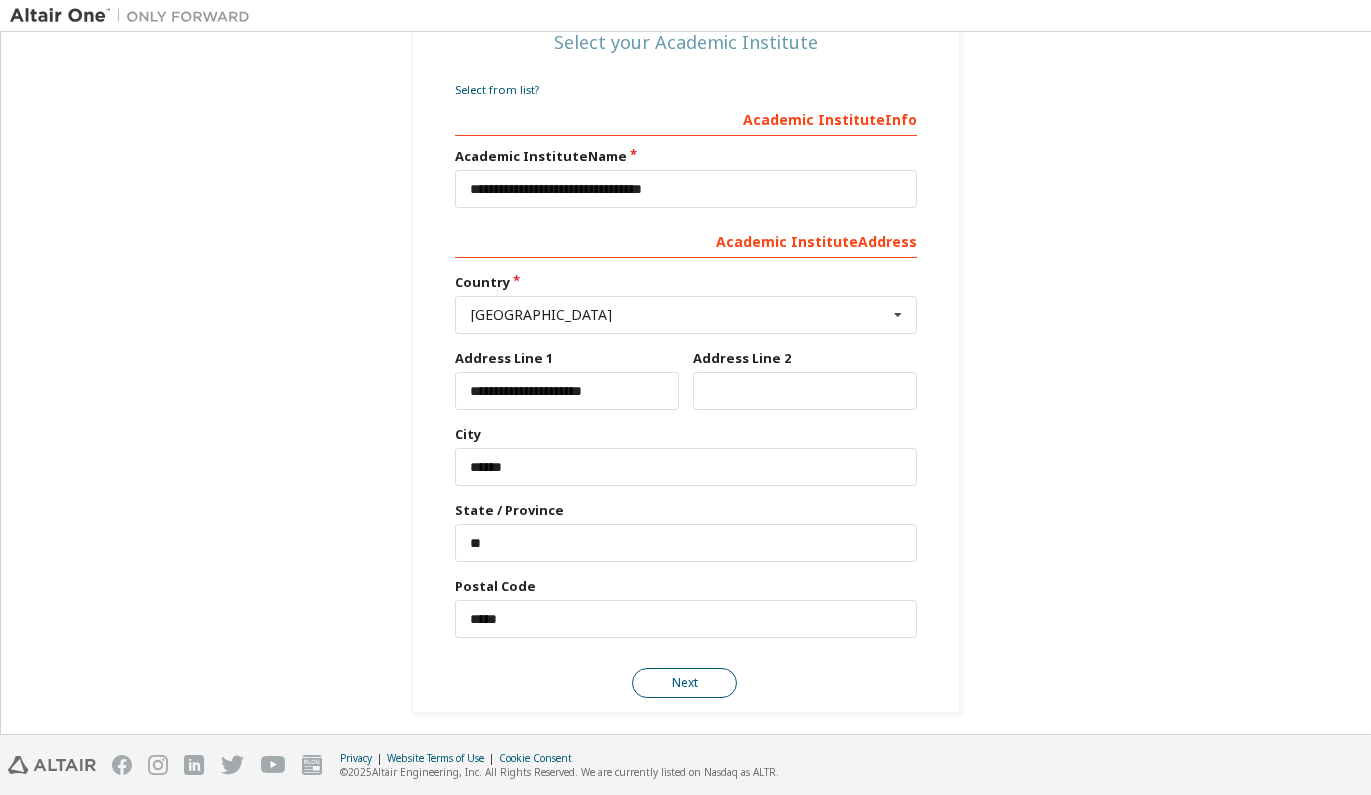 click on "Next" at bounding box center [684, 683] 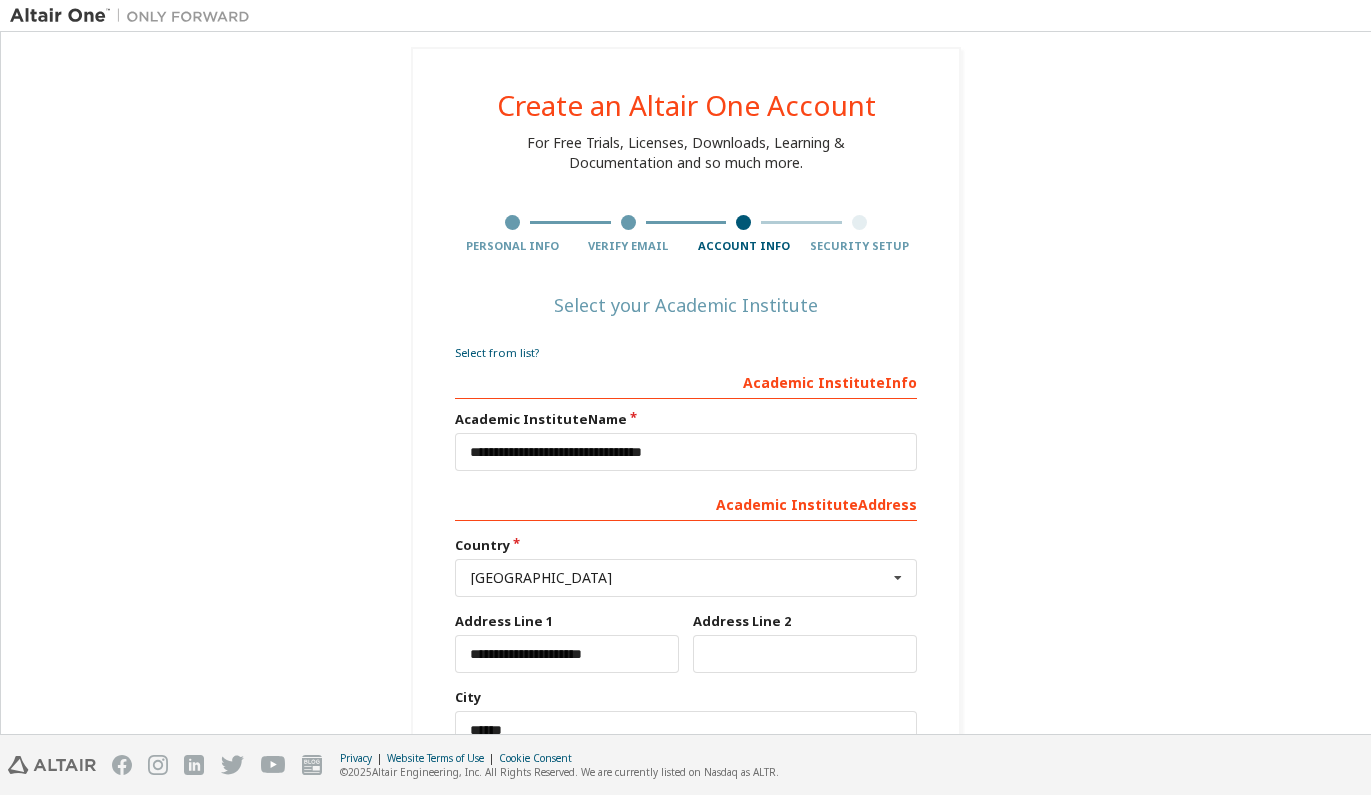 scroll, scrollTop: 276, scrollLeft: 0, axis: vertical 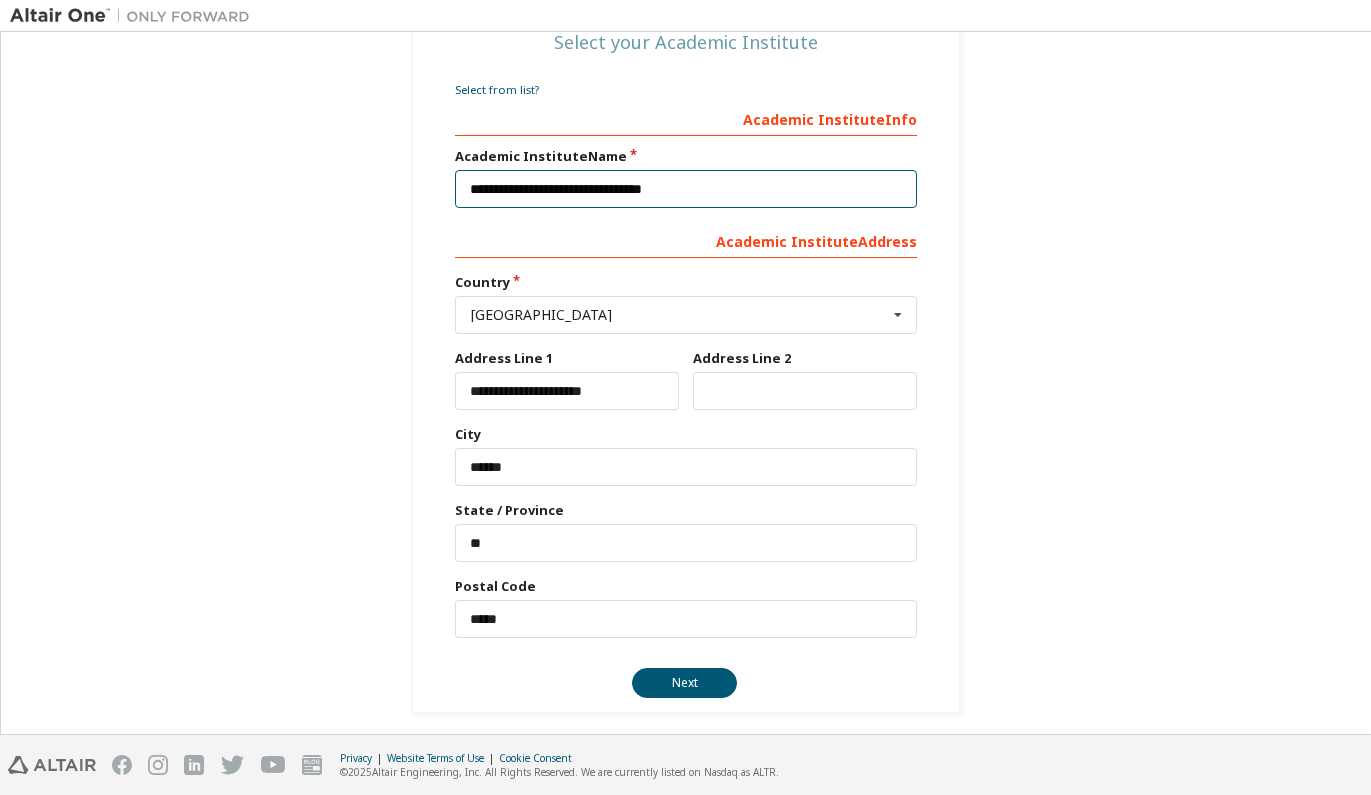 drag, startPoint x: 649, startPoint y: 182, endPoint x: 237, endPoint y: 184, distance: 412.00485 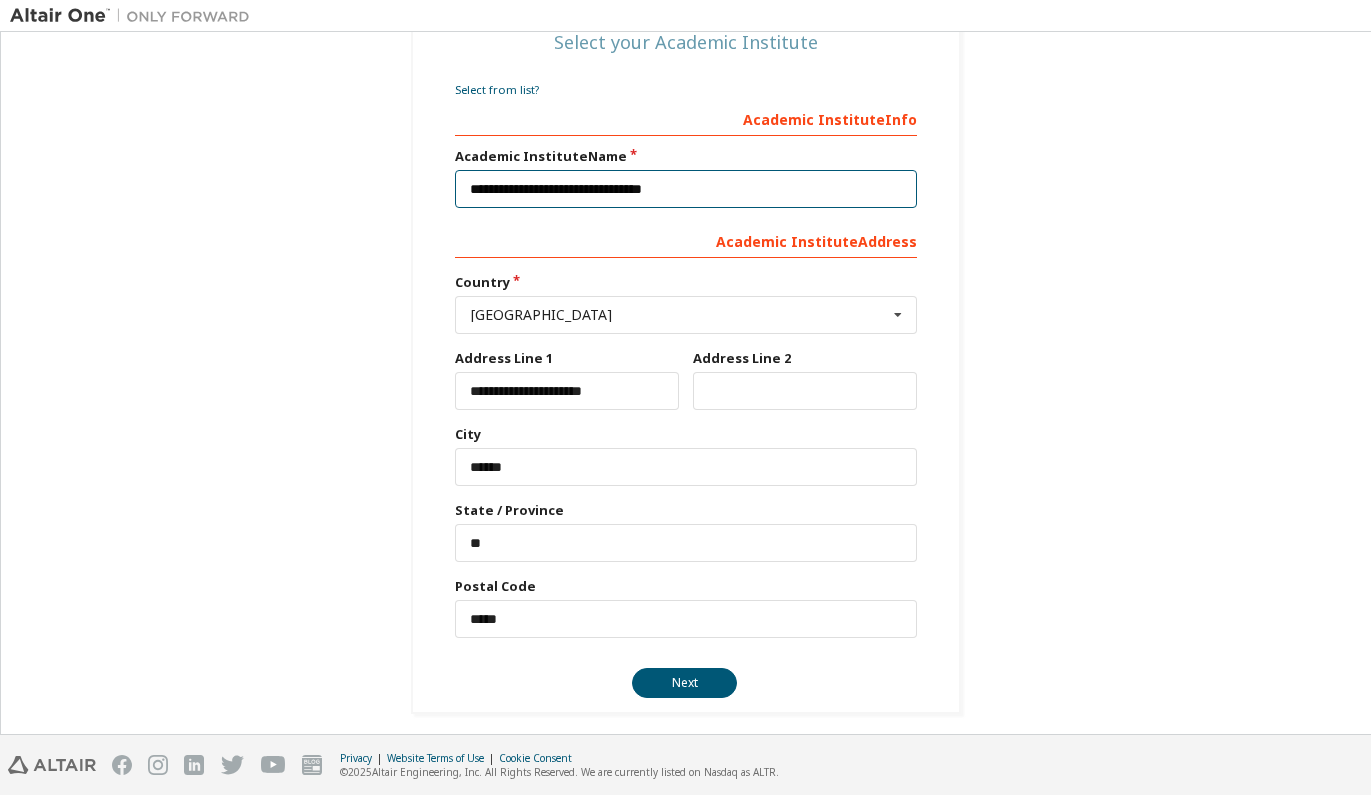 drag, startPoint x: 652, startPoint y: 182, endPoint x: 385, endPoint y: 184, distance: 267.00748 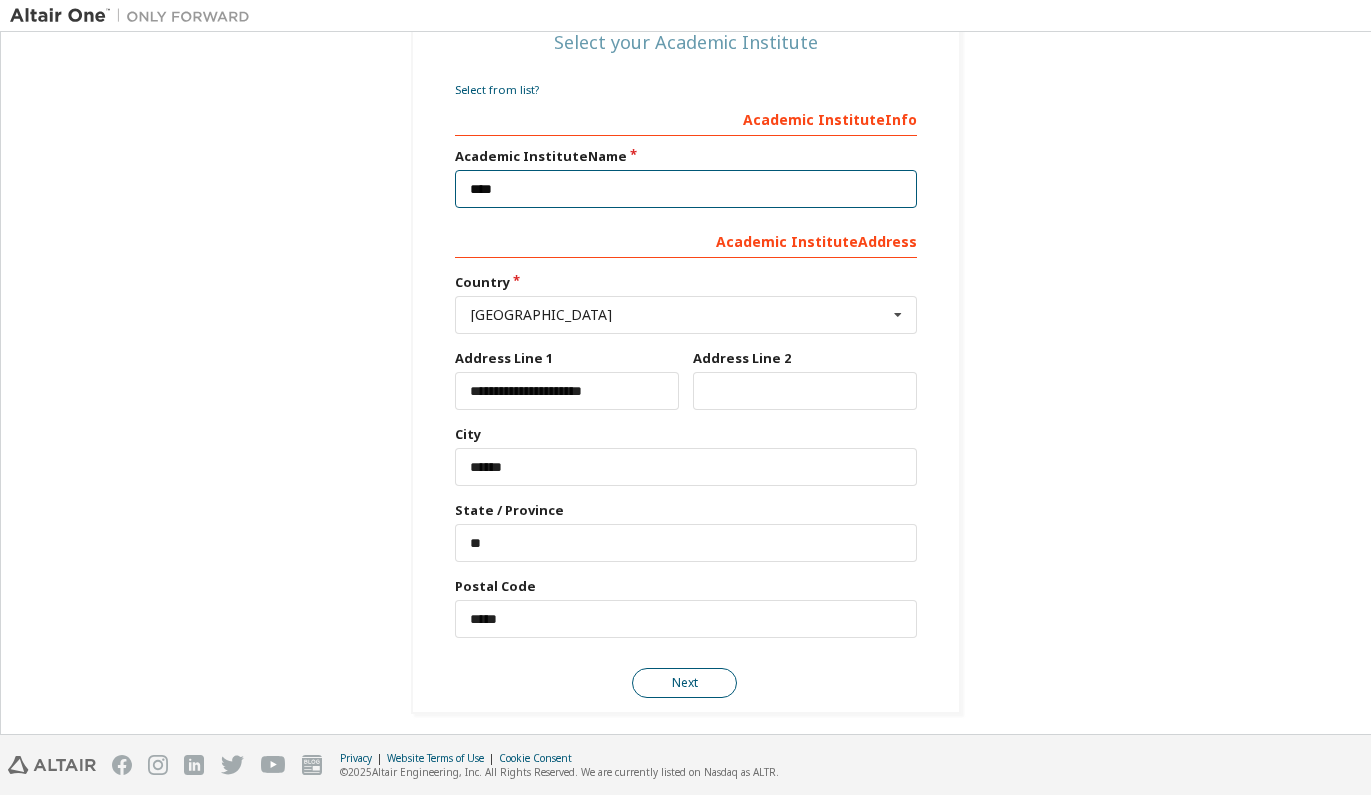 type on "****" 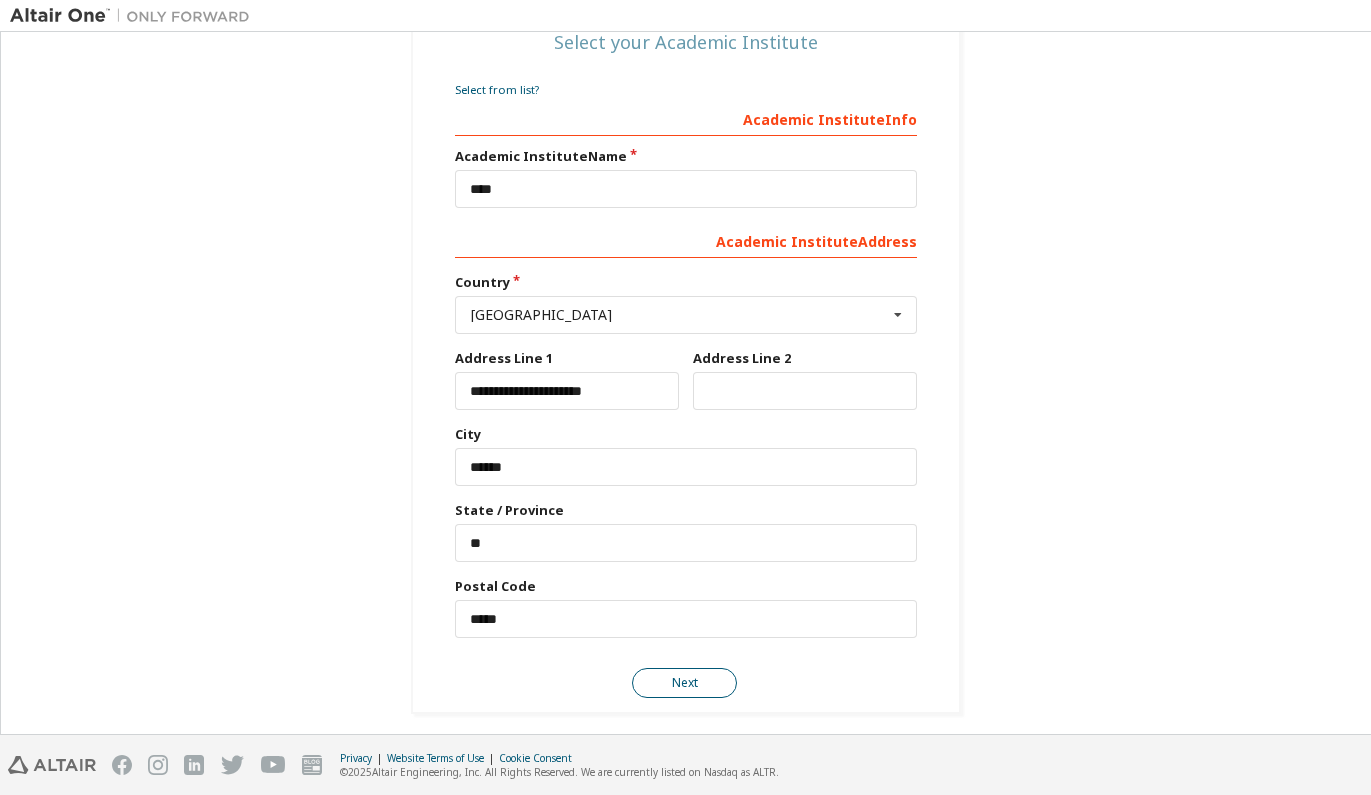 click on "Next" at bounding box center [684, 683] 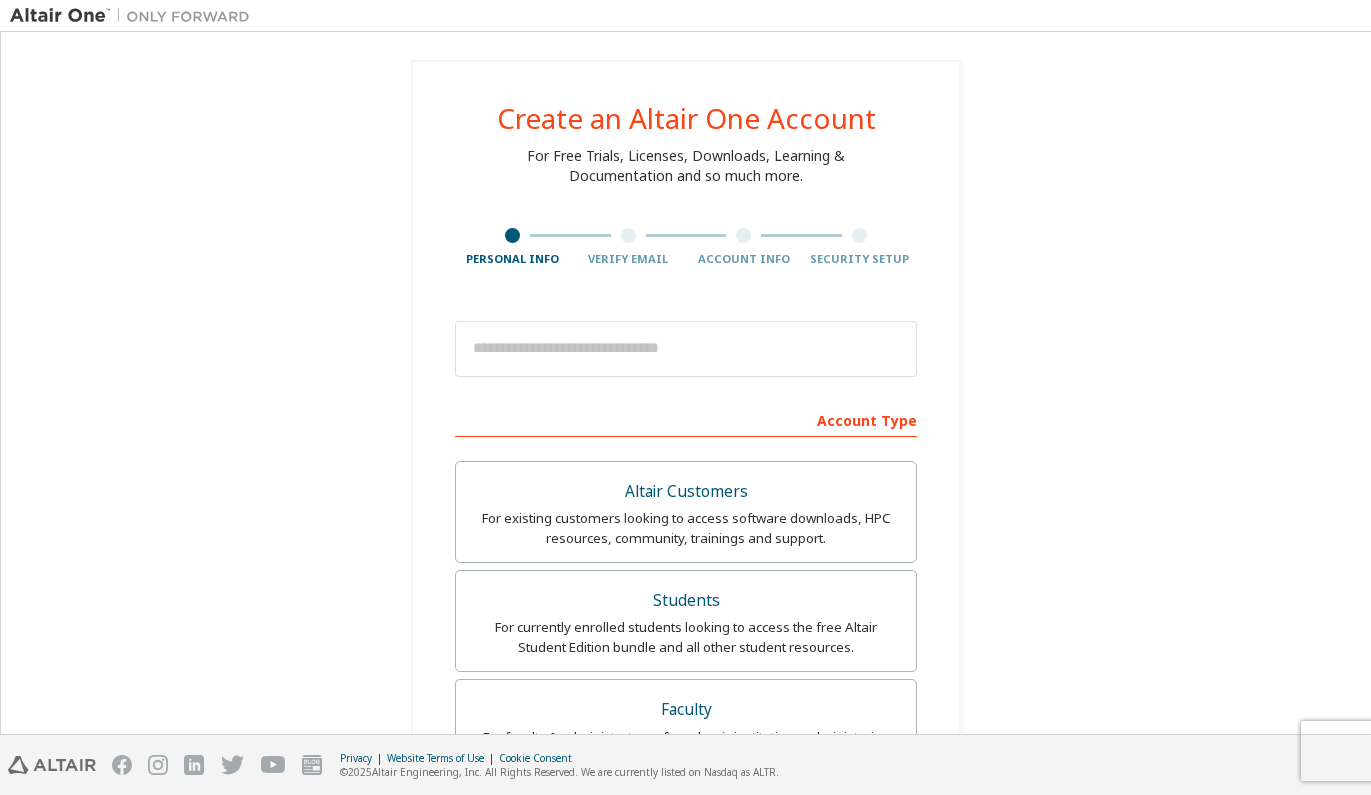 scroll, scrollTop: 0, scrollLeft: 0, axis: both 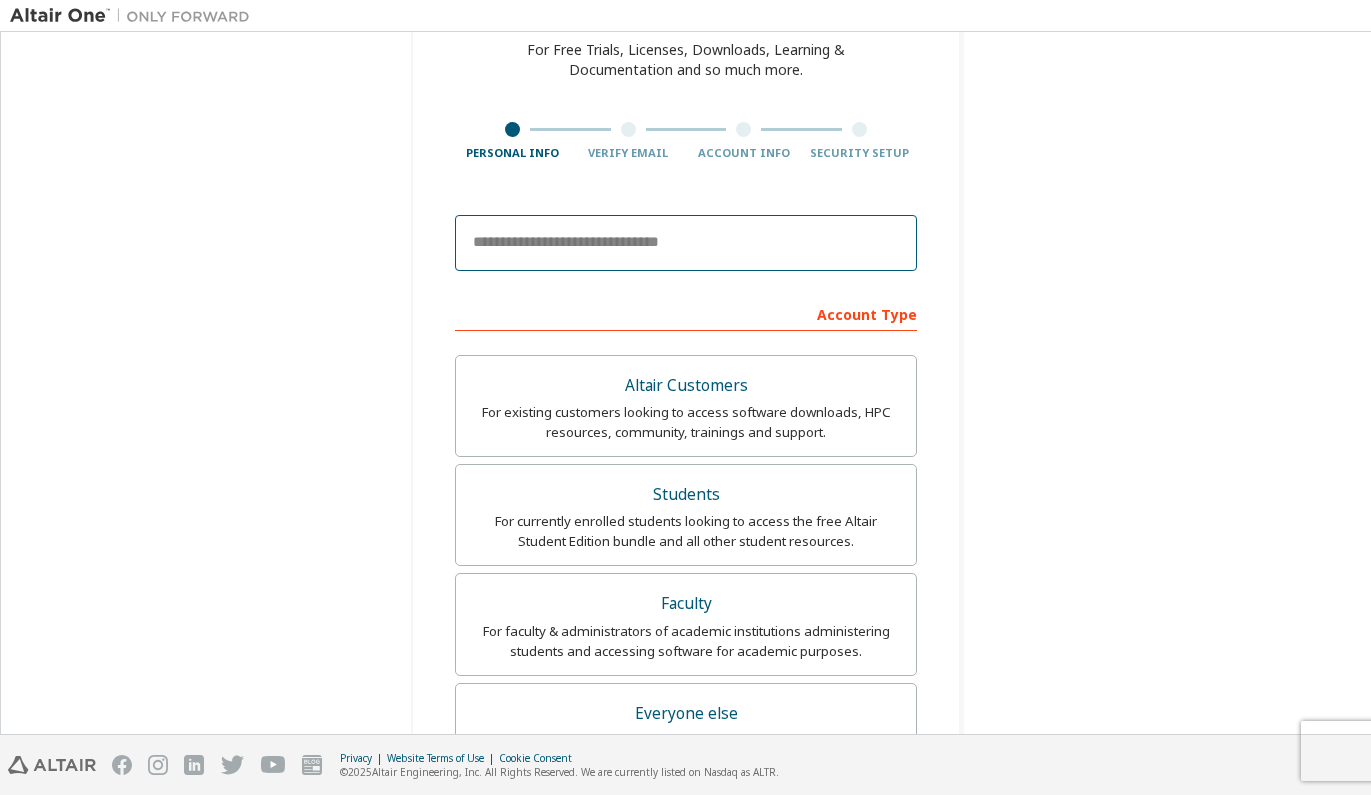 paste on "**********" 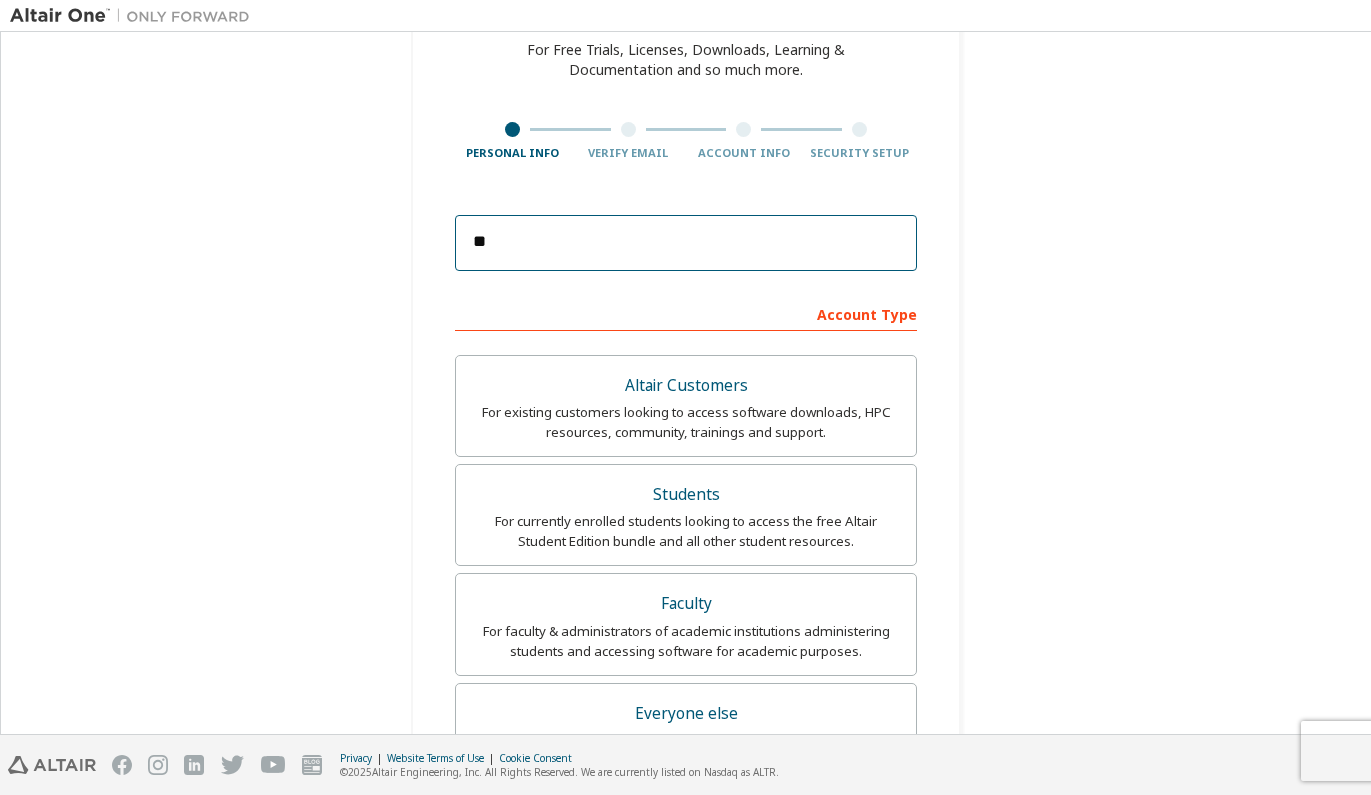 type on "*" 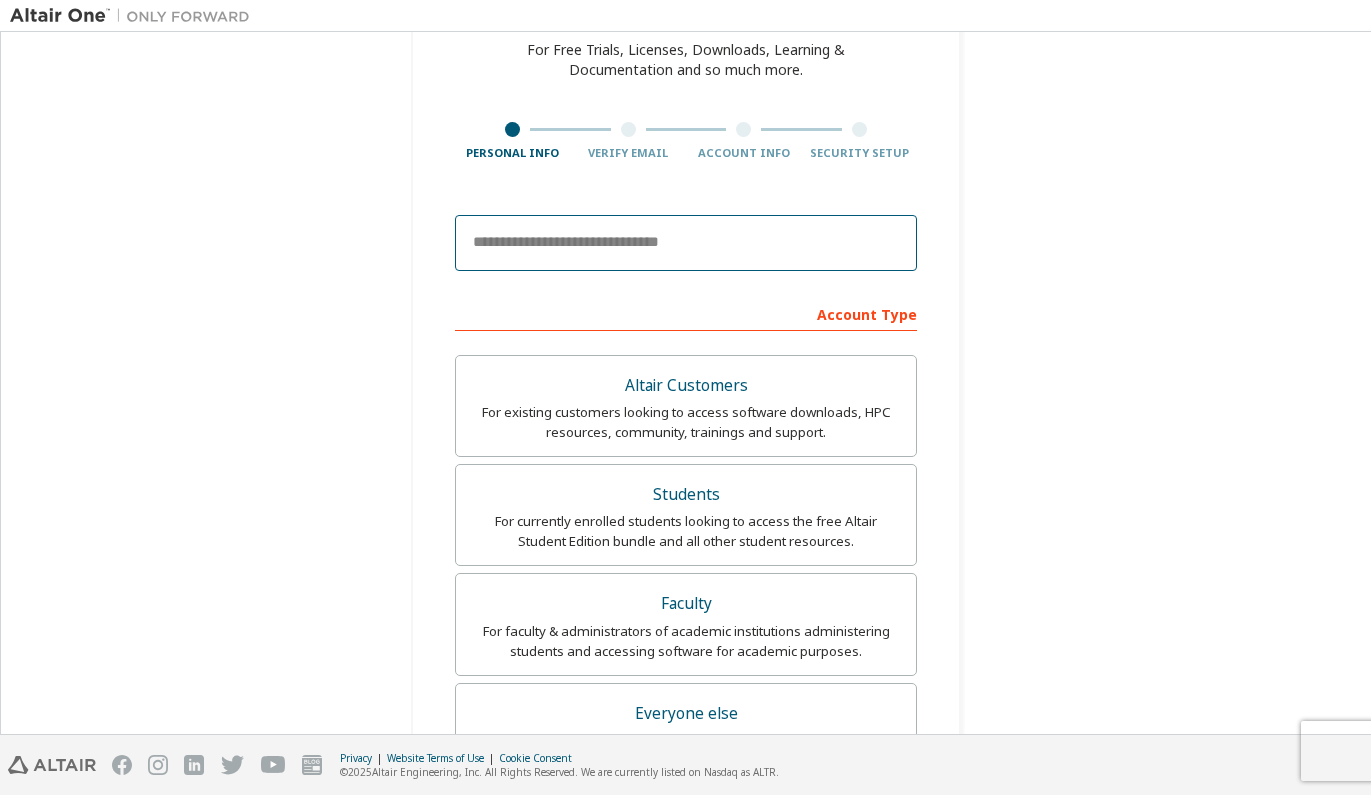 paste on "**********" 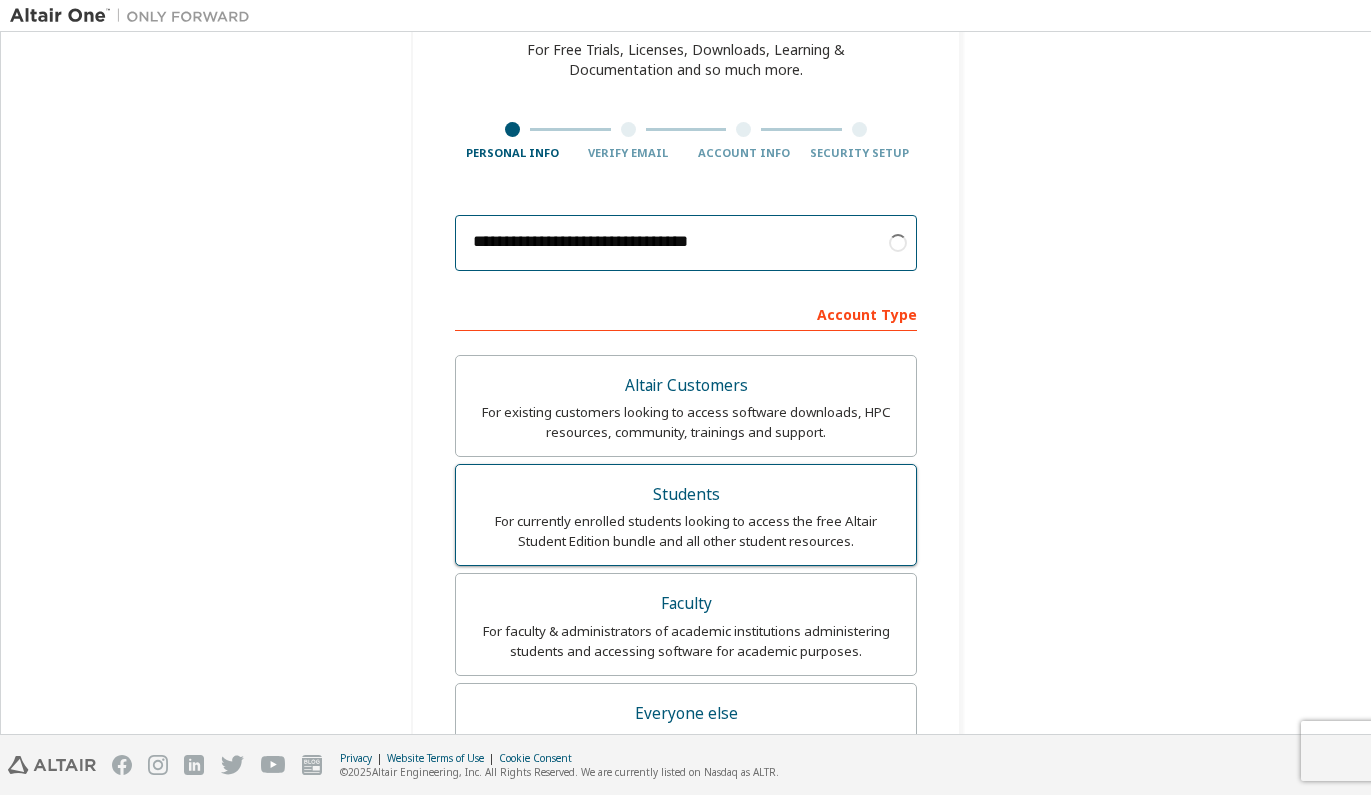 type on "**********" 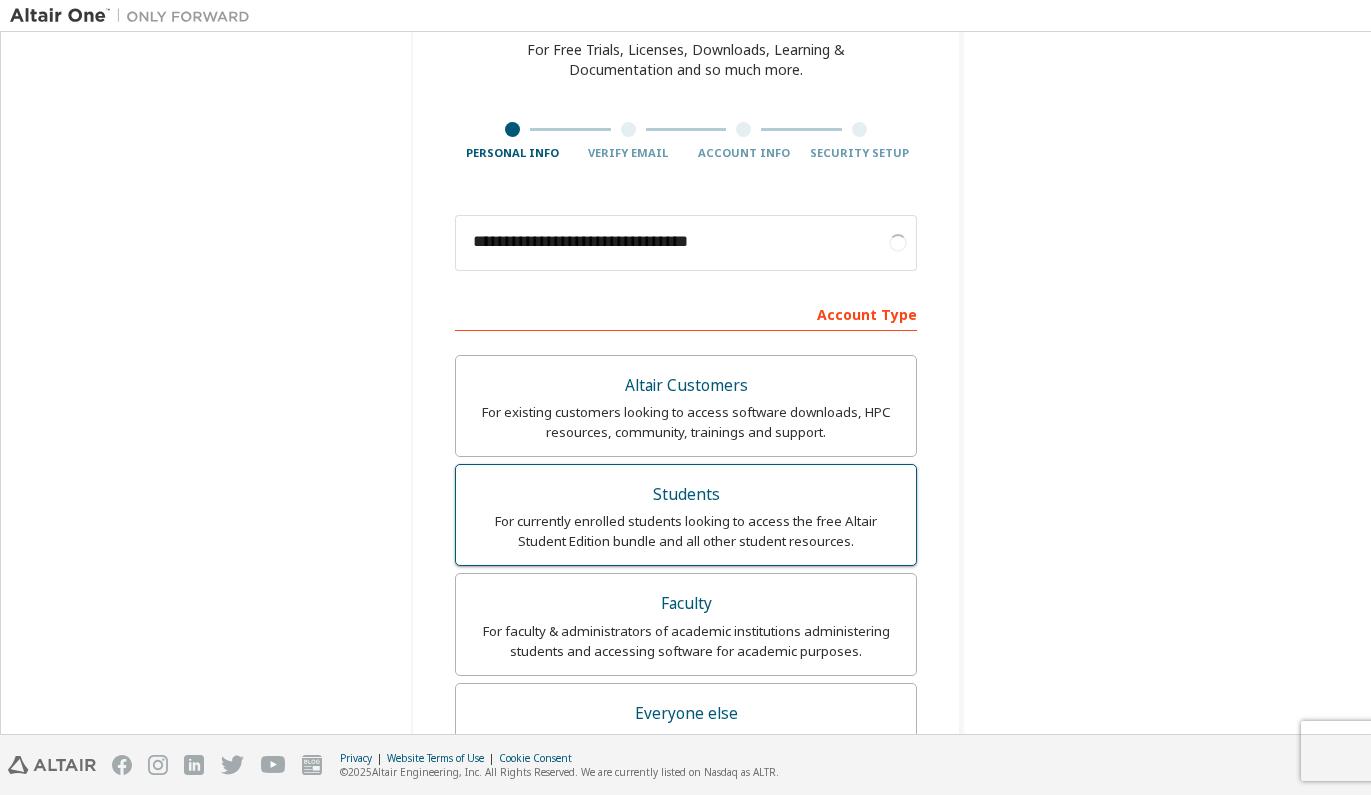 click on "Students" at bounding box center (686, 495) 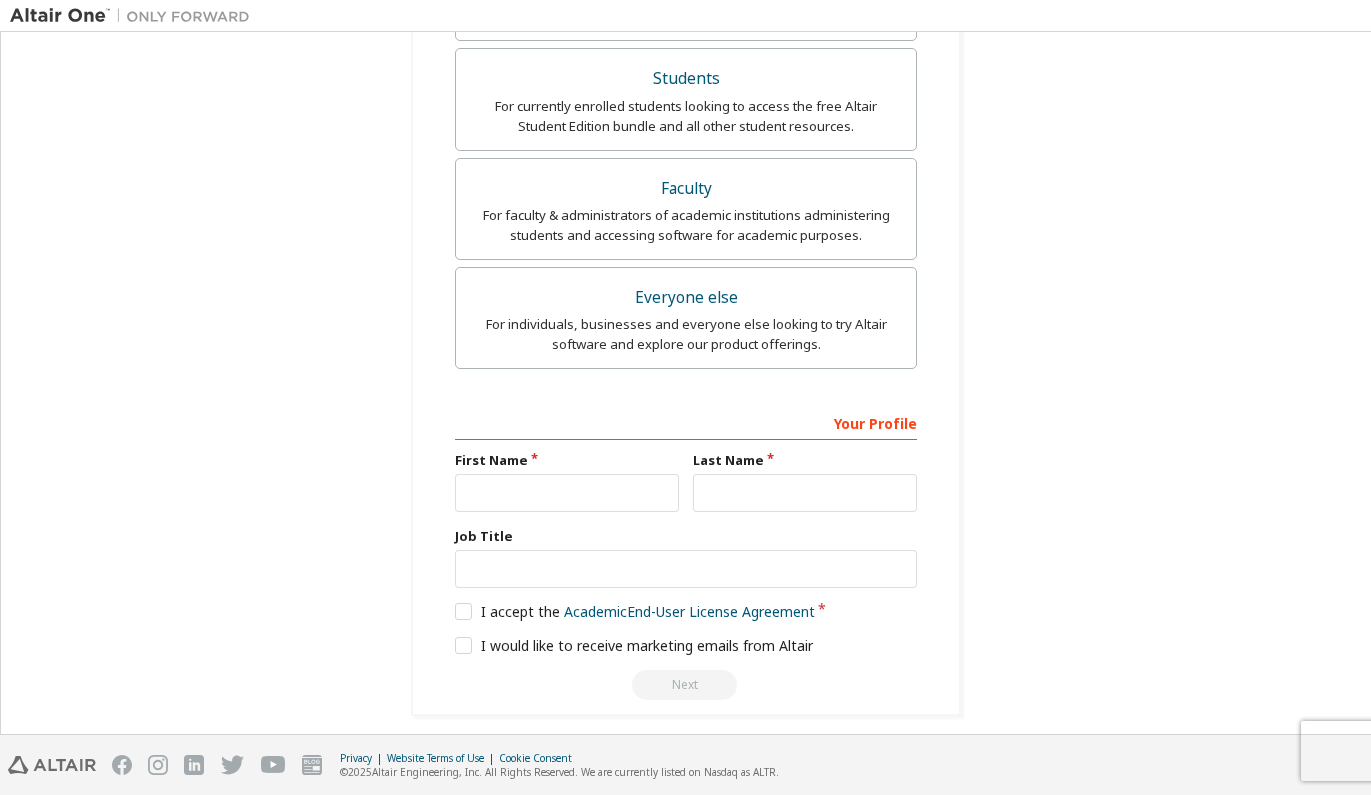 scroll, scrollTop: 596, scrollLeft: 0, axis: vertical 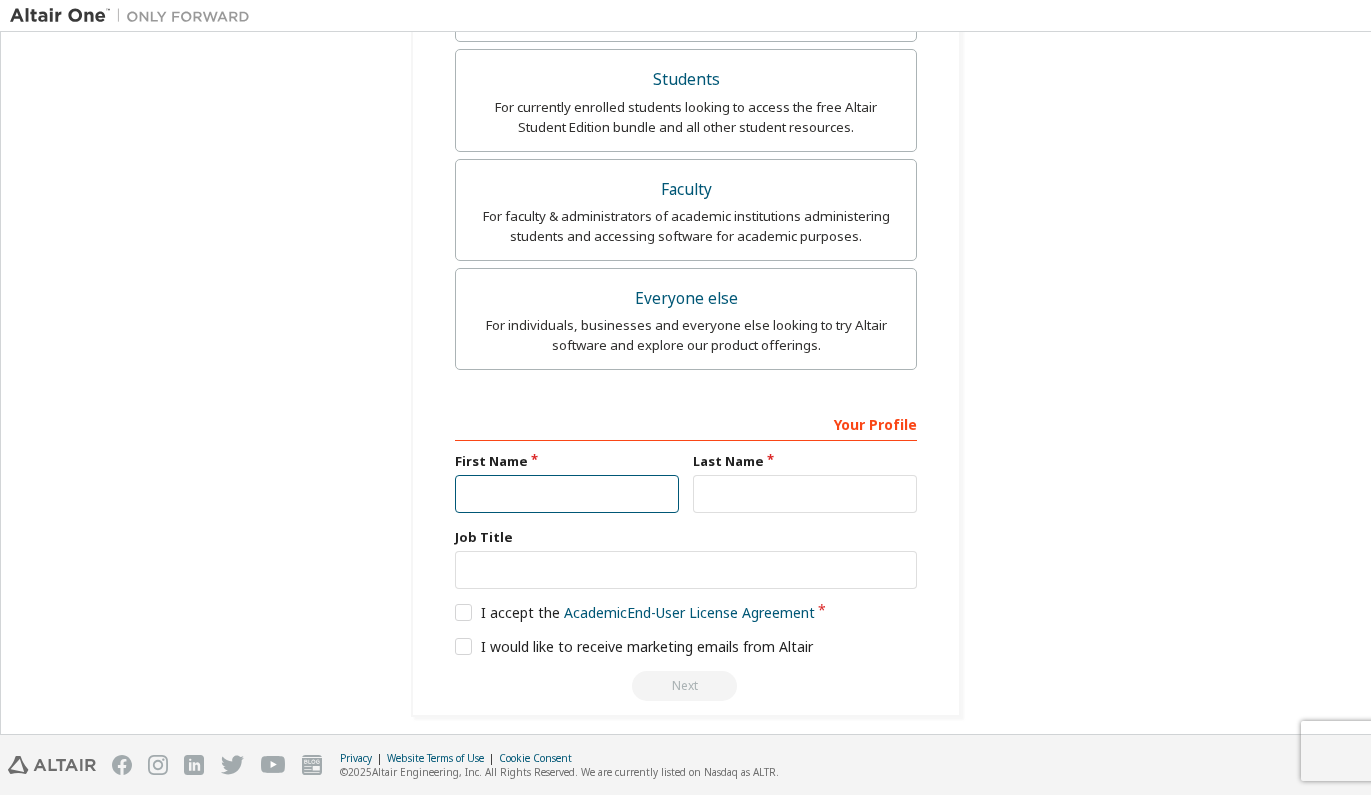 type on "*****" 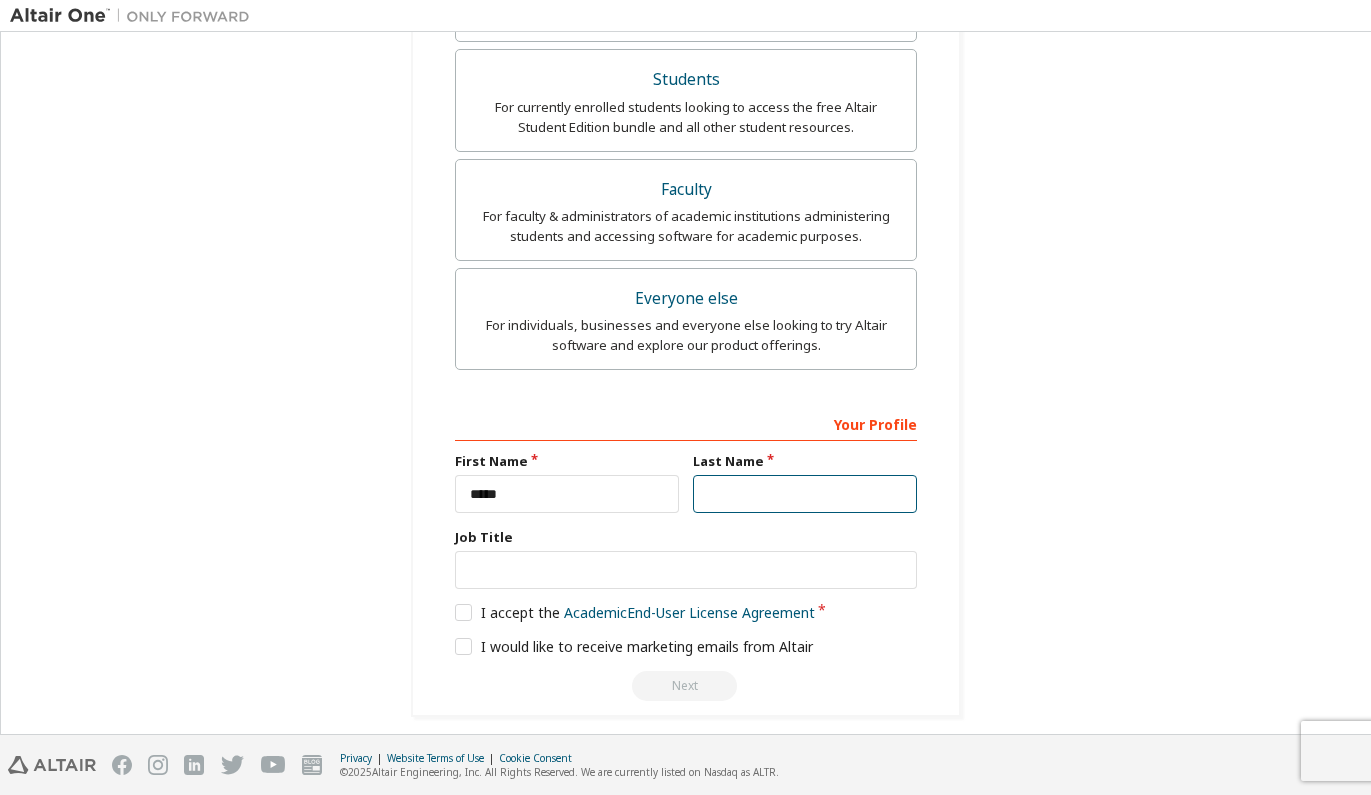 type on "********" 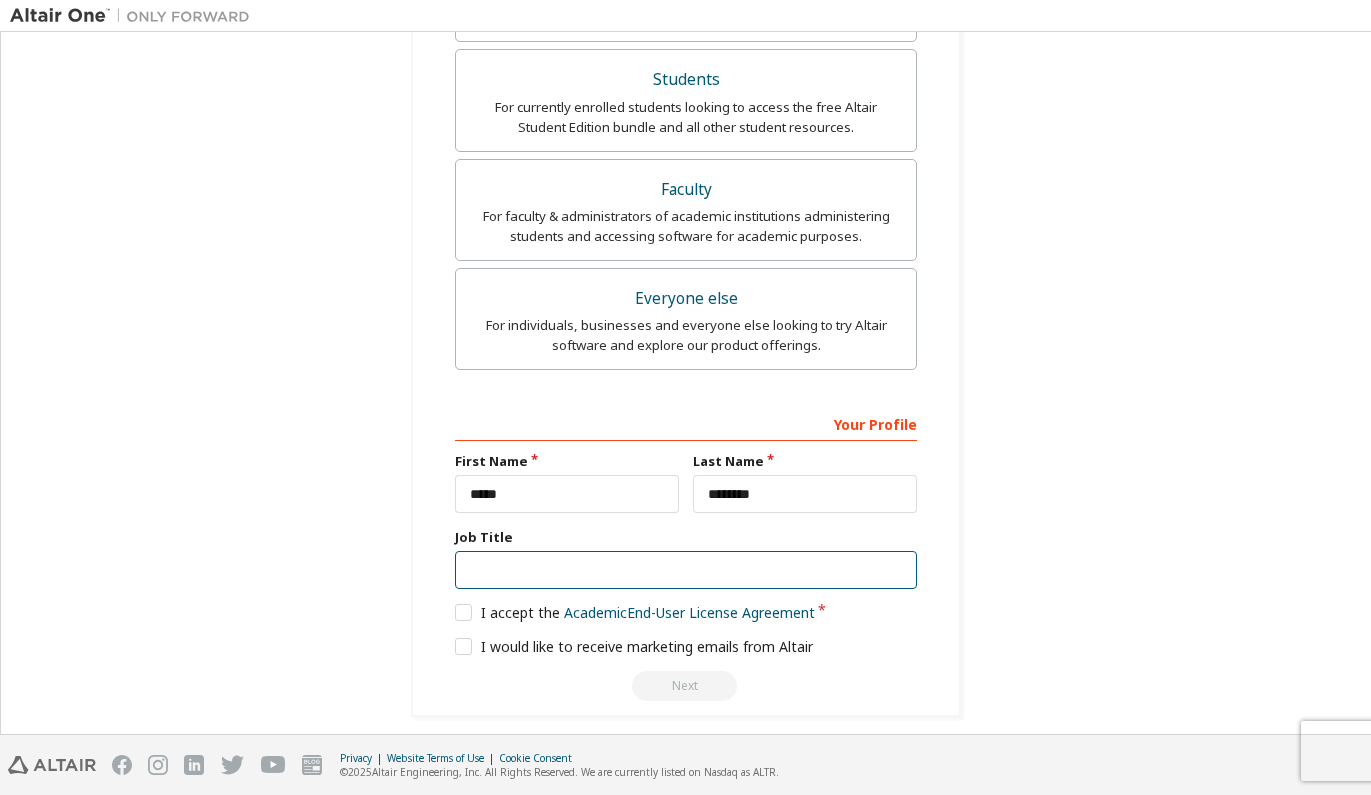 scroll, scrollTop: 592, scrollLeft: 0, axis: vertical 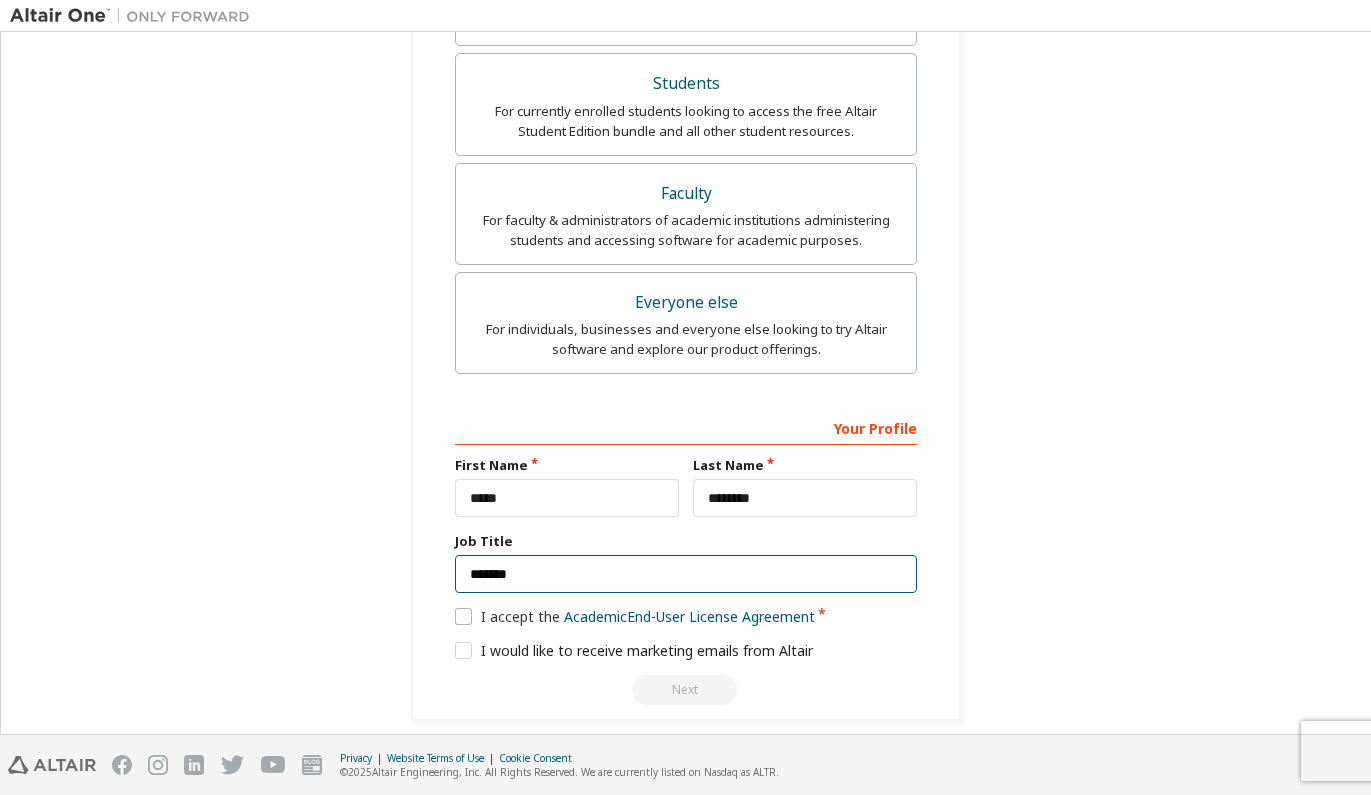 type on "*******" 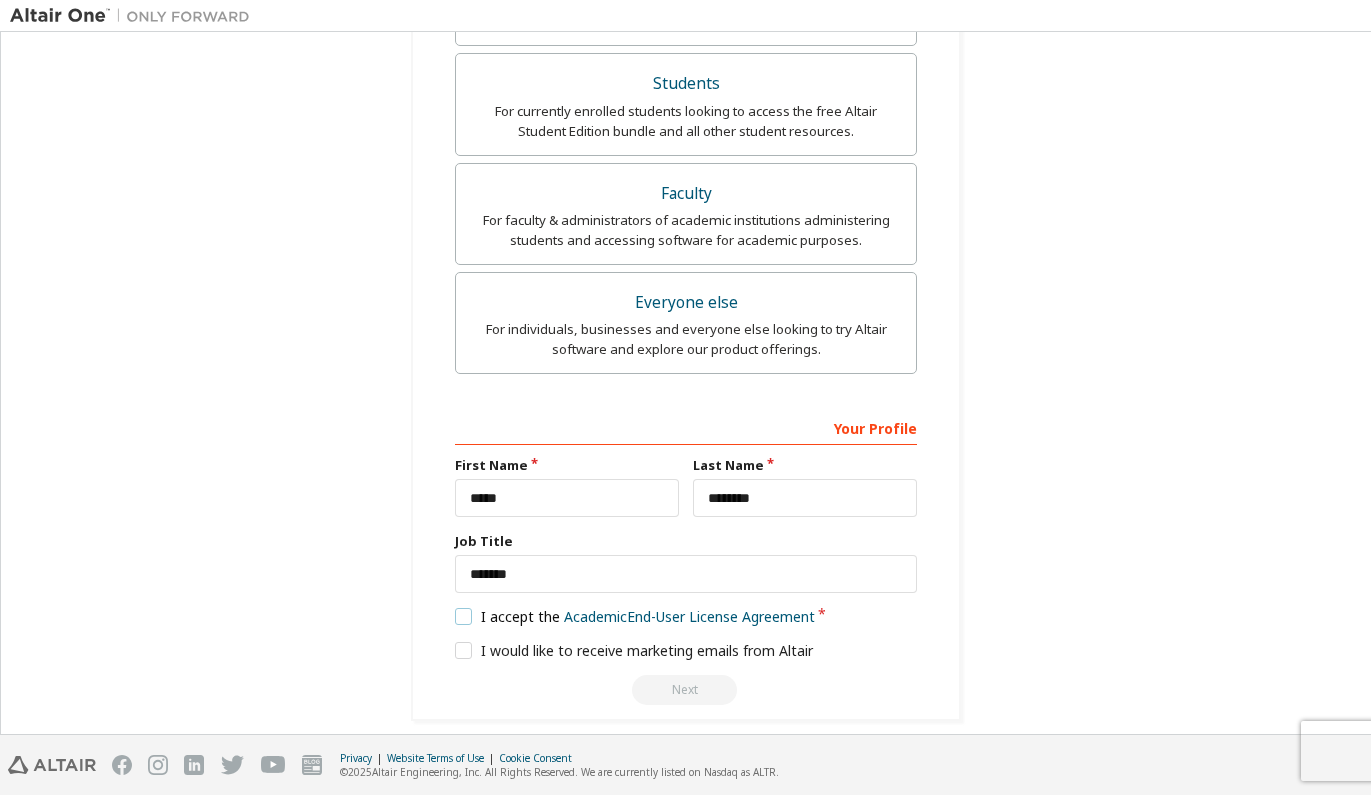 click on "I accept the   Academic   End-User License Agreement" at bounding box center (635, 616) 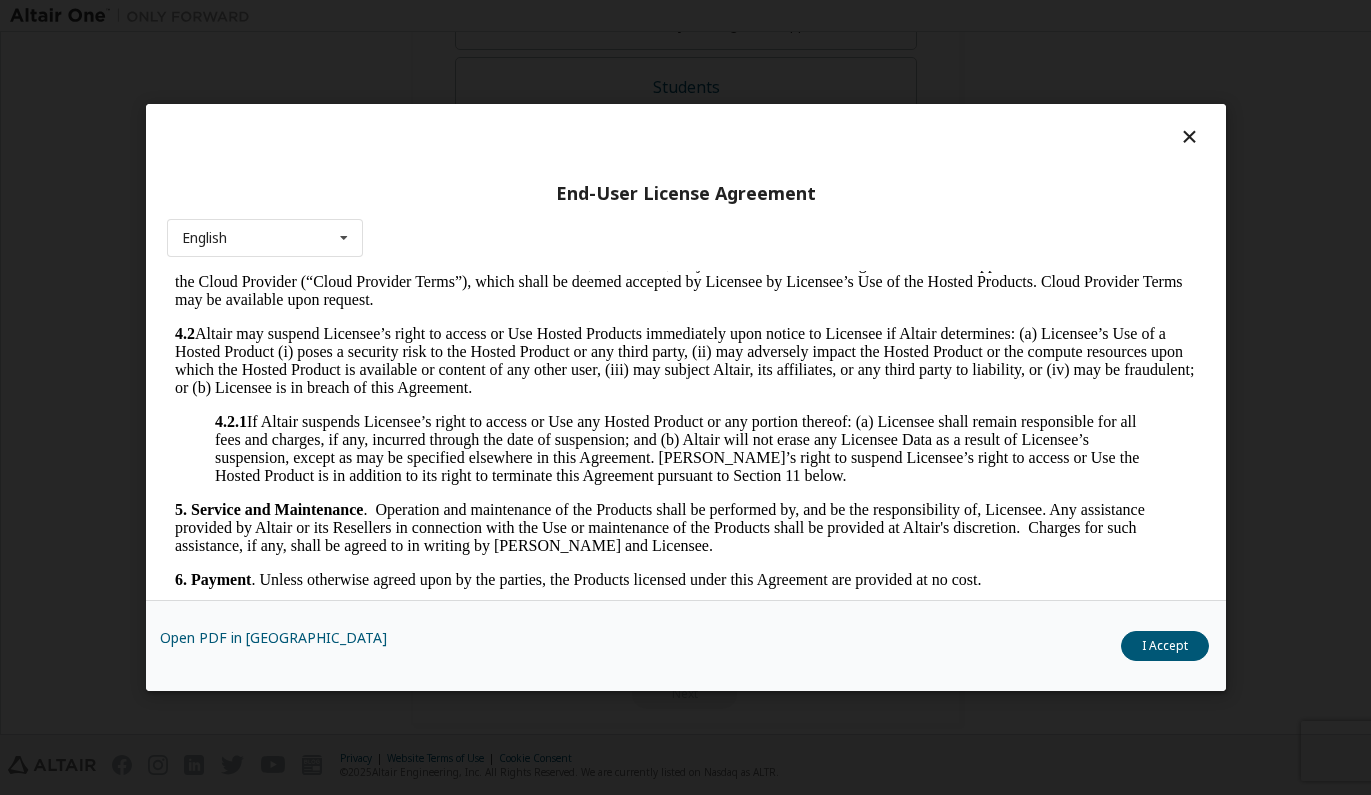 scroll, scrollTop: 1677, scrollLeft: 0, axis: vertical 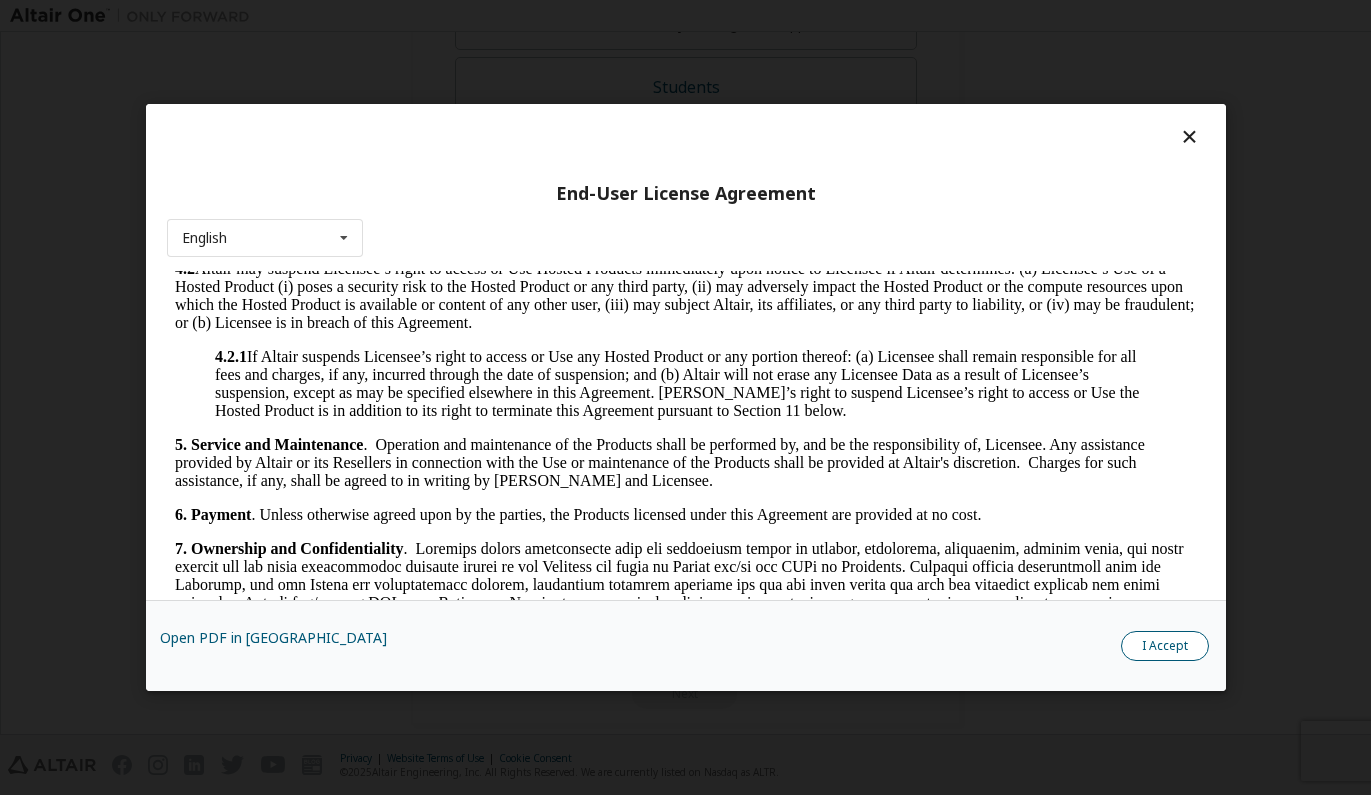 click on "I Accept" at bounding box center (1165, 646) 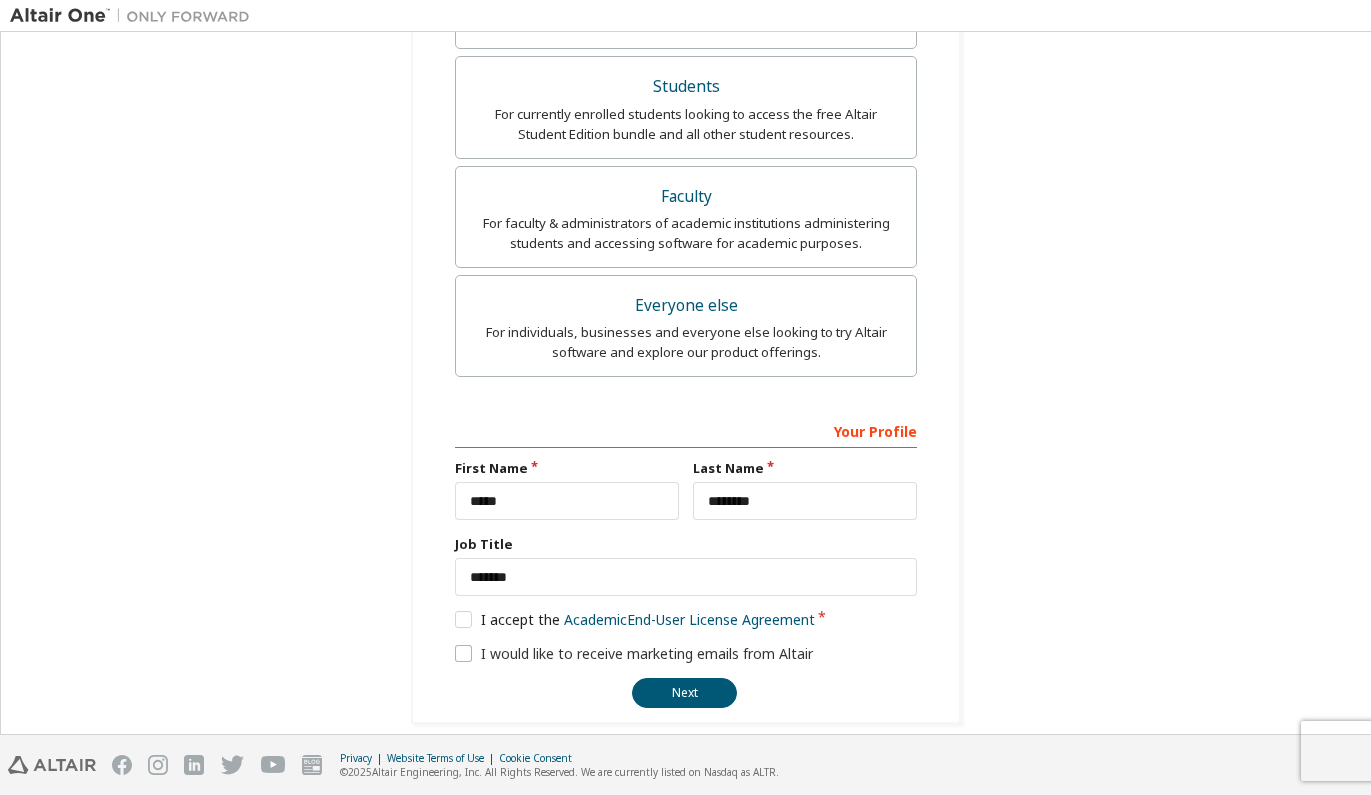 scroll, scrollTop: 588, scrollLeft: 0, axis: vertical 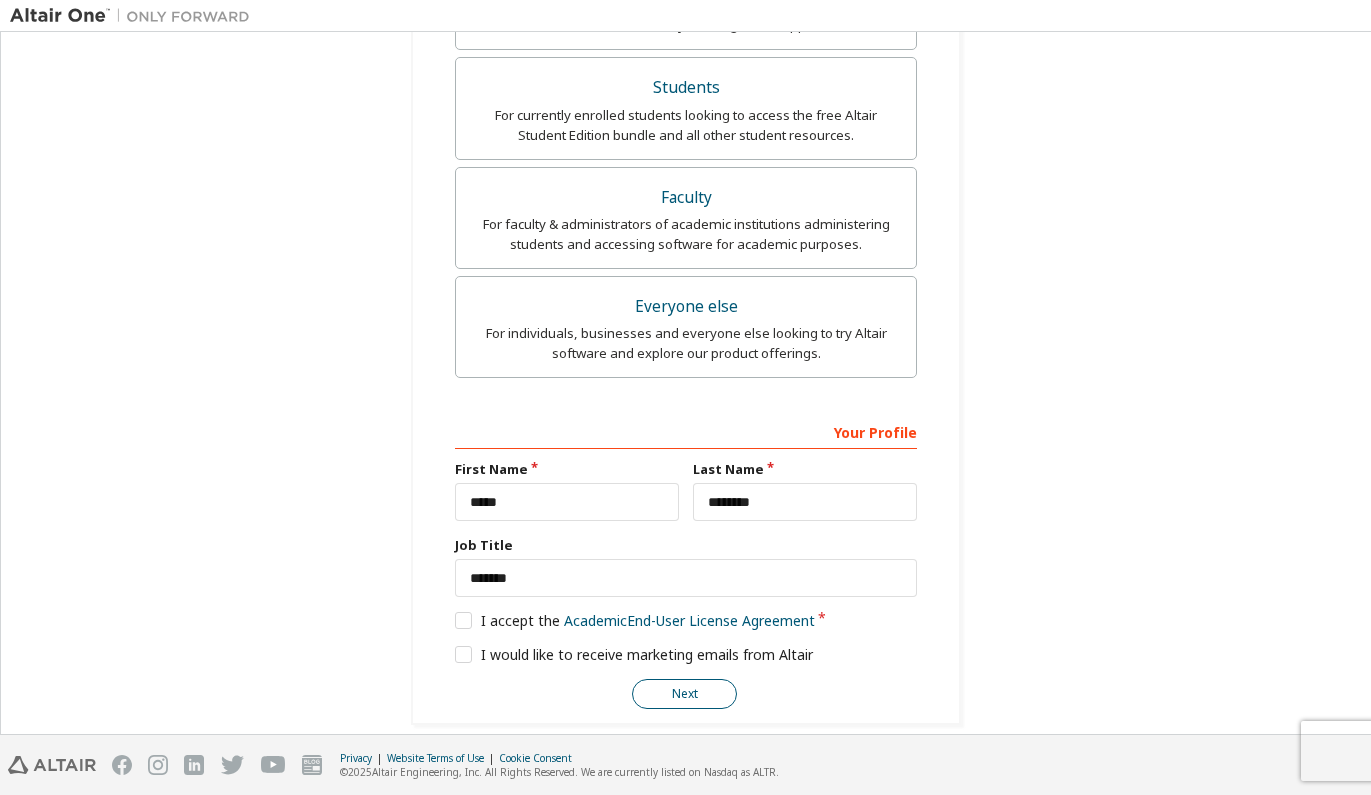 click on "Next" at bounding box center (684, 694) 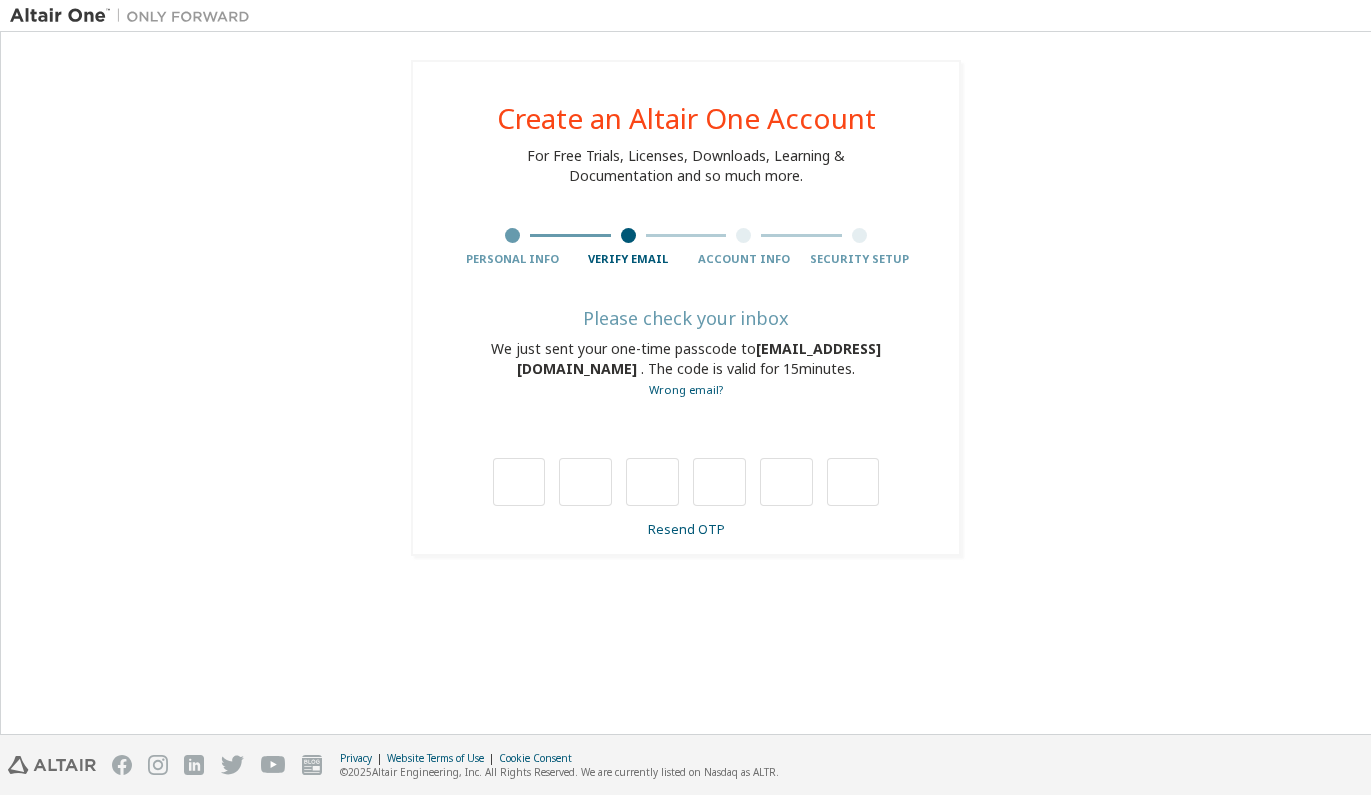 scroll, scrollTop: 0, scrollLeft: 0, axis: both 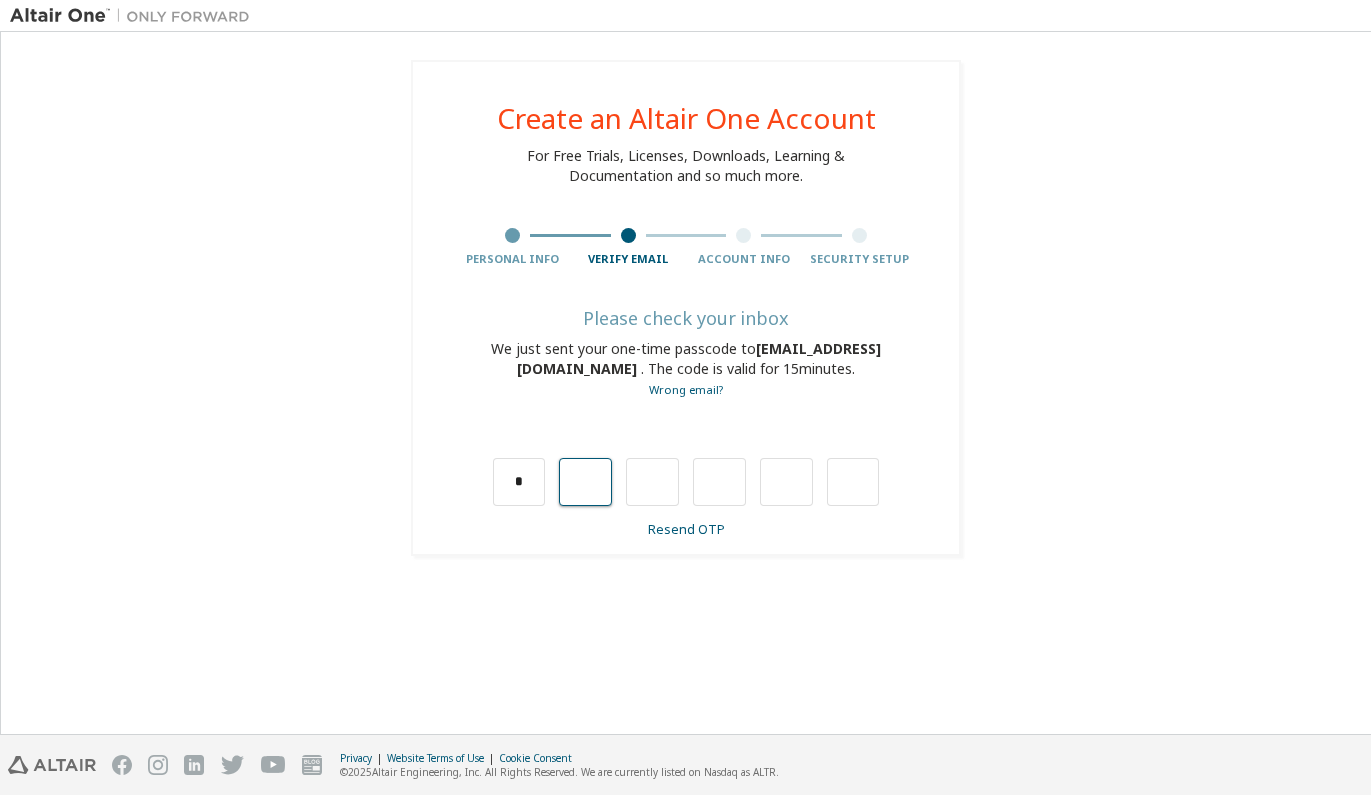 type on "*" 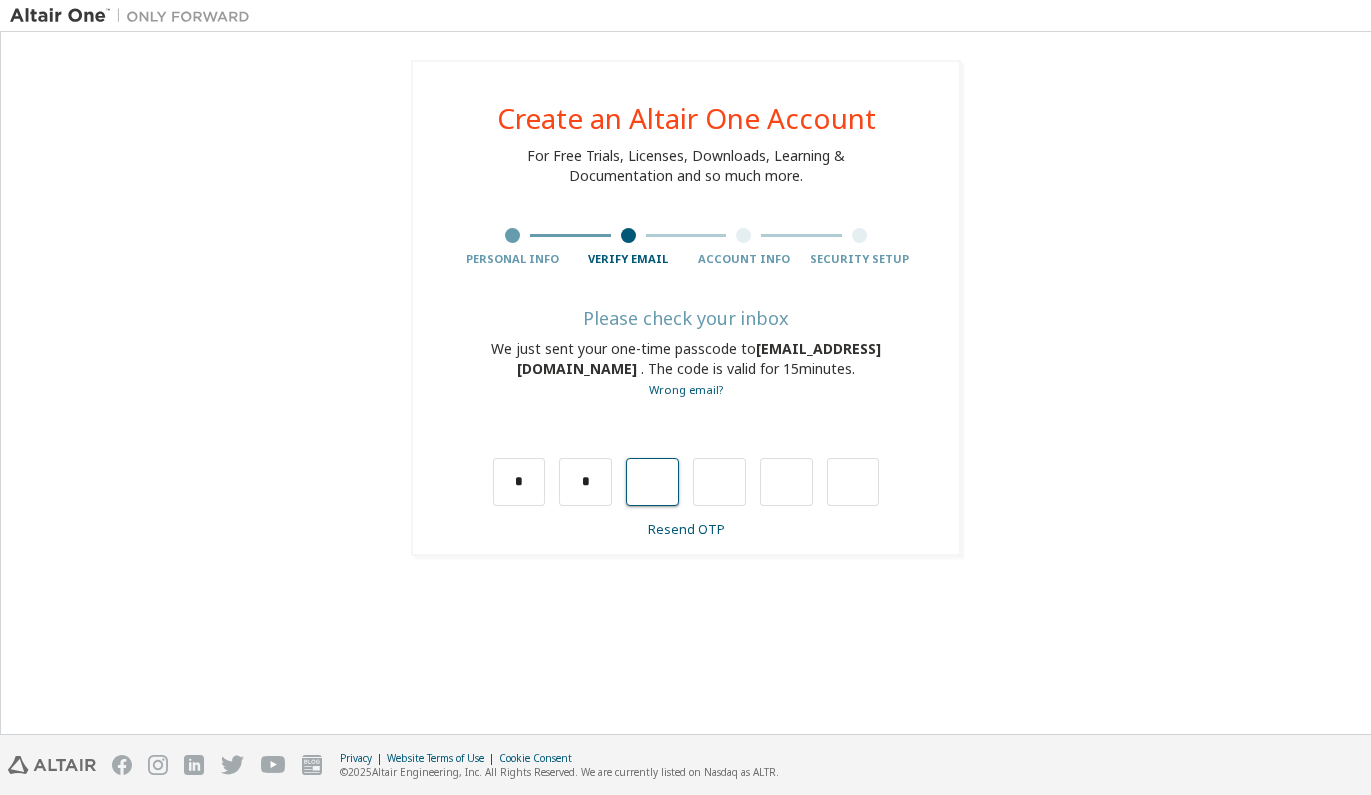 type on "*" 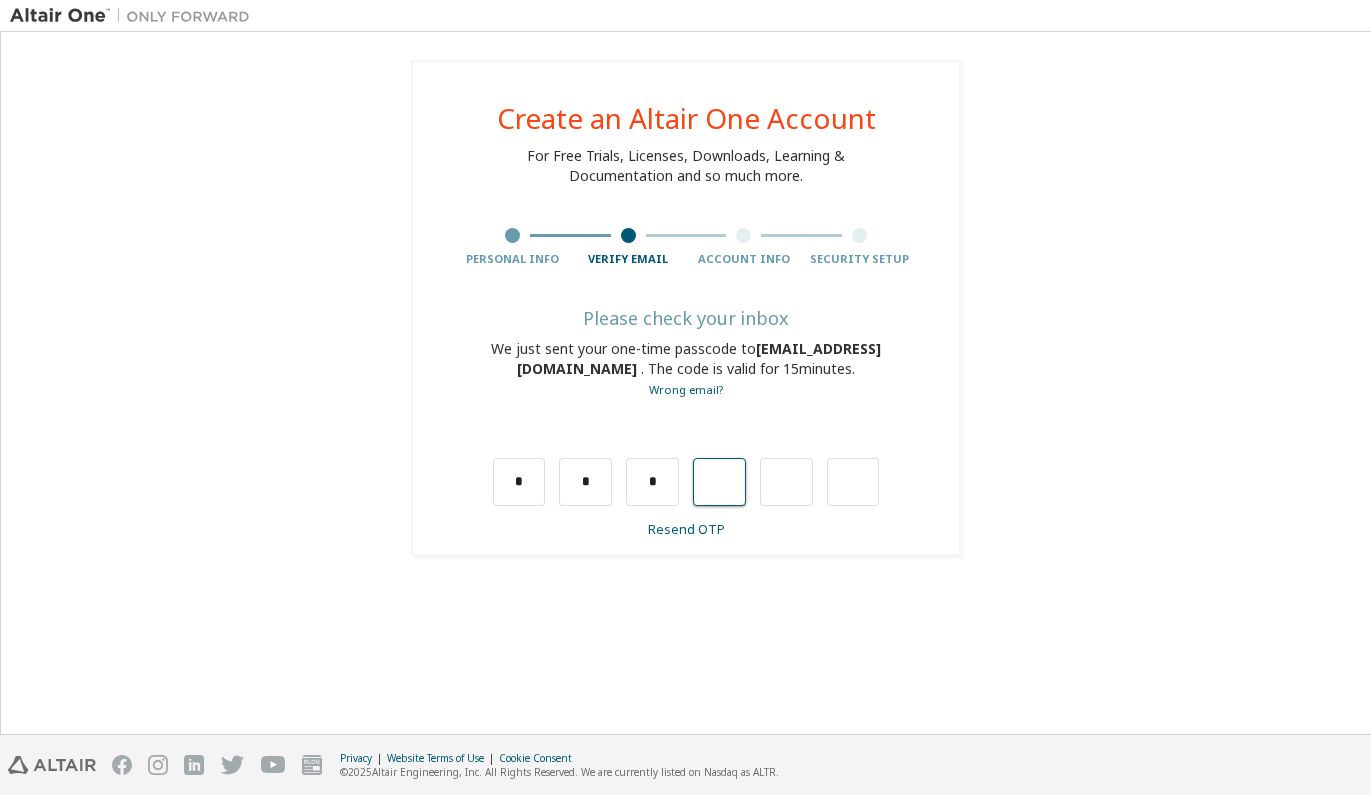 type on "*" 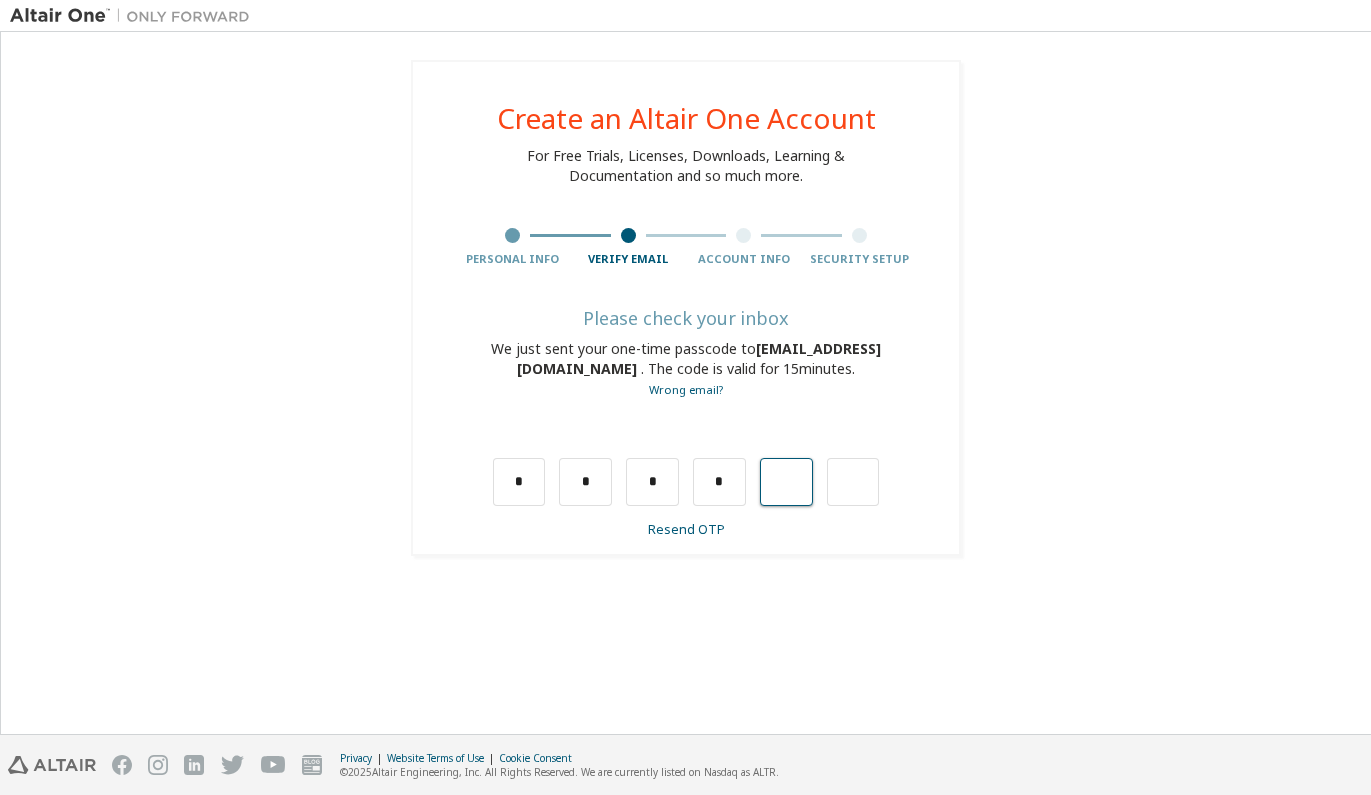 type on "*" 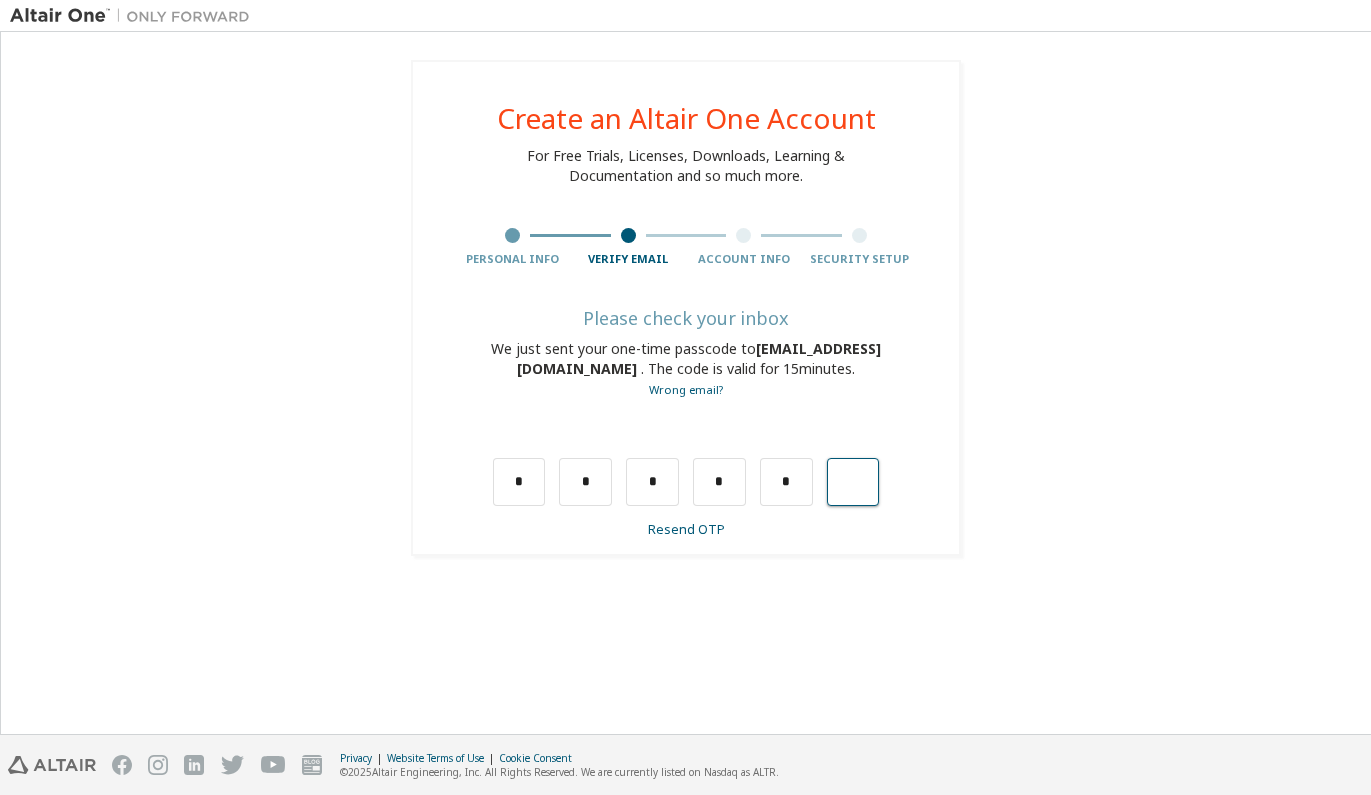 type on "*" 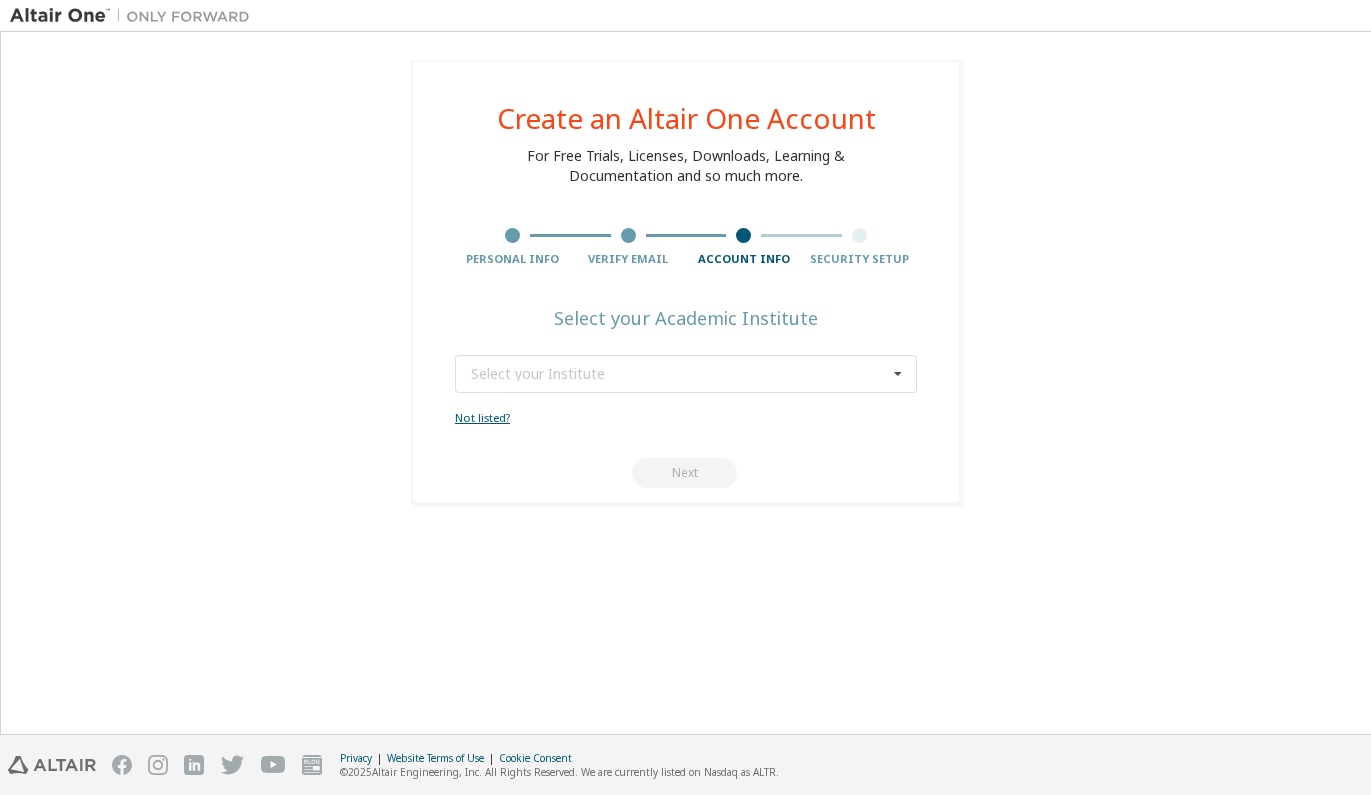 click on "Not listed?" at bounding box center [482, 417] 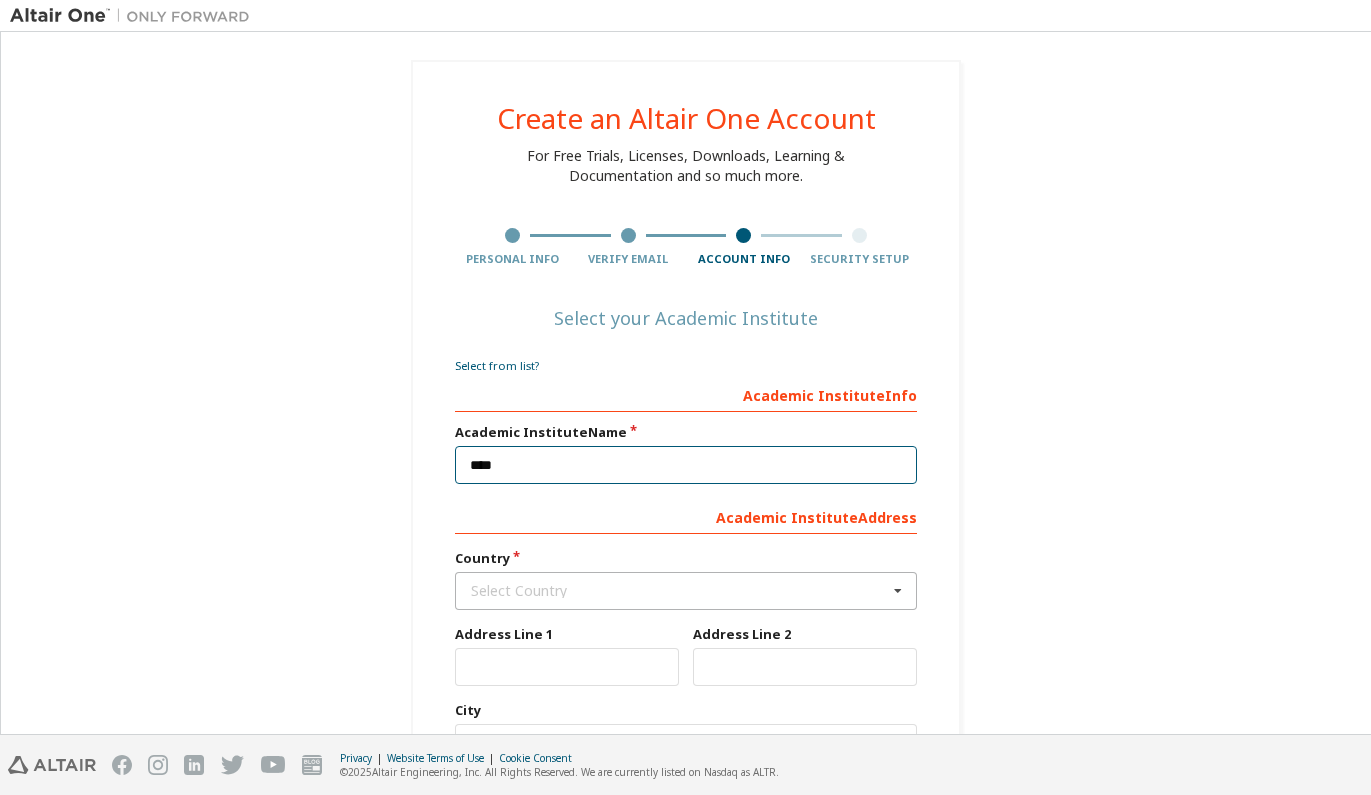 type on "****" 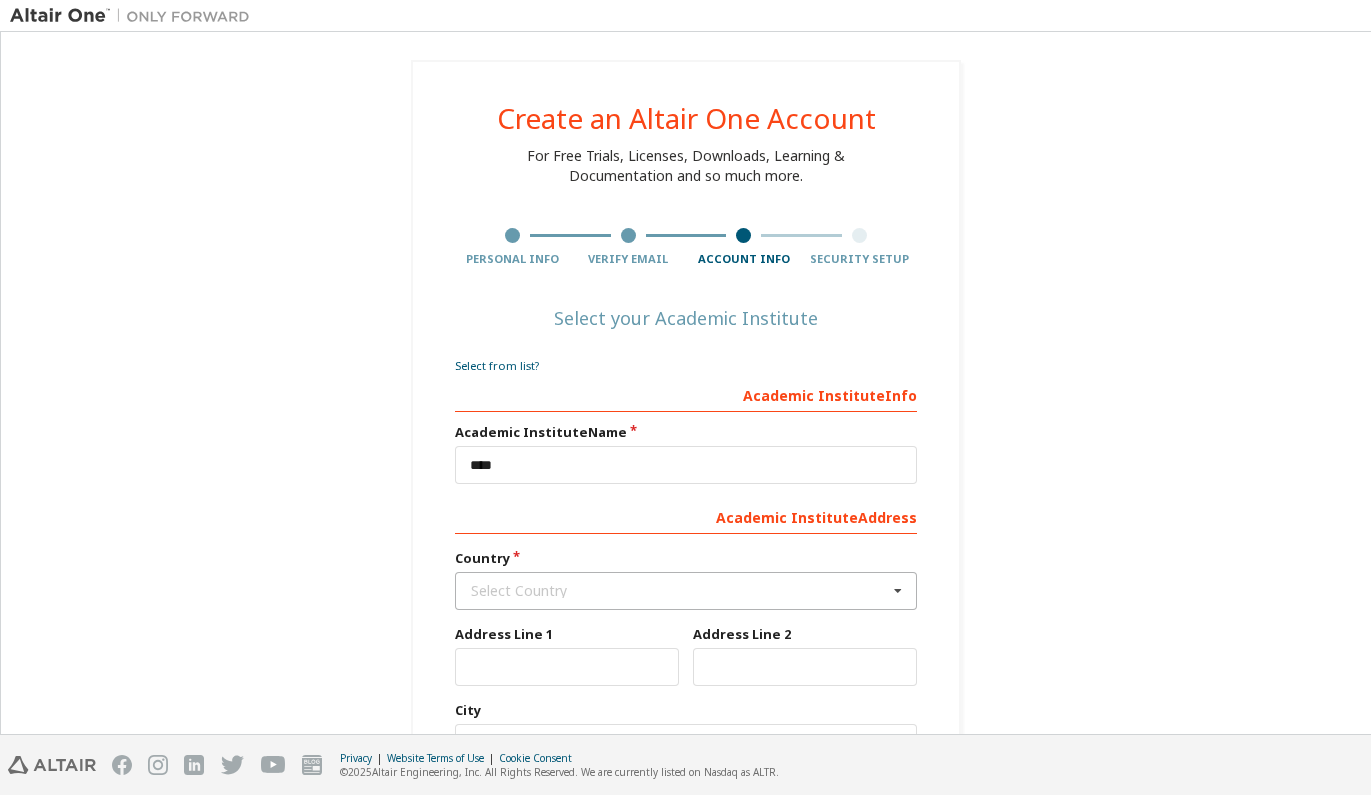 click on "Select Country Afghanistan Åland Islands Albania Algeria American Samoa Andorra Angola Anguilla Antarctica Antigua and Barbuda Argentina Armenia Aruba Australia Austria Azerbaijan Bahamas Bahrain Bangladesh Barbados Belgium Belize Benin Bermuda Bhutan Bolivia (Plurinational State of) Bonaire, Sint Eustatius and Saba Bosnia and Herzegovina Botswana Bouvet Island Brazil British Indian Ocean Territory Brunei Darussalam Bulgaria Burkina Faso Burundi Cabo Verde Cambodia Cameroon Canada Cayman Islands Central African Republic Chad Chile China Christmas Island Cocos (Keeling) Islands Colombia Comoros Congo Congo (Democratic Republic of the) Cook Islands Costa Rica Côte d'Ivoire Croatia Curaçao Cyprus Czech Republic Denmark Djibouti Dominica Dominican Republic Ecuador Egypt El Salvador Equatorial Guinea Eritrea Estonia Ethiopia Falkland Islands (Malvinas) Faroe Islands Fiji Finland France French Guiana French Polynesia French Southern Territories Gabon Gambia Georgia Germany Ghana Gibraltar Greece Greenland Guam" at bounding box center (686, 591) 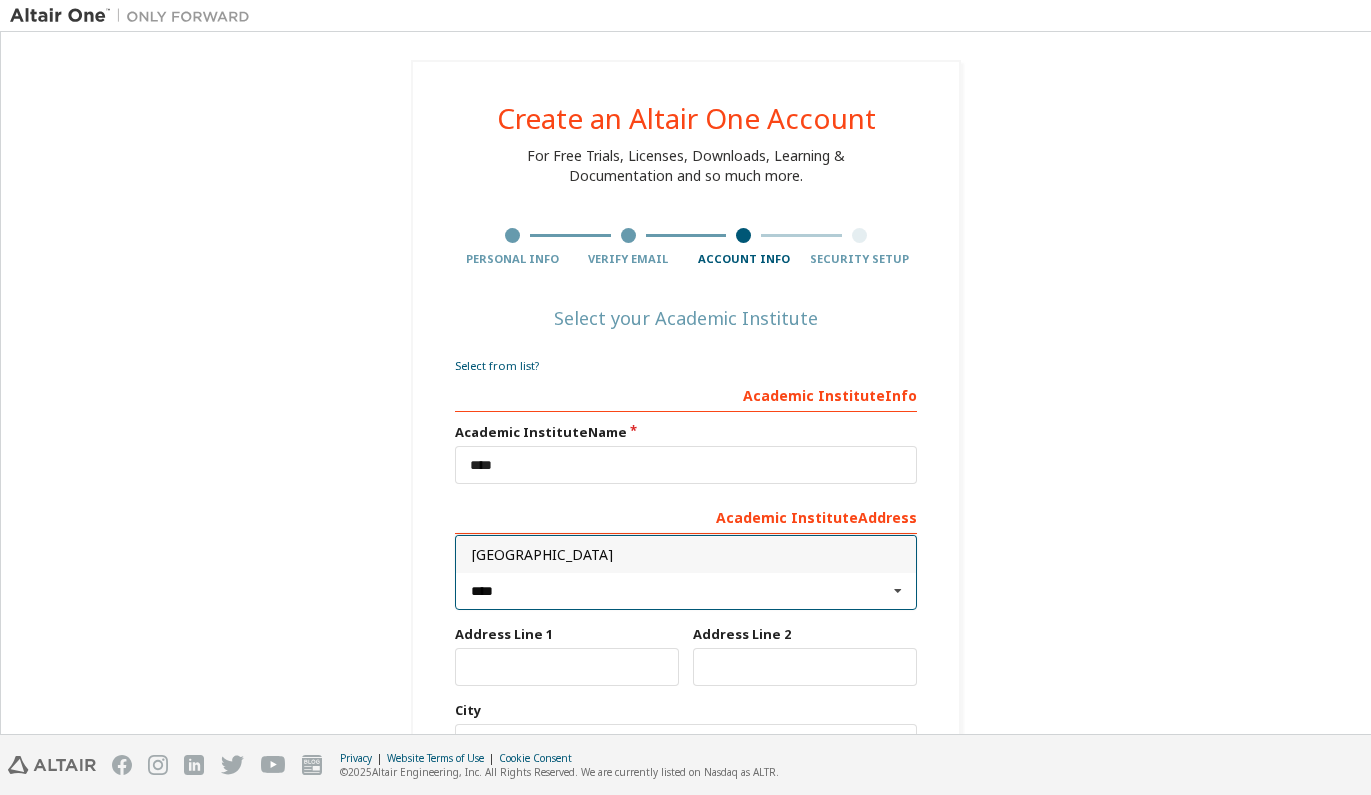 type on "****" 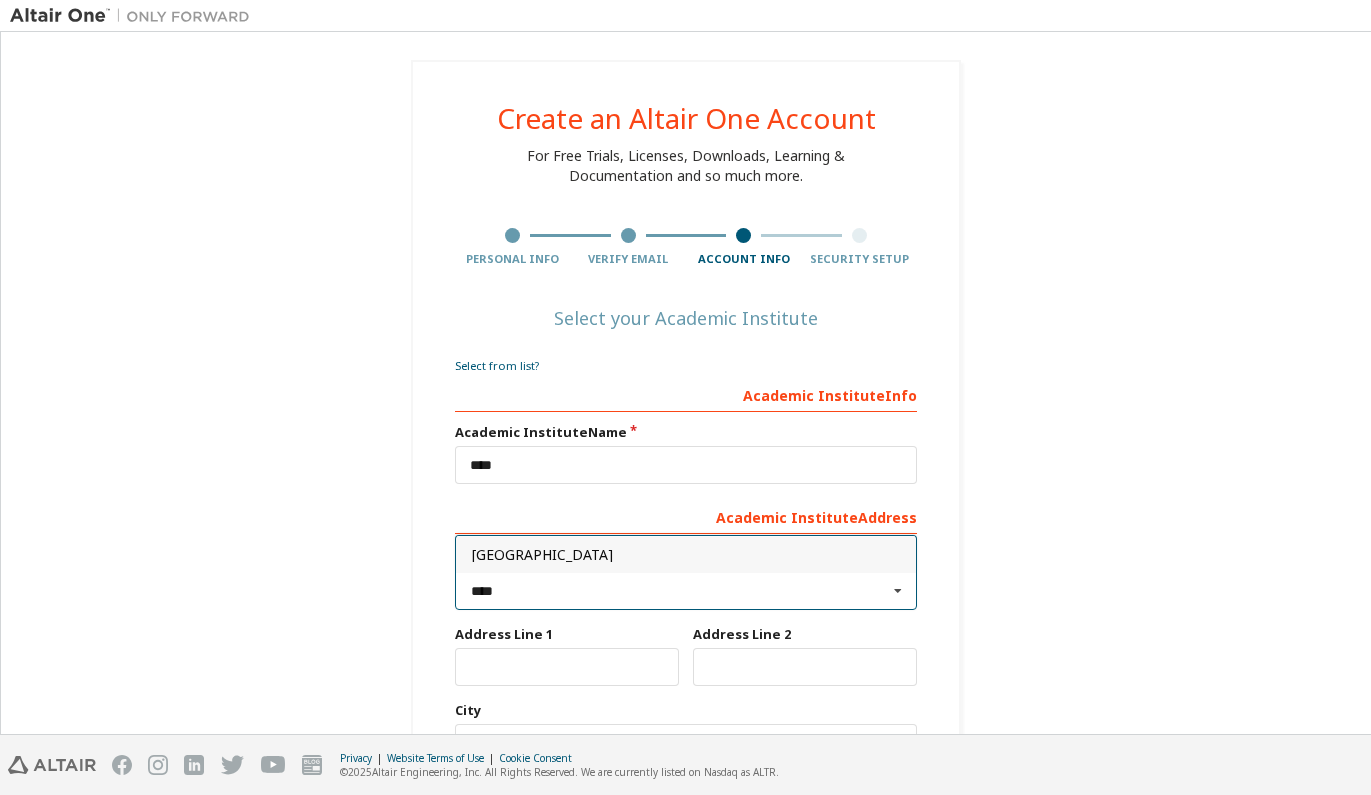 click on "[GEOGRAPHIC_DATA]" at bounding box center [686, 554] 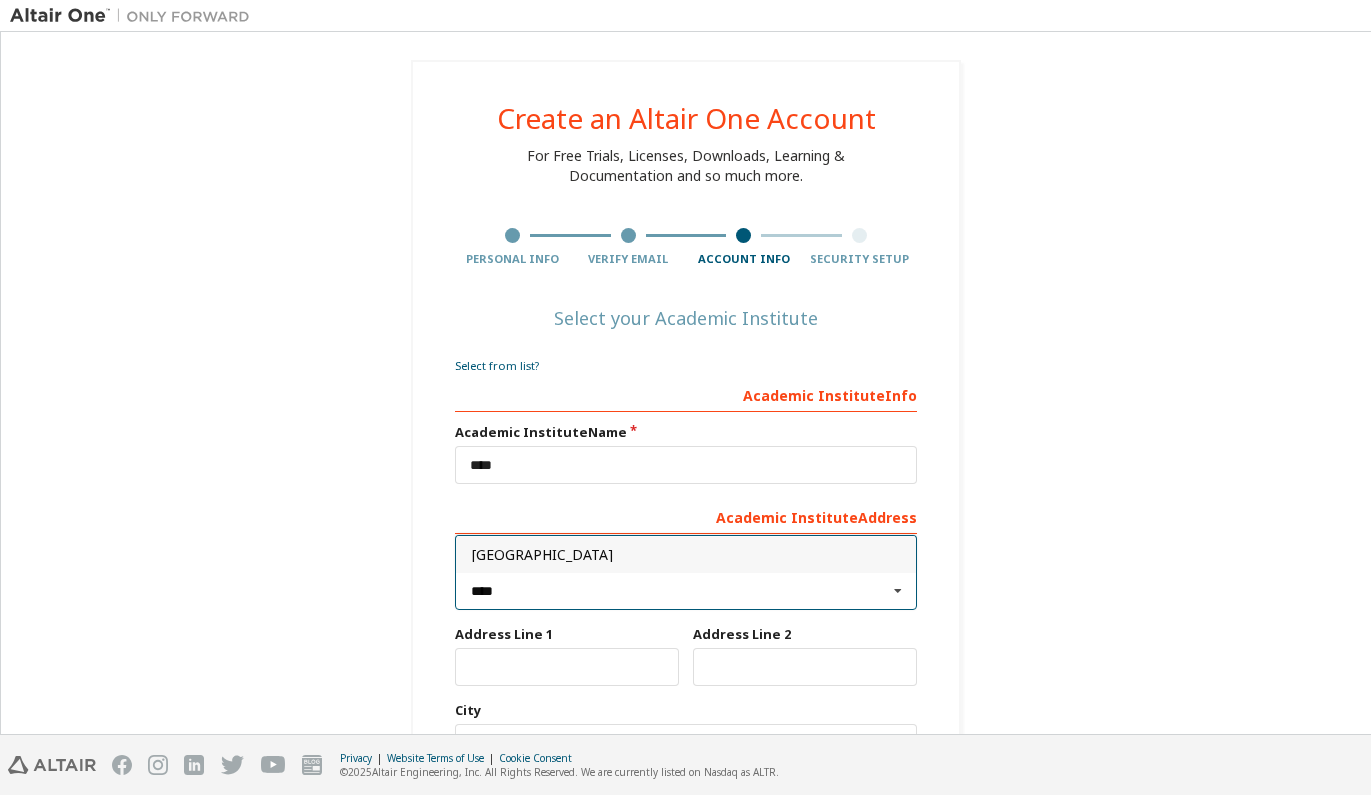 type on "***" 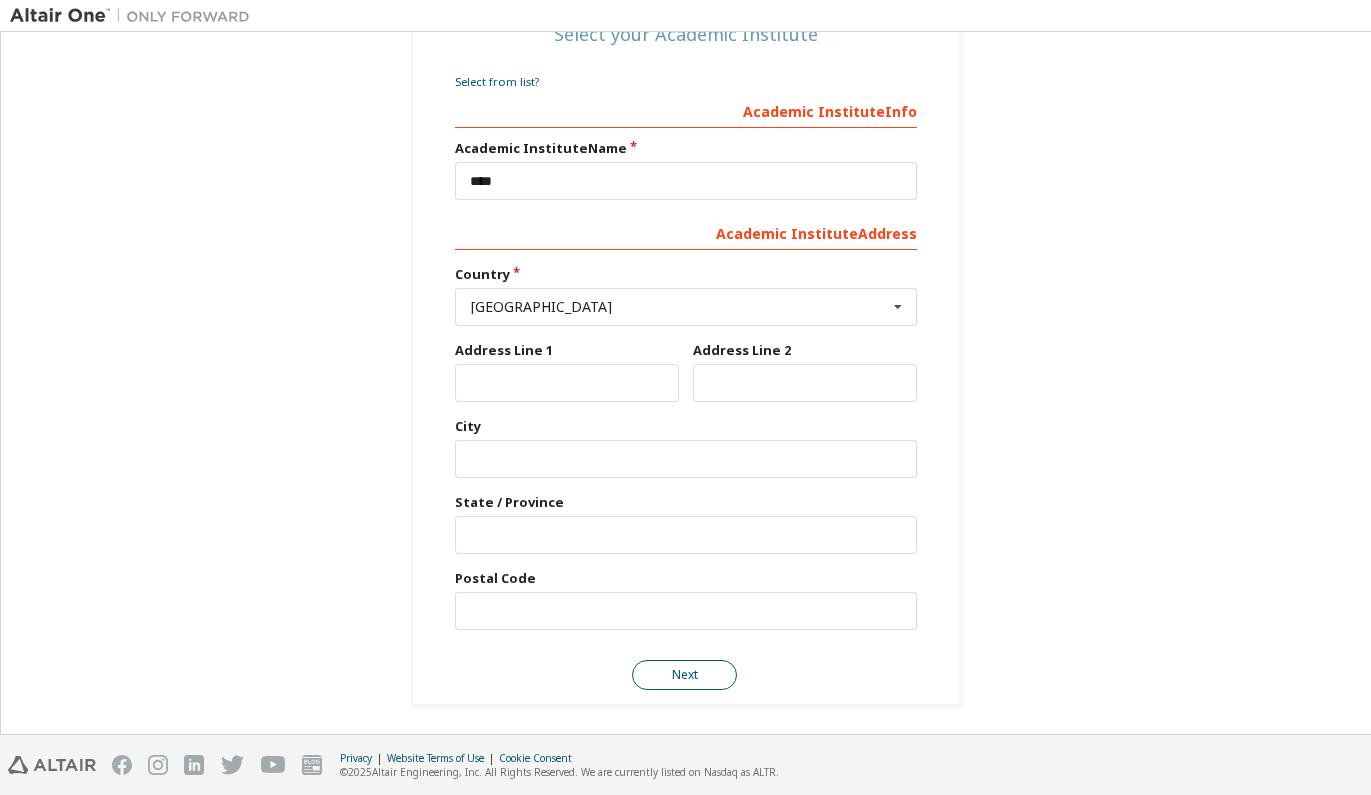 scroll, scrollTop: 284, scrollLeft: 0, axis: vertical 